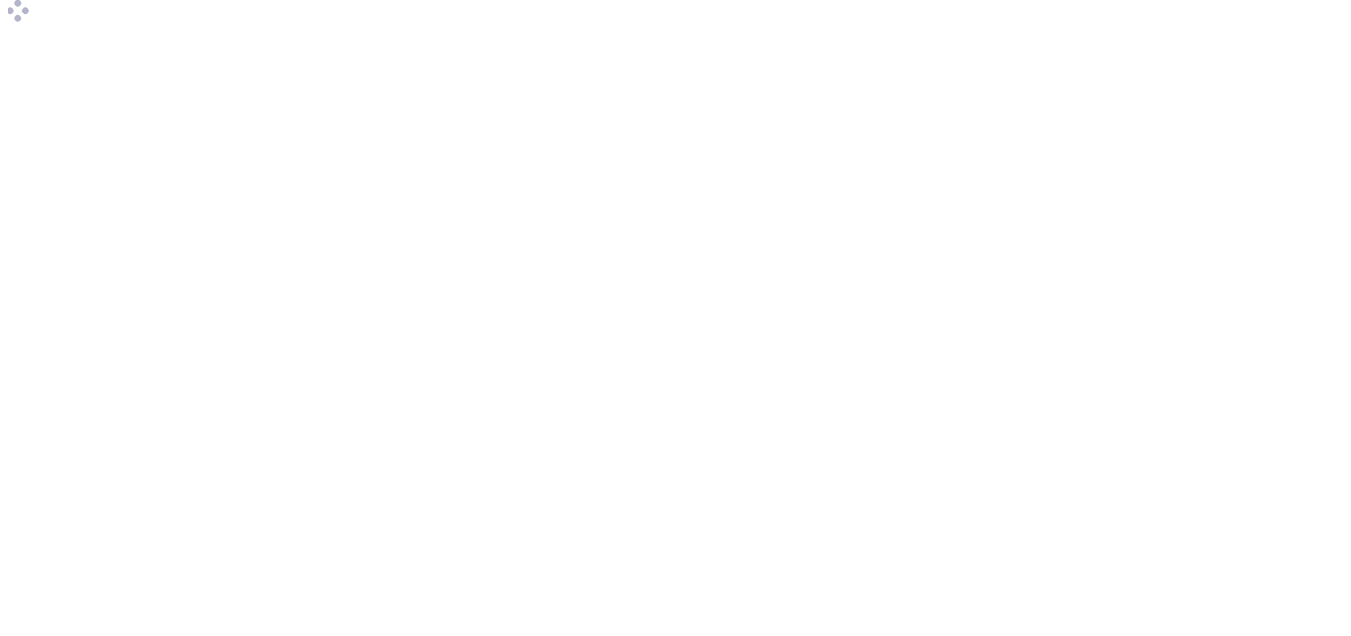 scroll, scrollTop: 0, scrollLeft: 0, axis: both 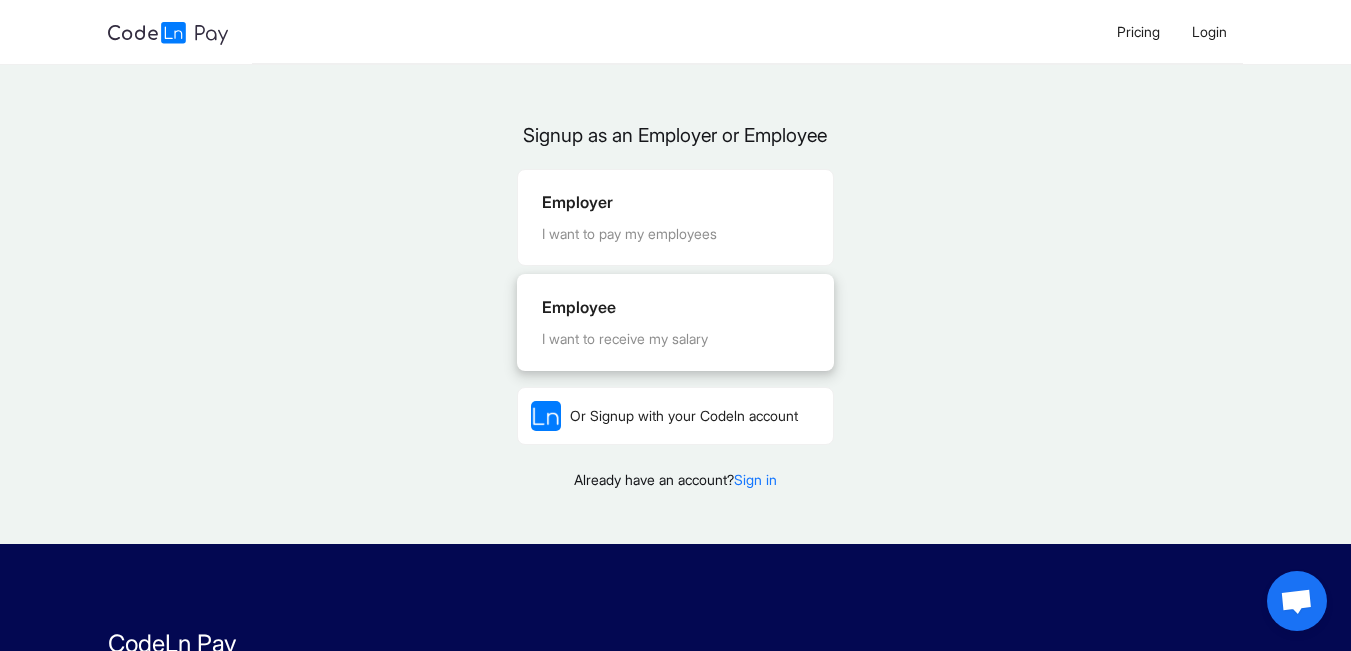 click on "Employee" at bounding box center [675, 307] 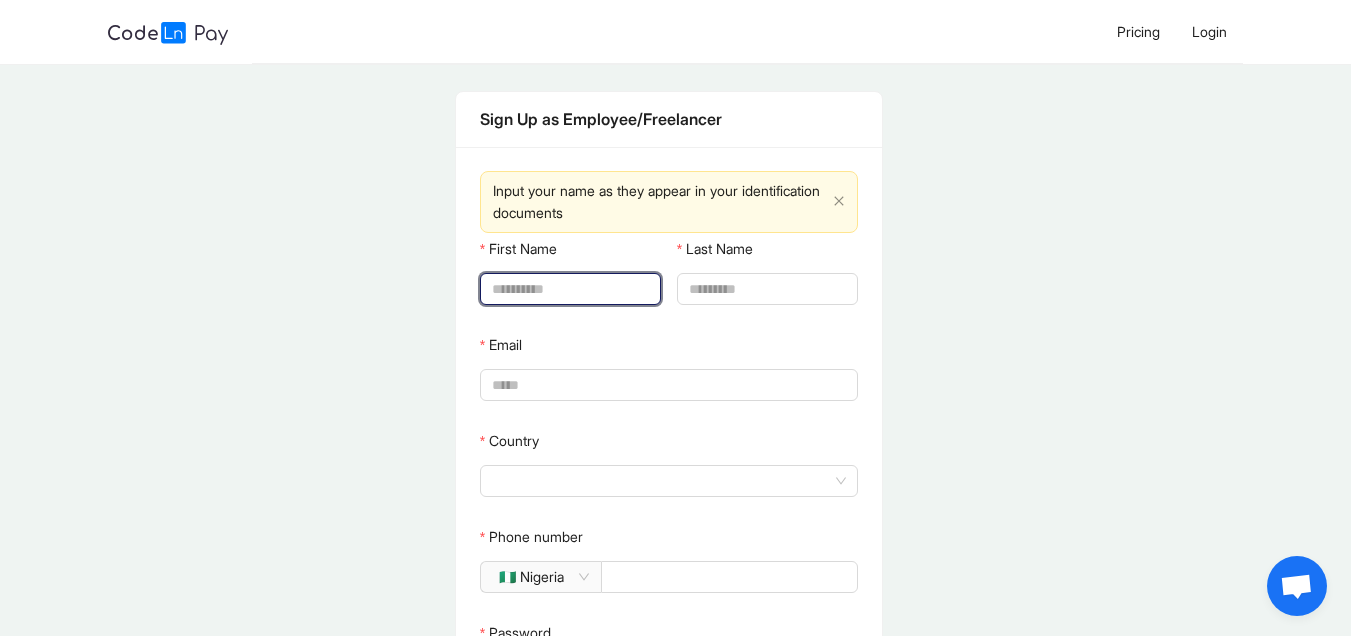 click on "First Name" at bounding box center [568, 289] 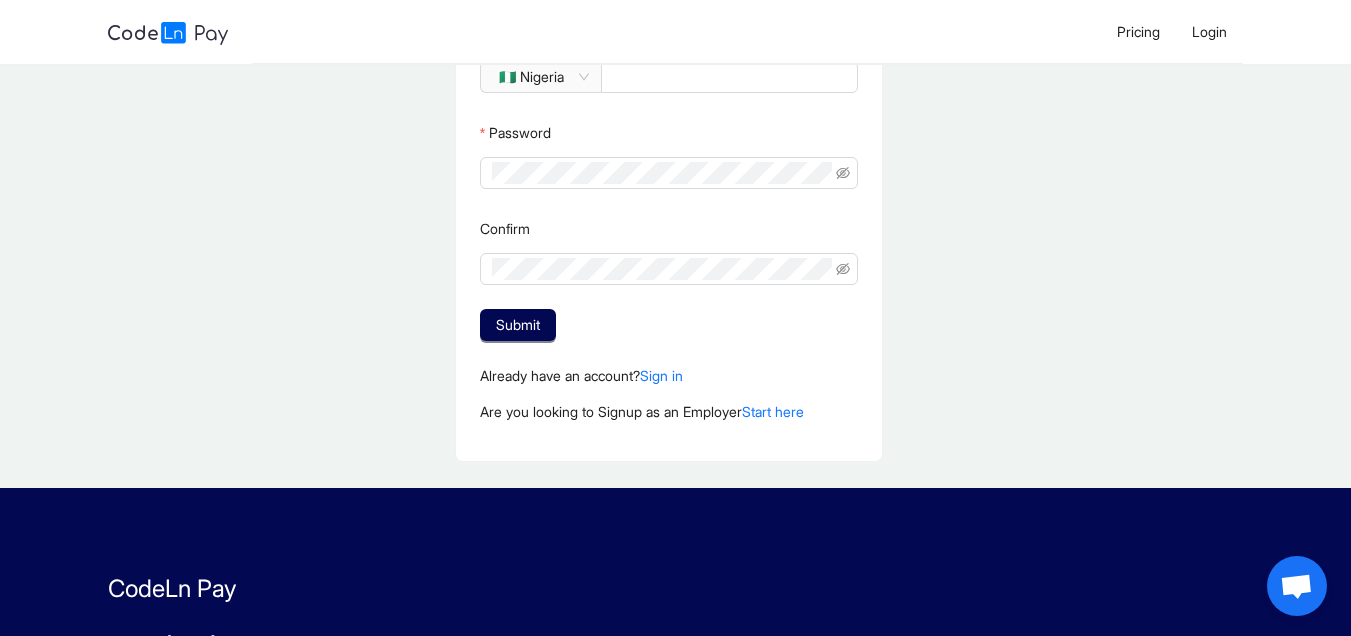 scroll, scrollTop: 200, scrollLeft: 0, axis: vertical 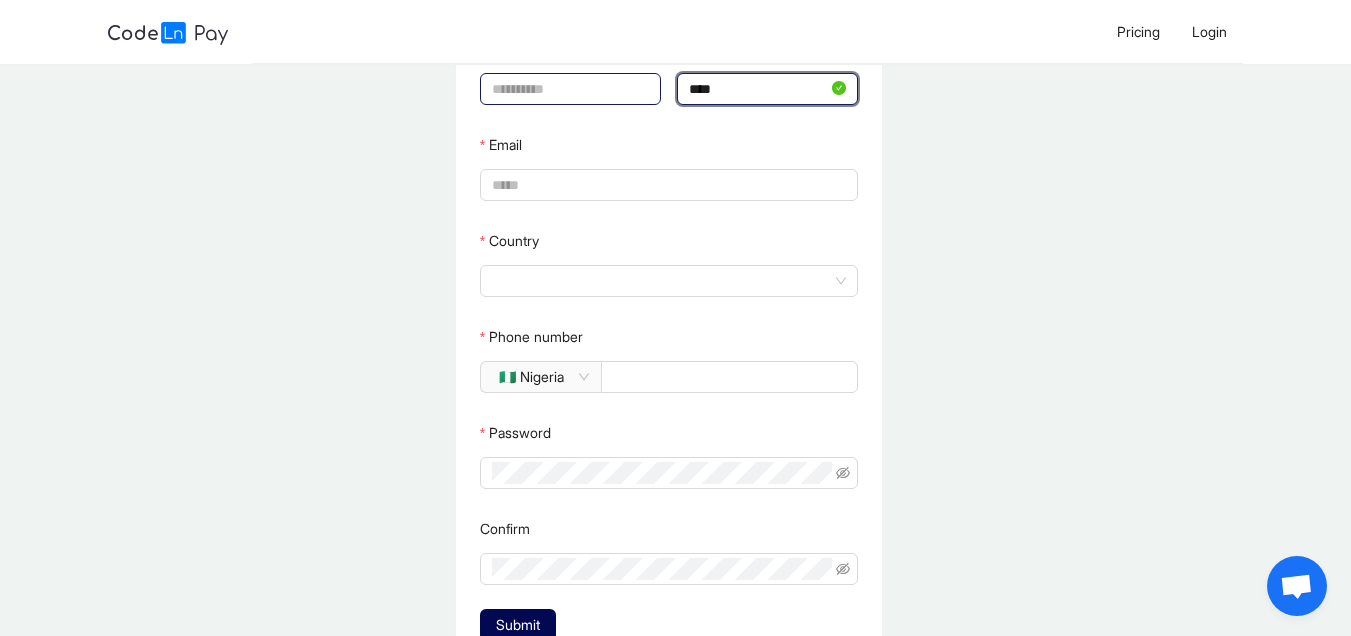 type on "****" 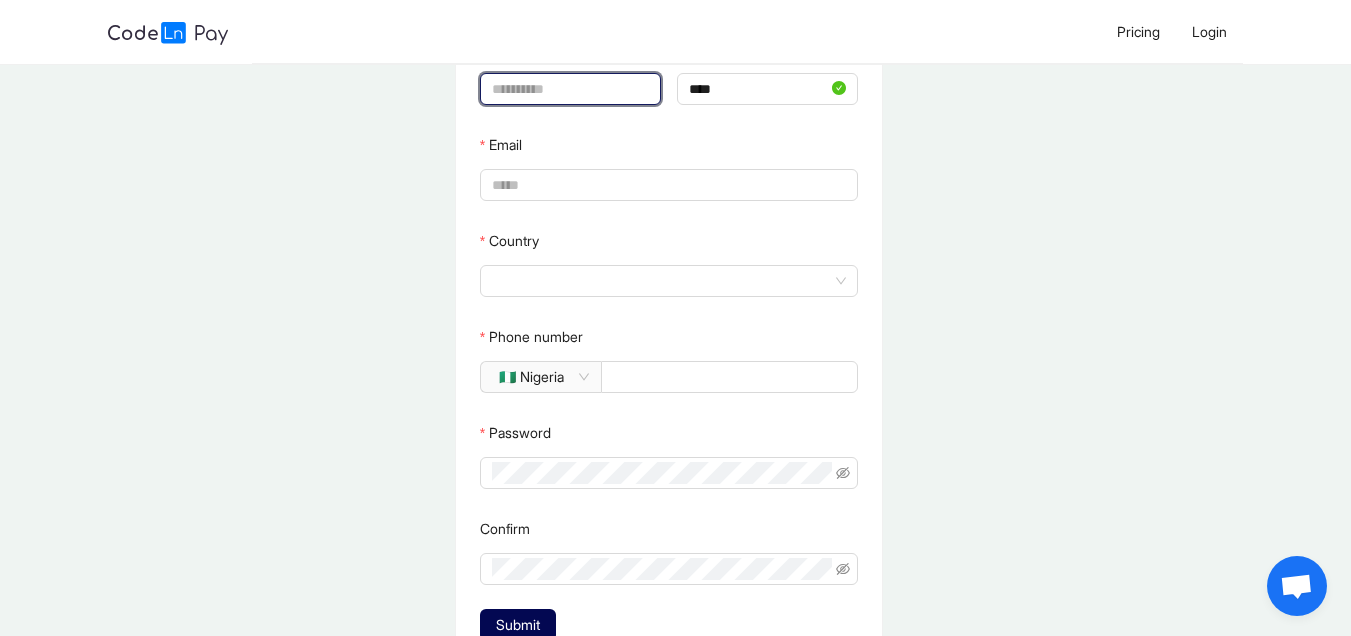 click on "First Name" at bounding box center [568, 89] 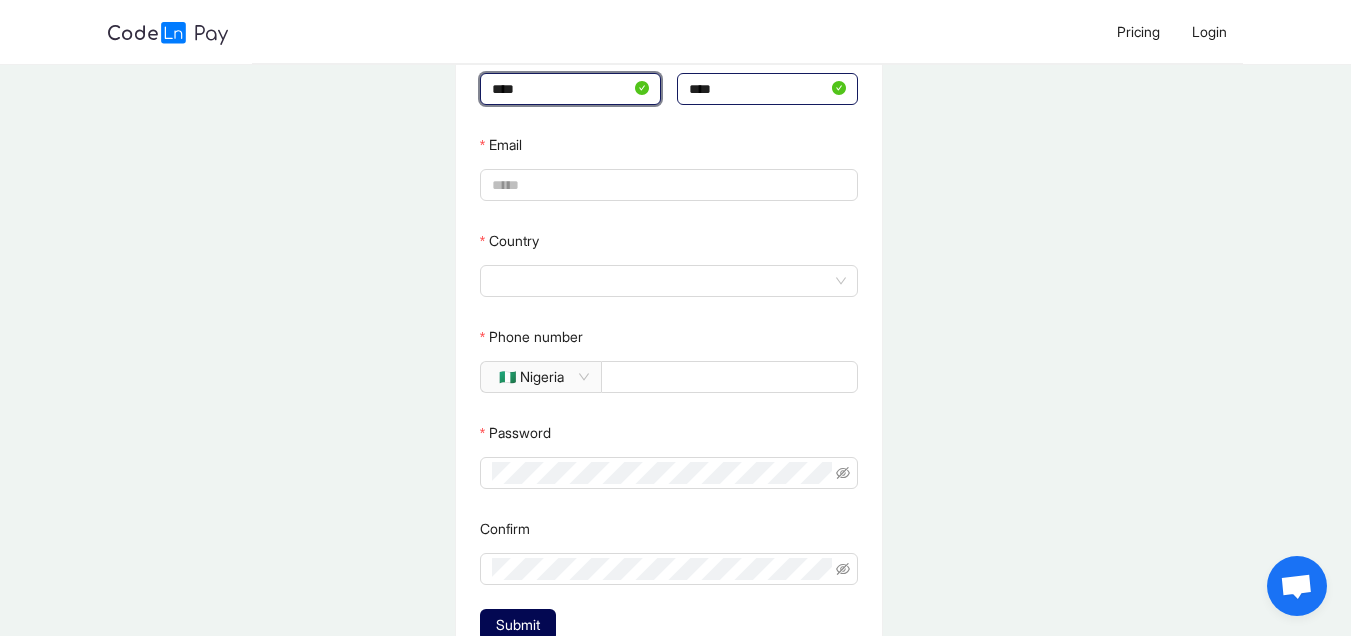 type on "****" 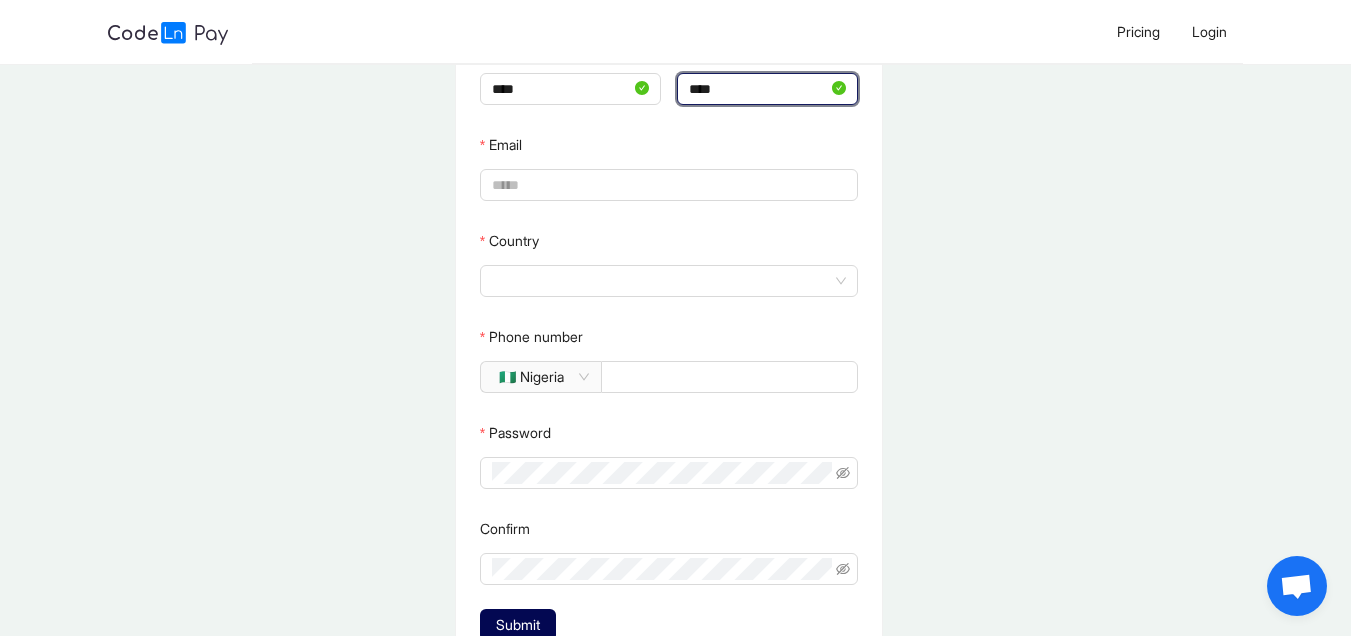 drag, startPoint x: 742, startPoint y: 79, endPoint x: 673, endPoint y: 92, distance: 70.21396 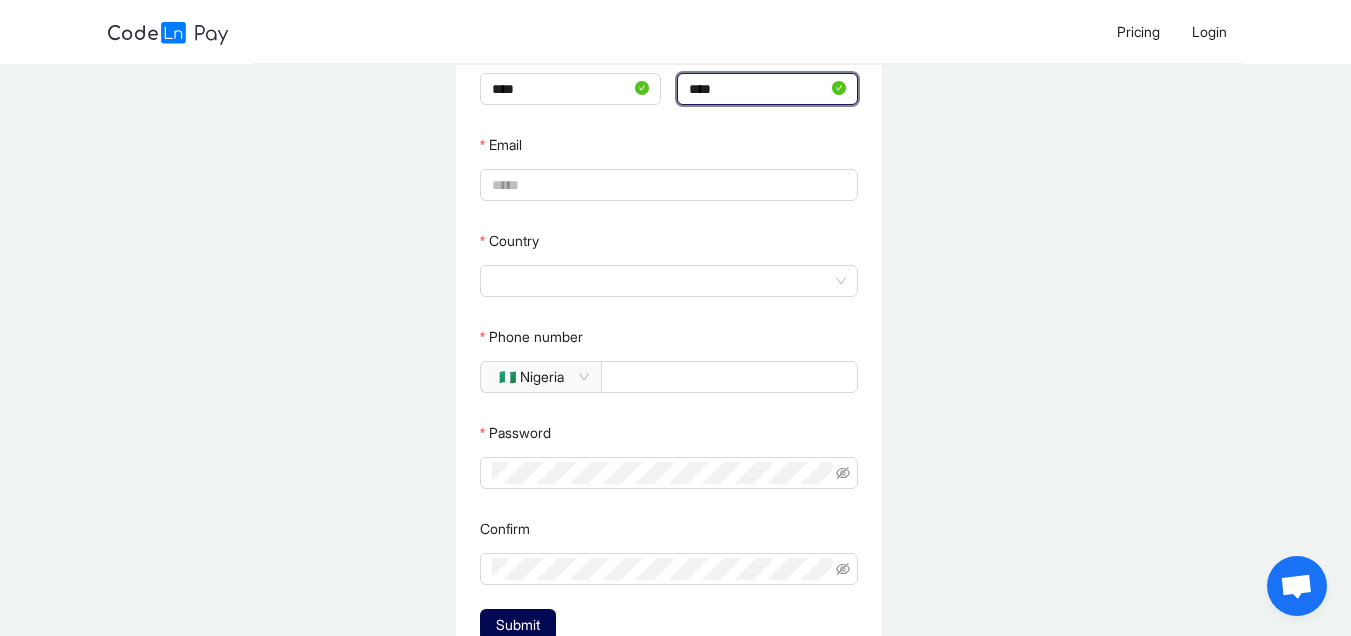 click on "[FIRST] [LAST]" 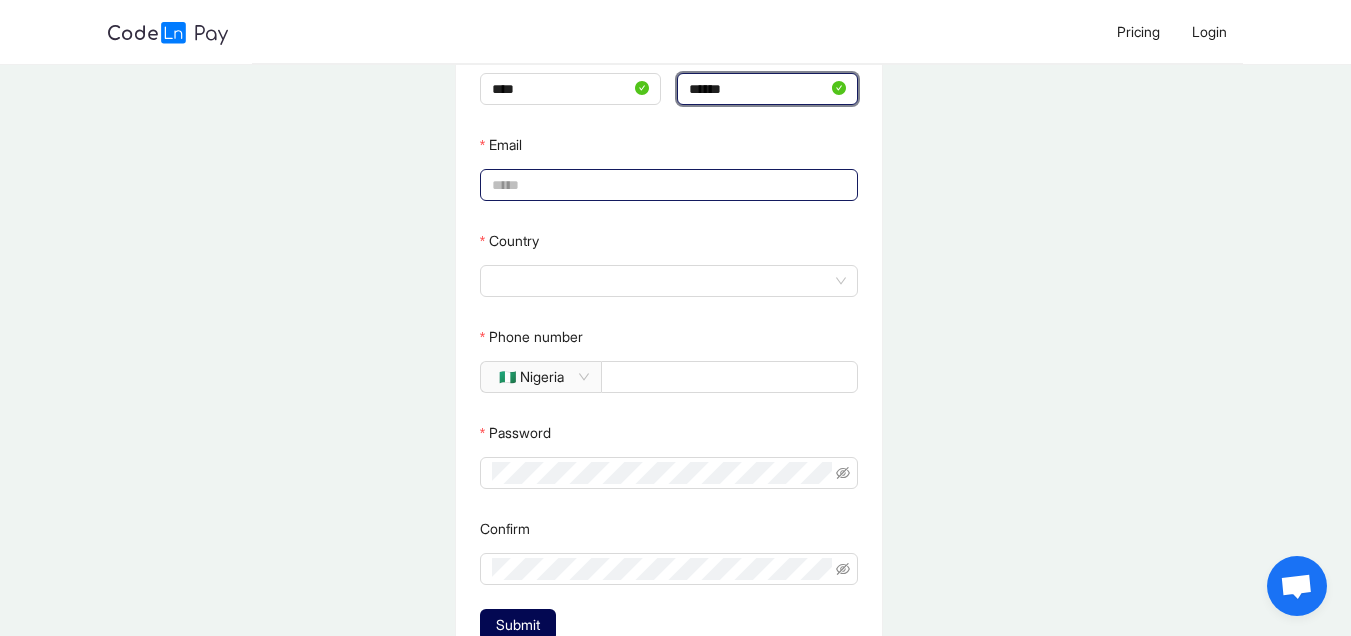 type on "******" 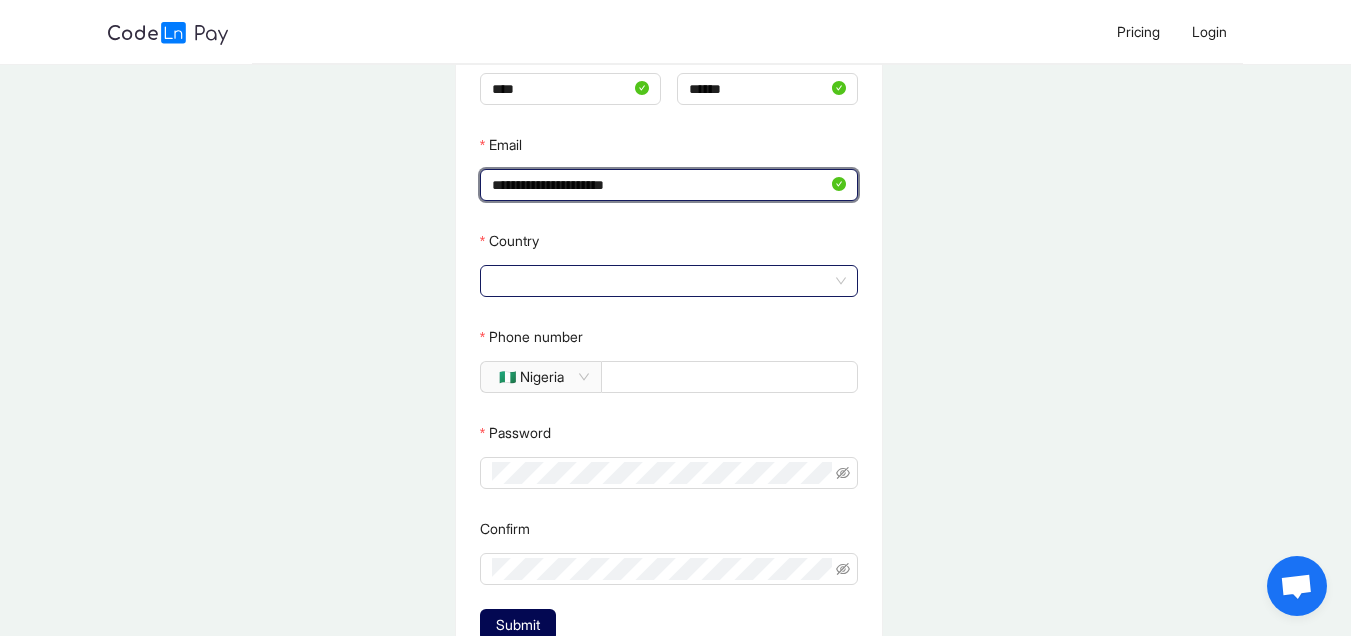 click 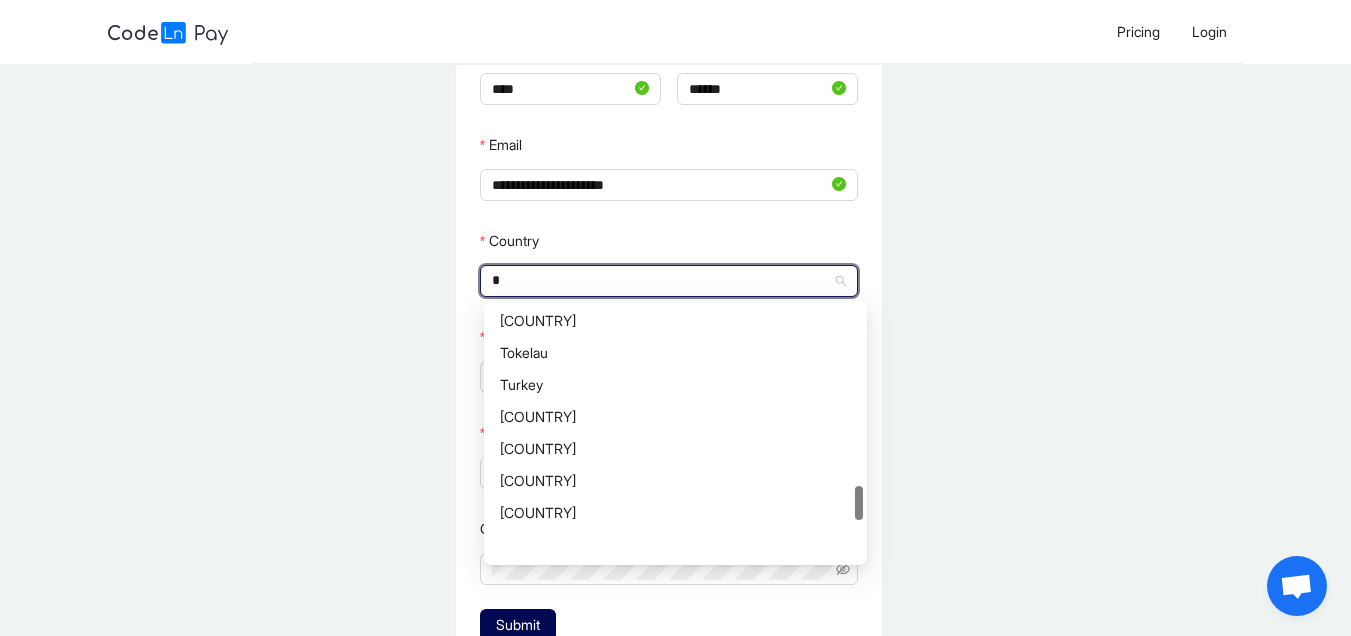scroll, scrollTop: 392, scrollLeft: 0, axis: vertical 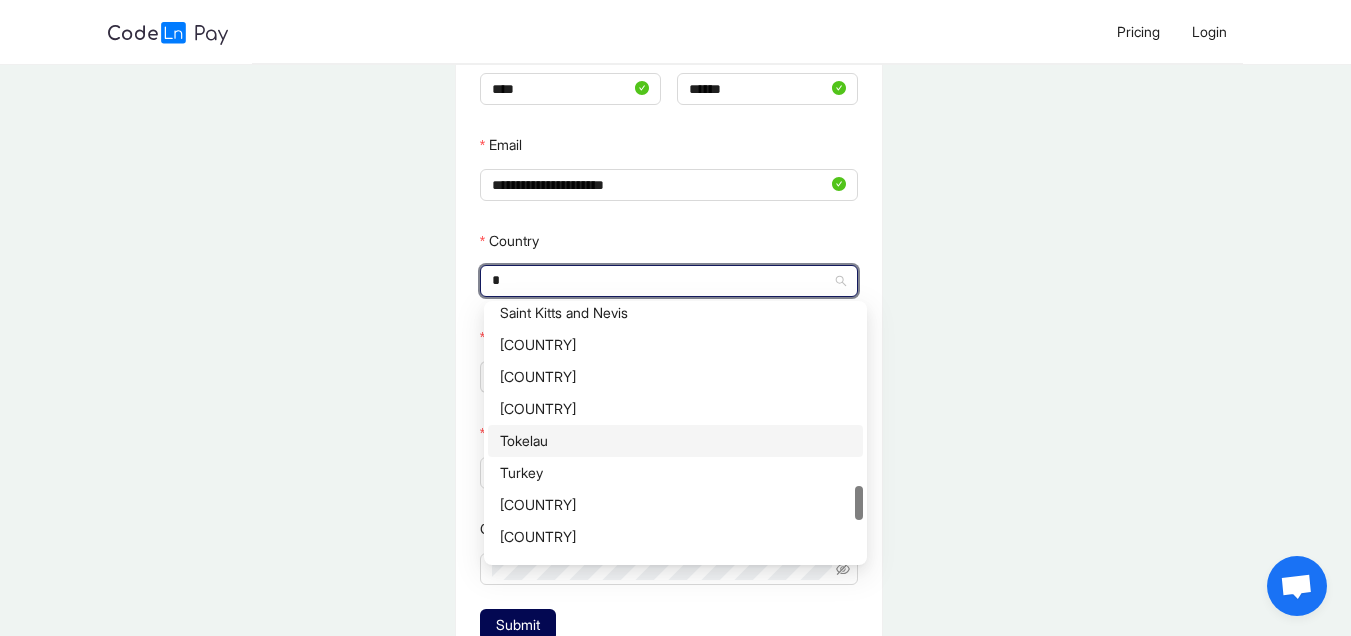 type on "**" 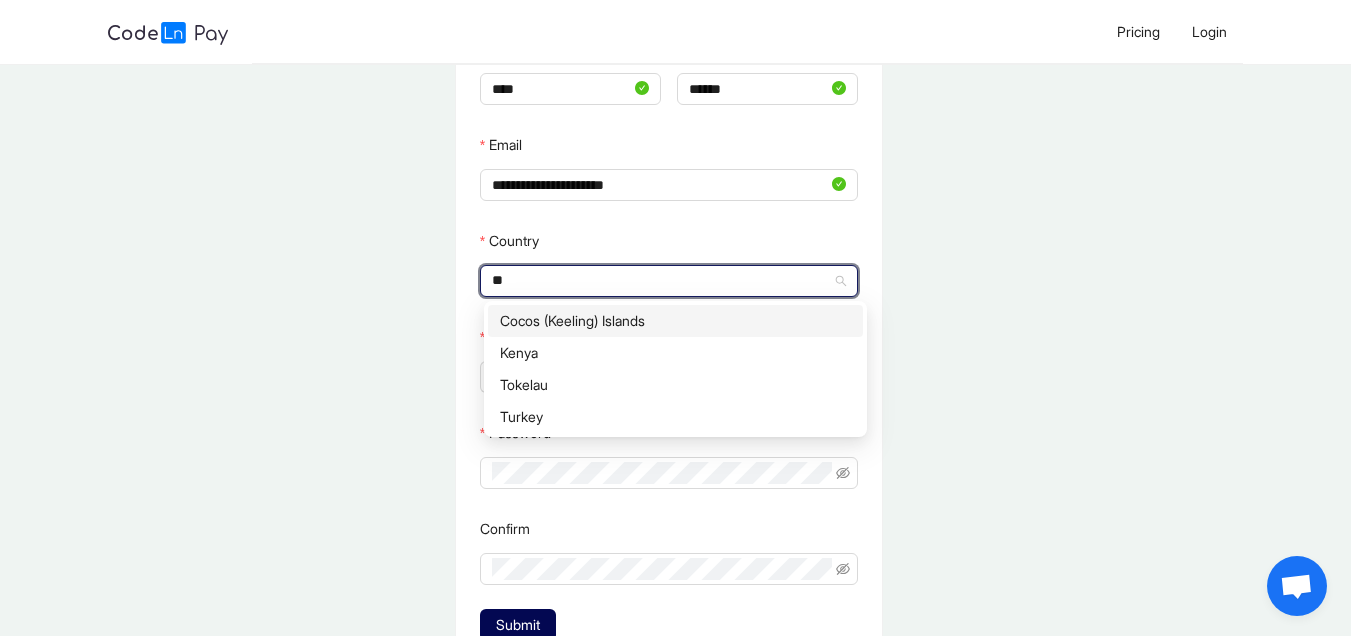 scroll, scrollTop: 0, scrollLeft: 0, axis: both 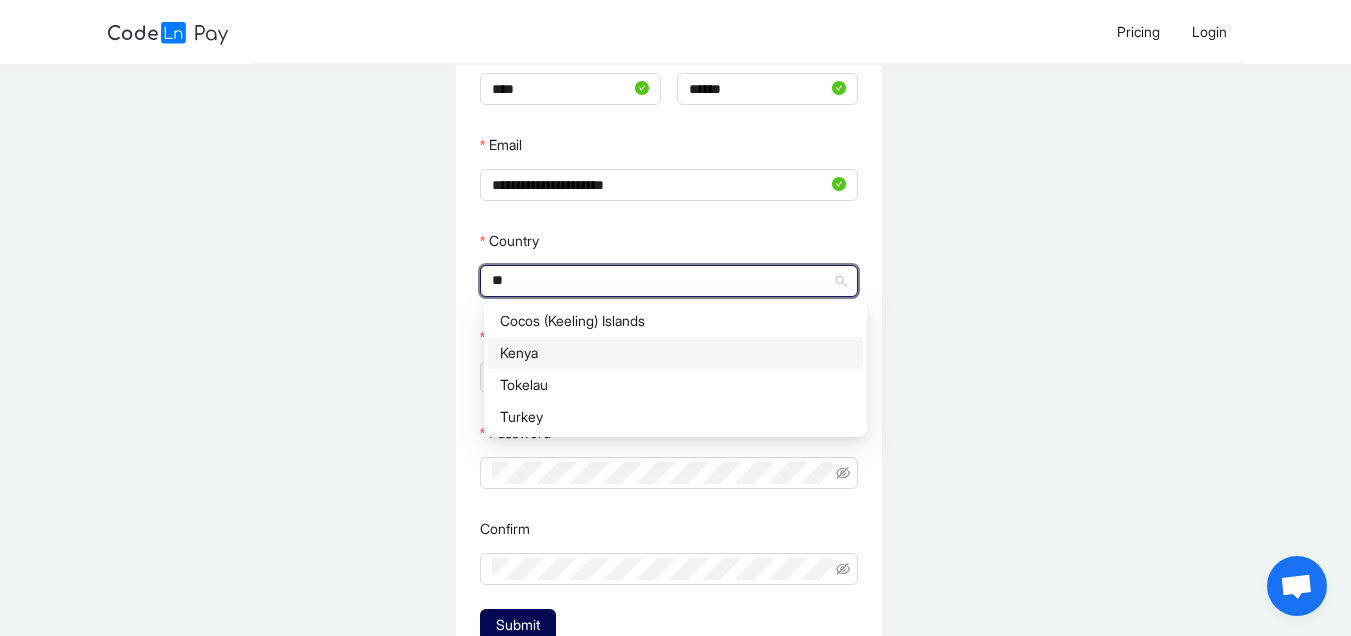 click on "Kenya" at bounding box center (675, 353) 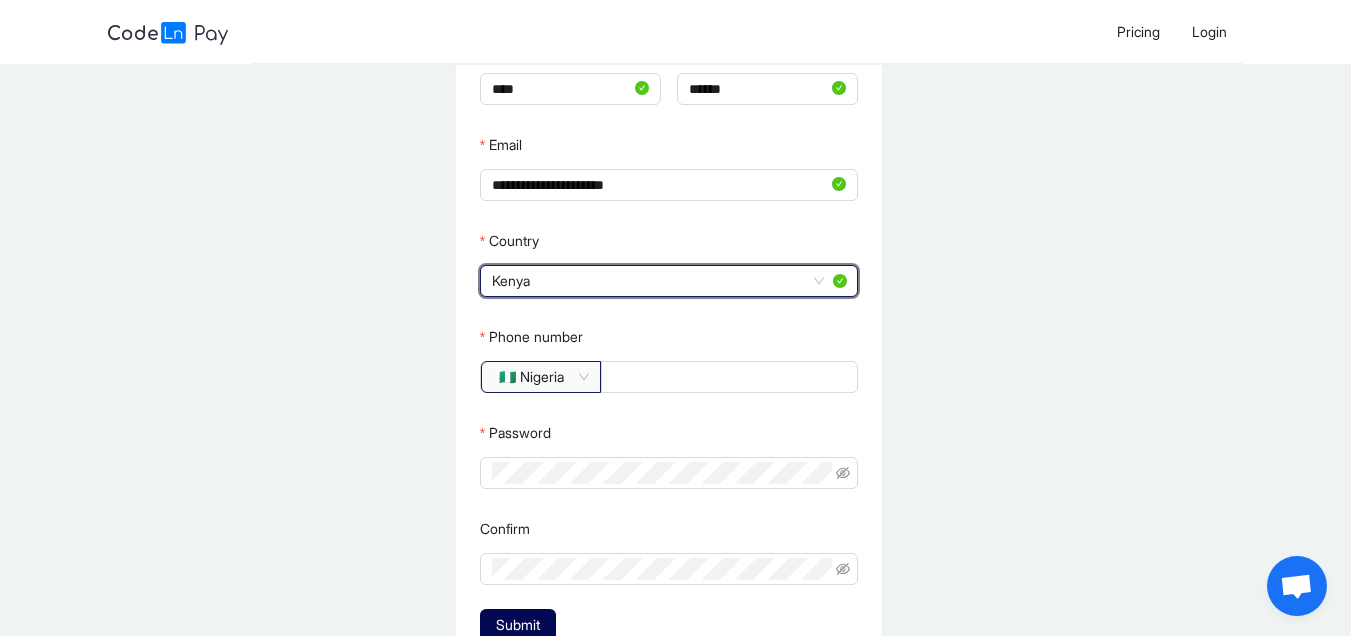 click on "🇳🇬 Nigeria" 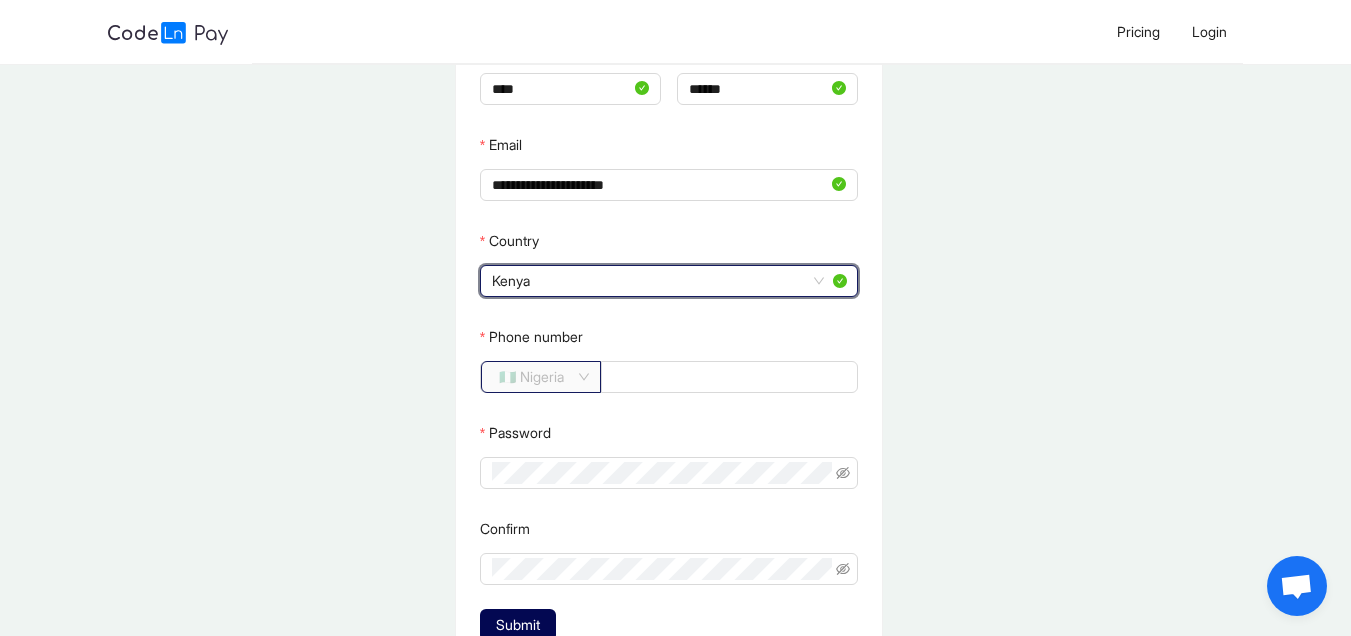 scroll, scrollTop: 3432, scrollLeft: 0, axis: vertical 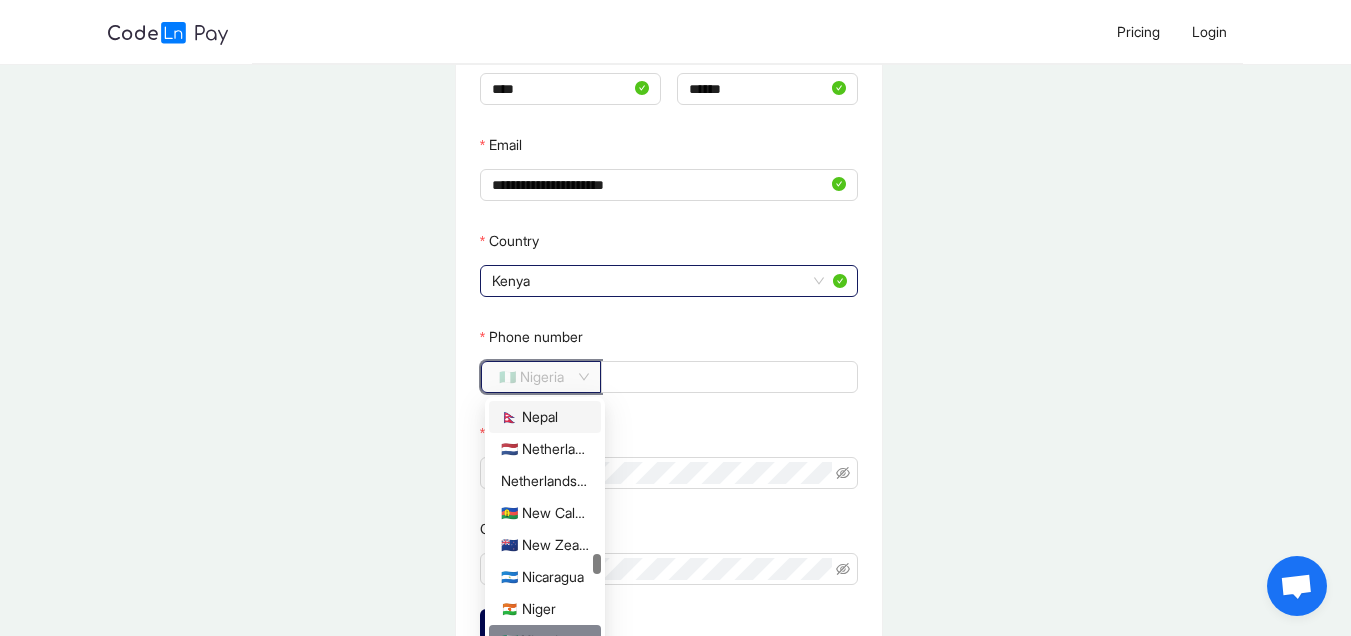 click on "🇳🇬 Nigeria" 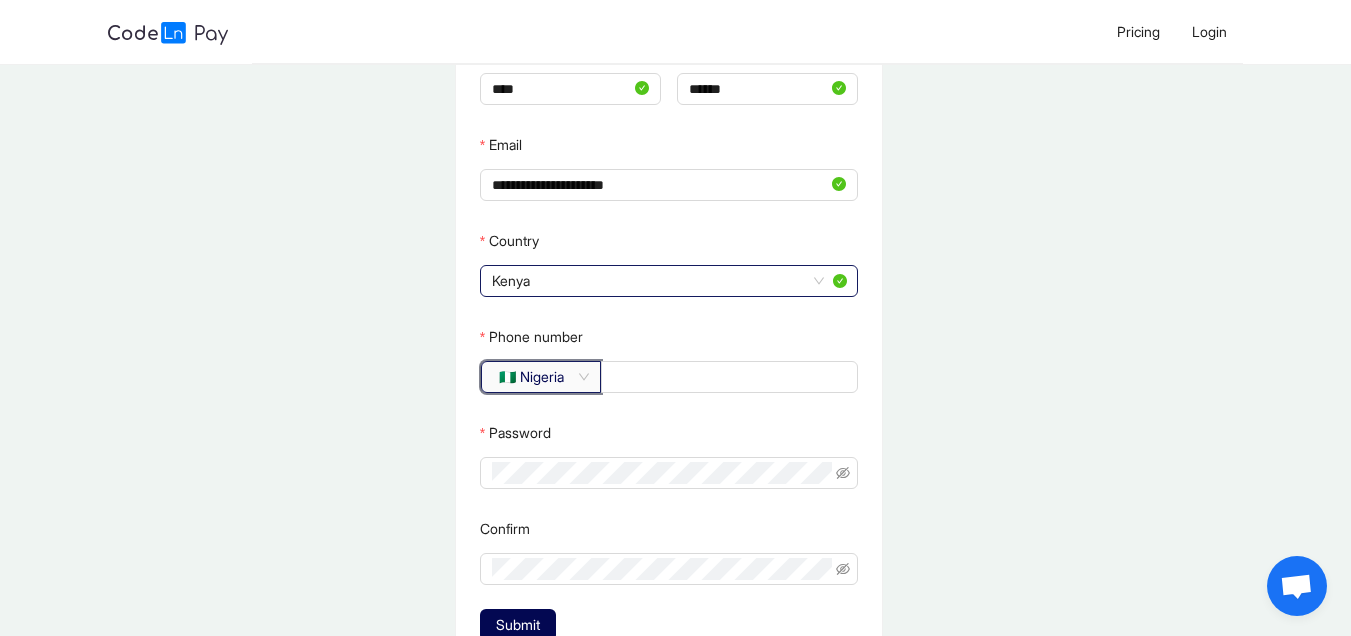 click on "🇳🇬 Nigeria" 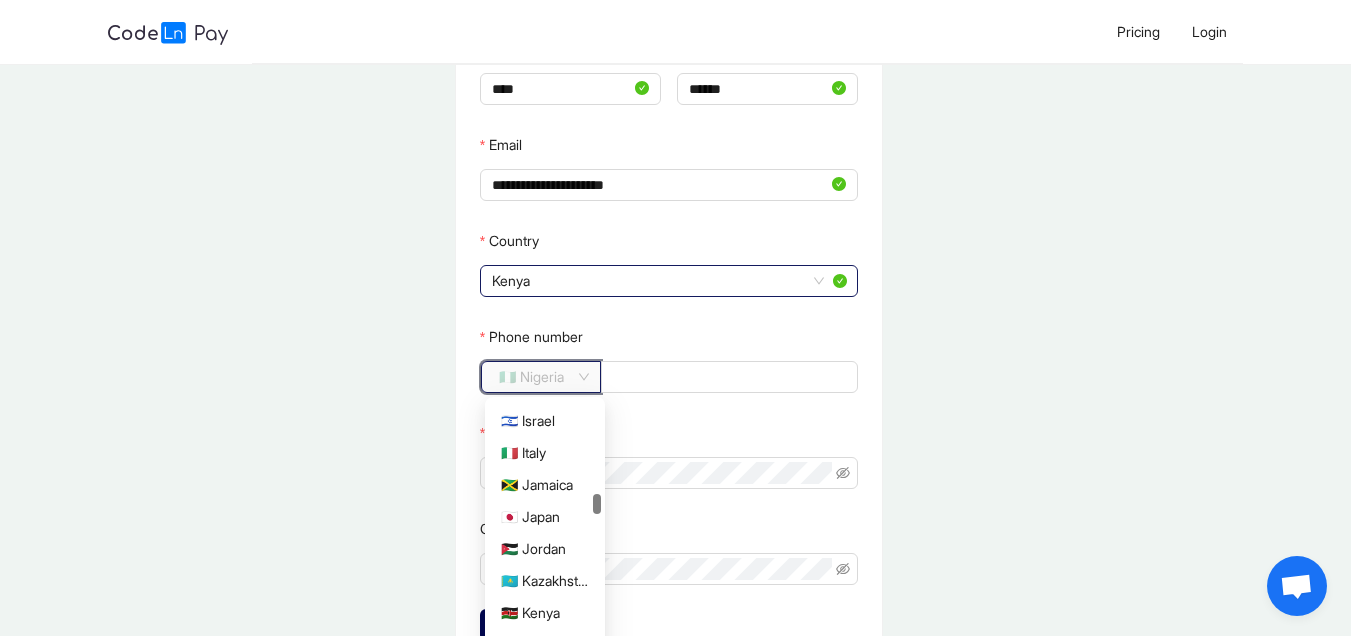 scroll, scrollTop: 2432, scrollLeft: 0, axis: vertical 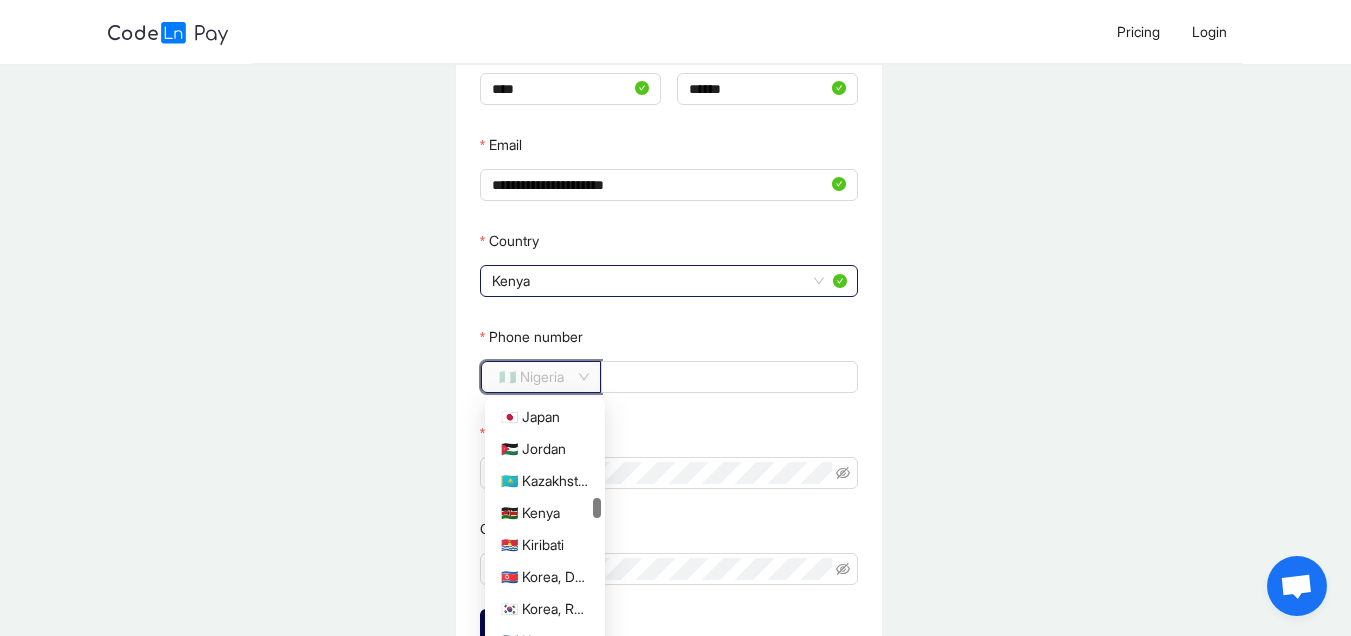 click on "🇰🇪 Kenya" 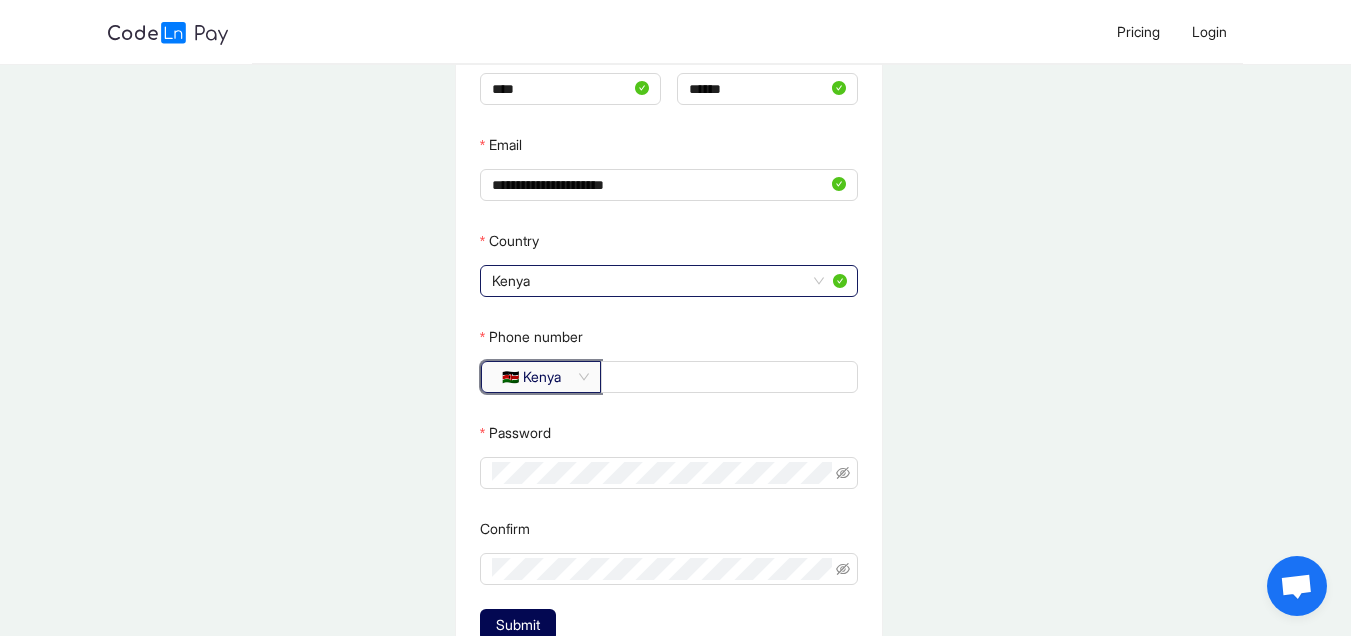 click on "Phone number" 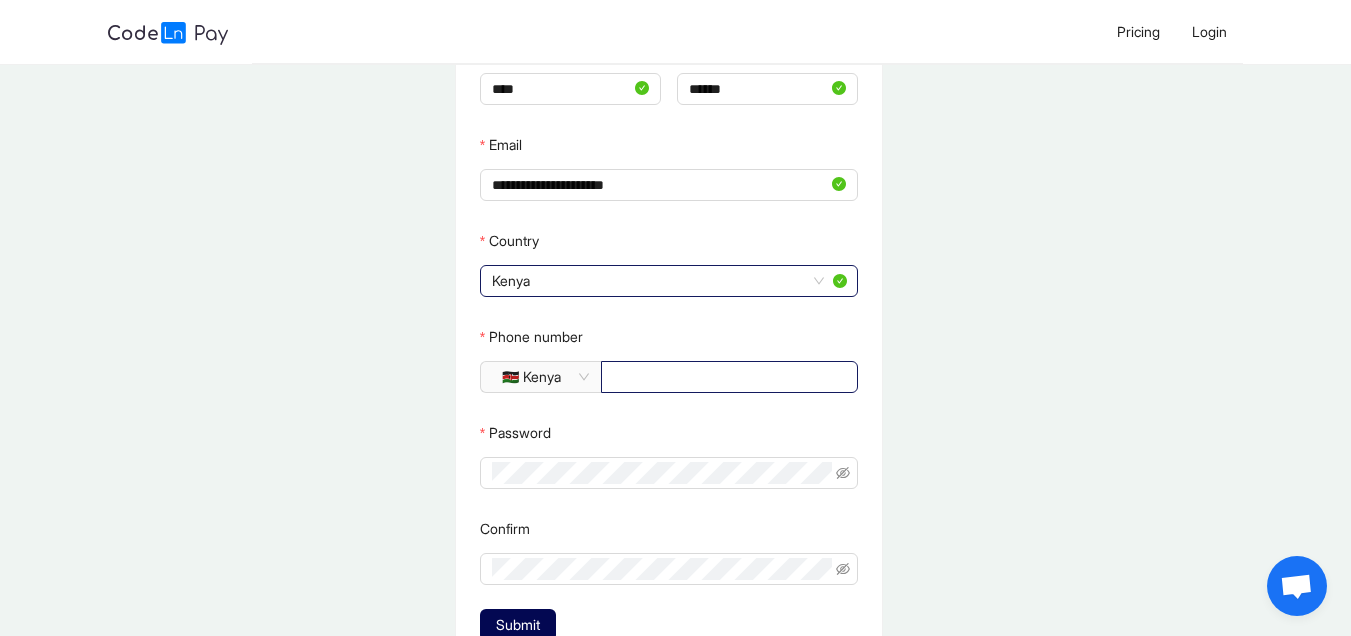 click on "Phone number" at bounding box center (727, 377) 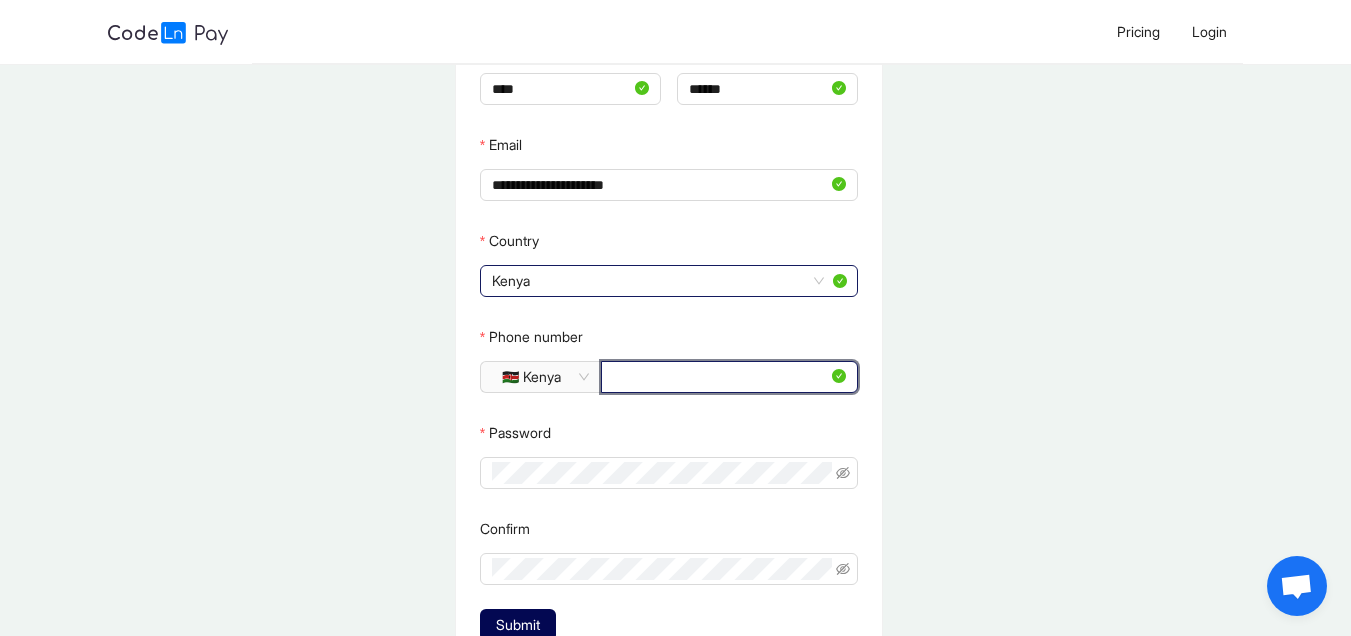 type on "*" 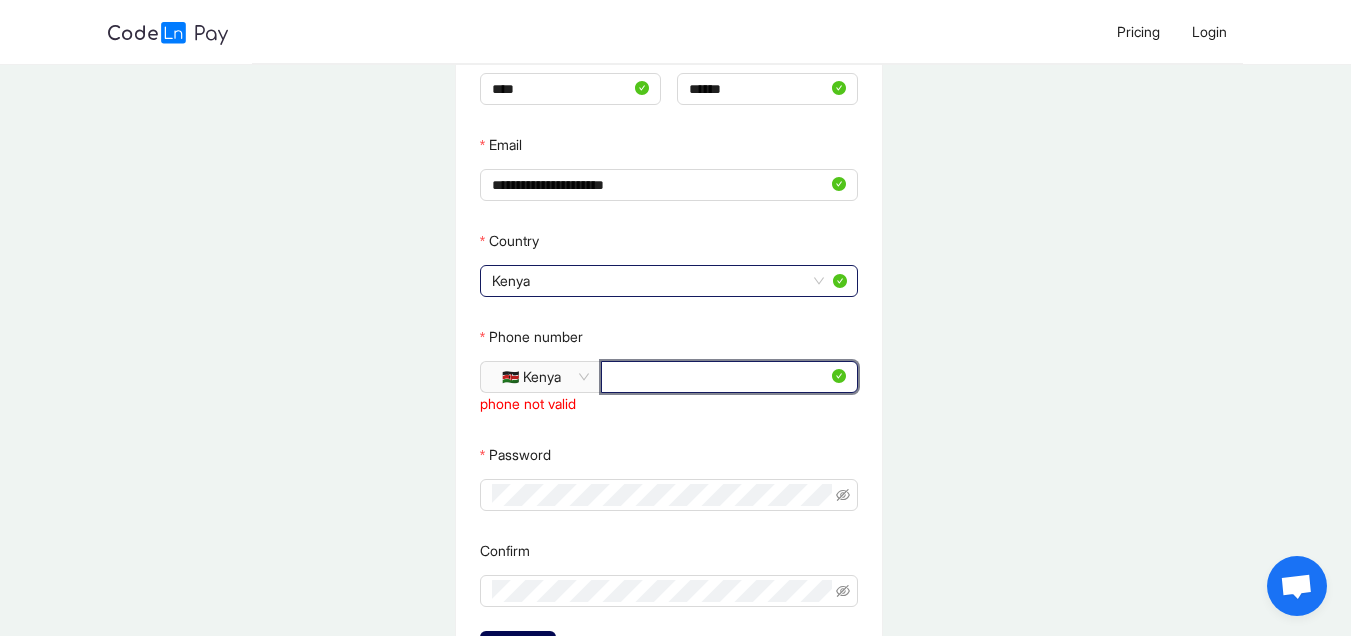 type on "*" 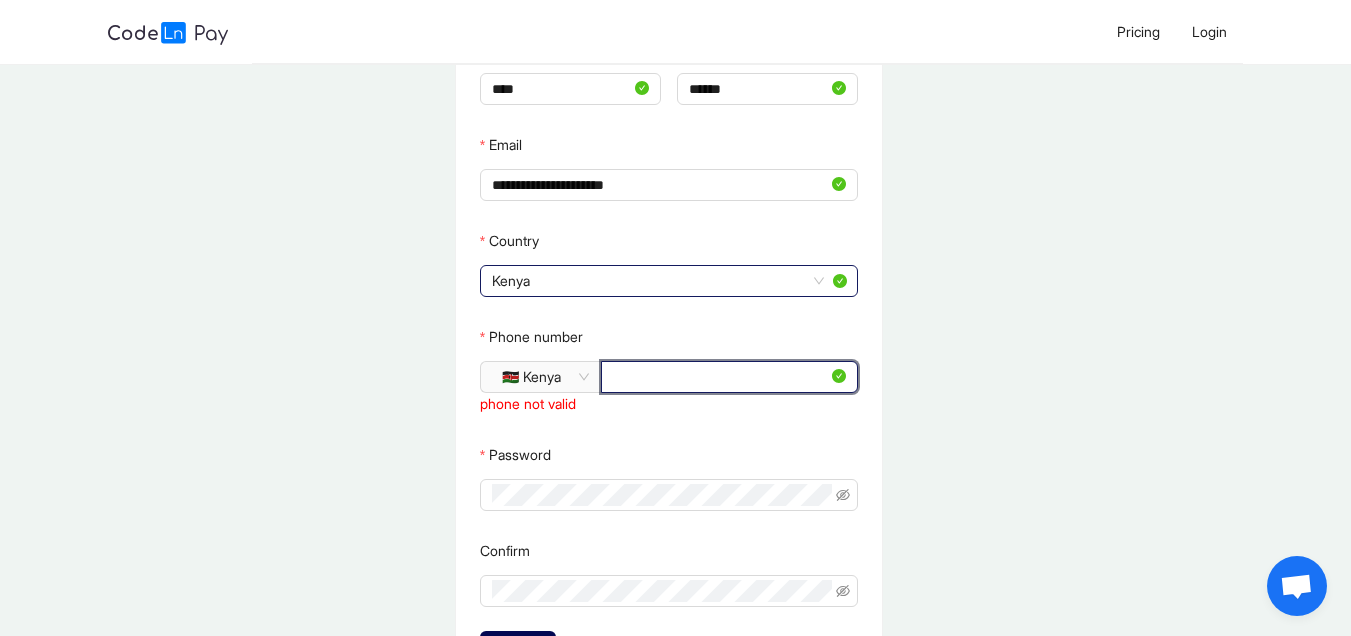 click on "**********" at bounding box center (720, 377) 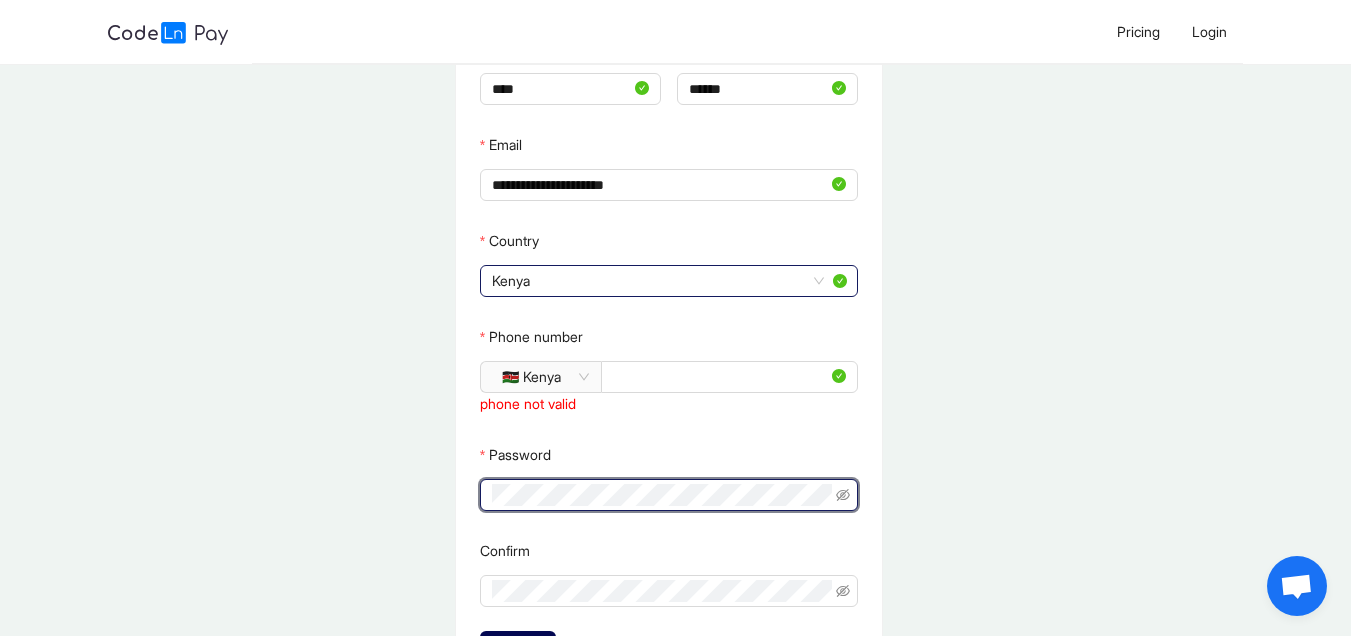 click on "**********" at bounding box center (668, 337) 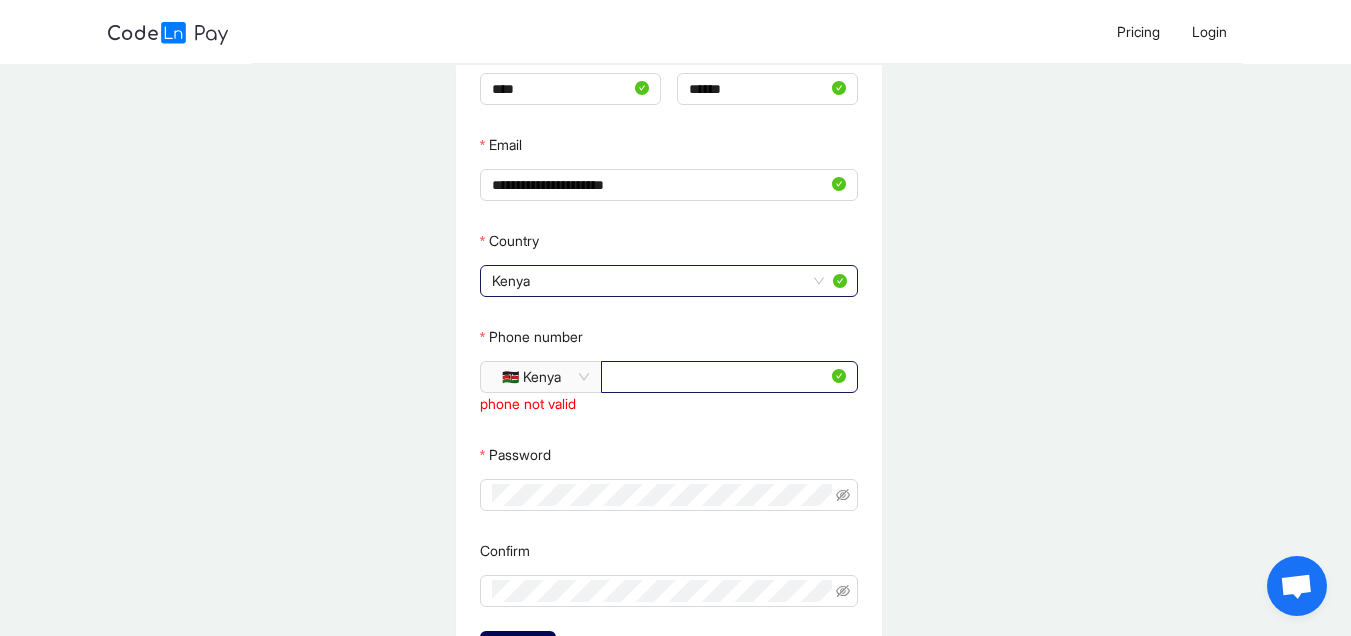 click on "**********" at bounding box center [720, 377] 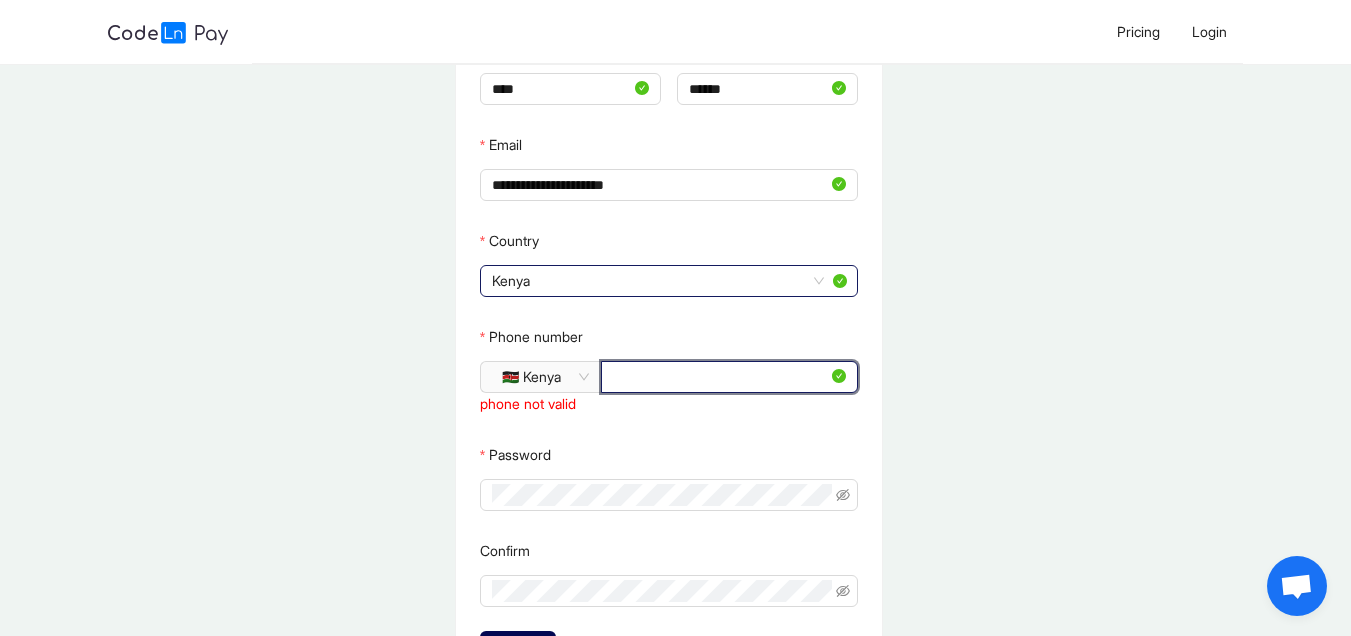 click on "**********" at bounding box center [720, 377] 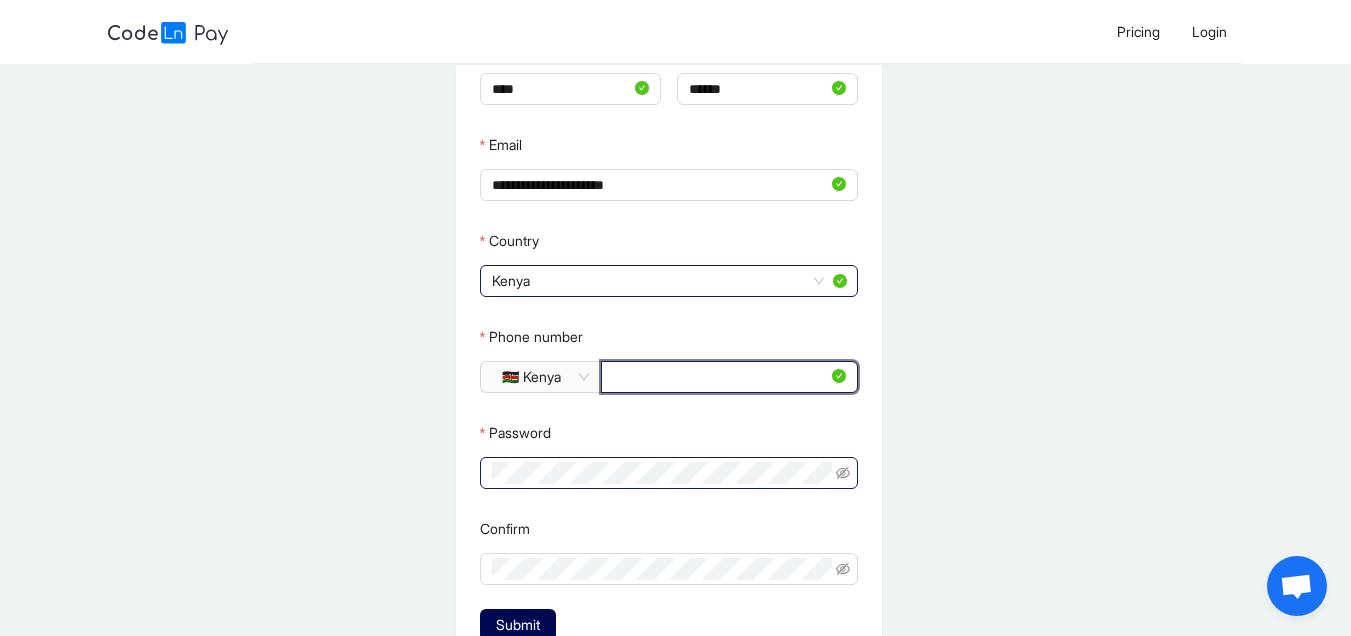 type on "*********" 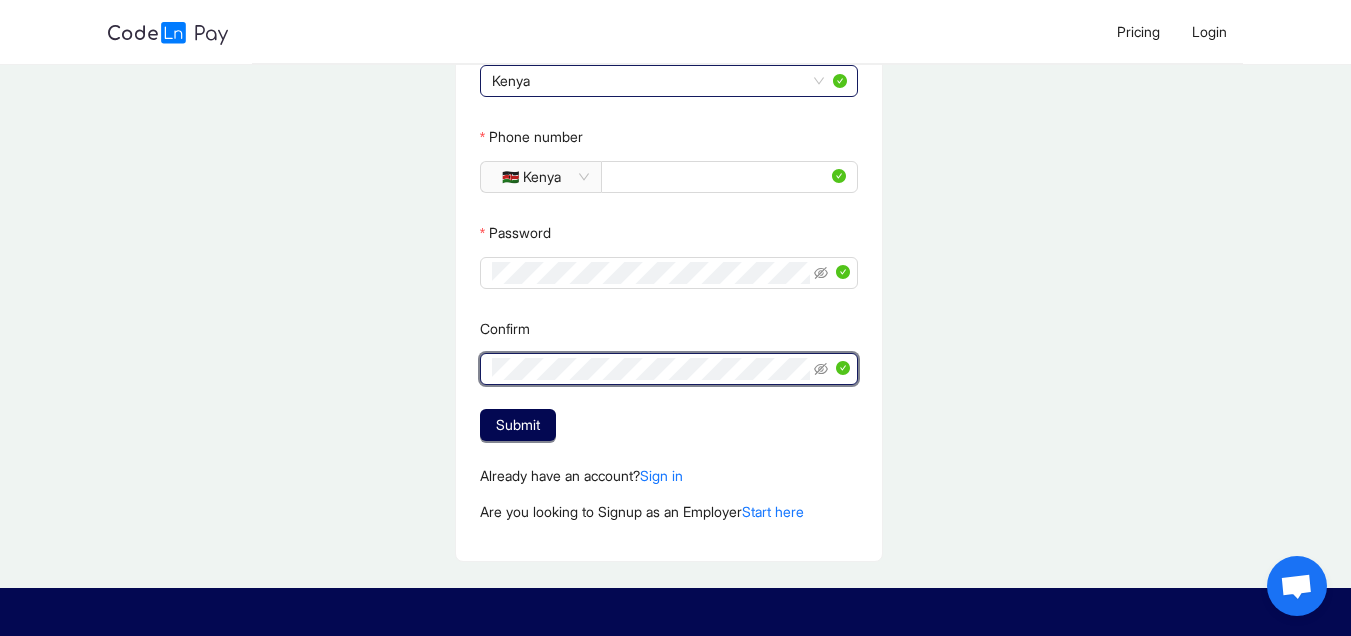 scroll, scrollTop: 600, scrollLeft: 0, axis: vertical 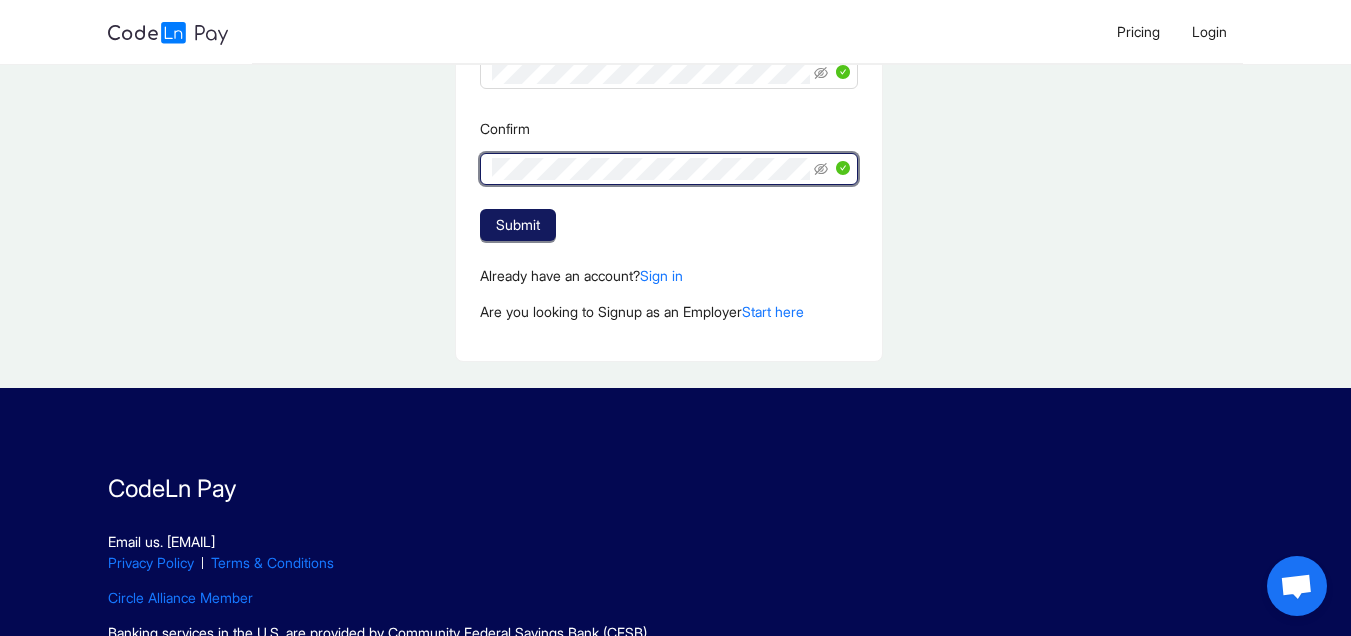 click on "Submit" 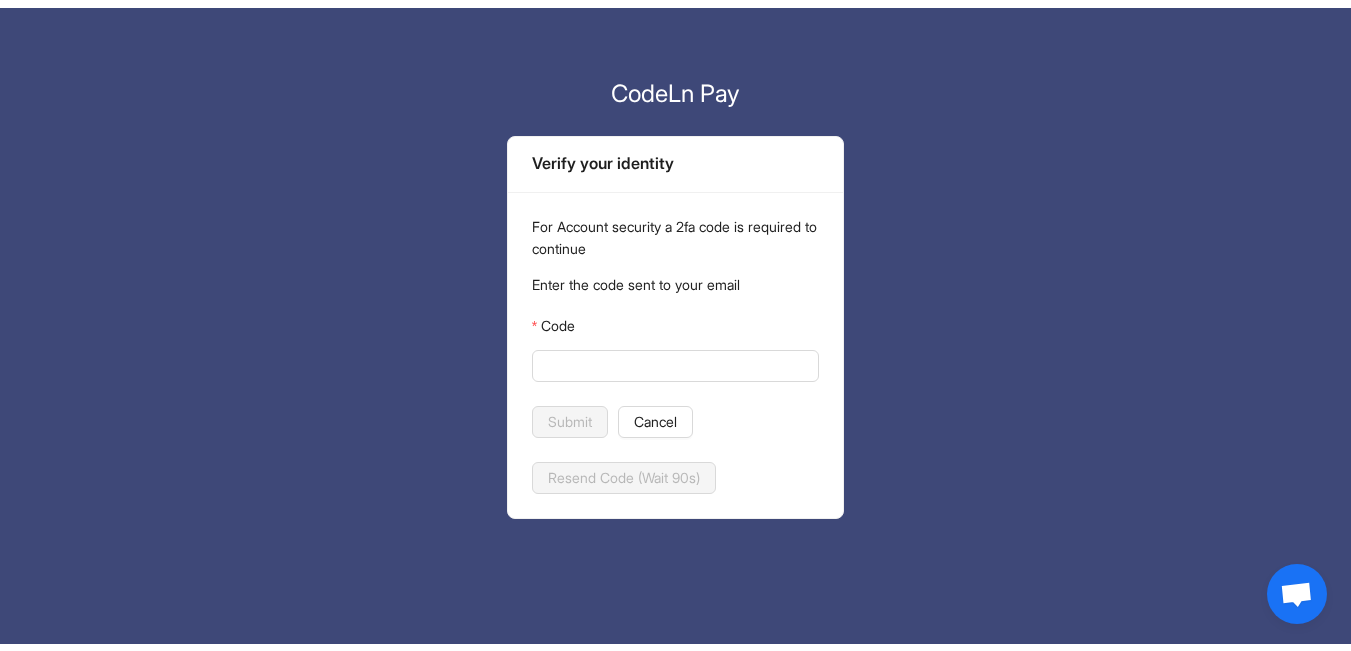 scroll, scrollTop: 0, scrollLeft: 0, axis: both 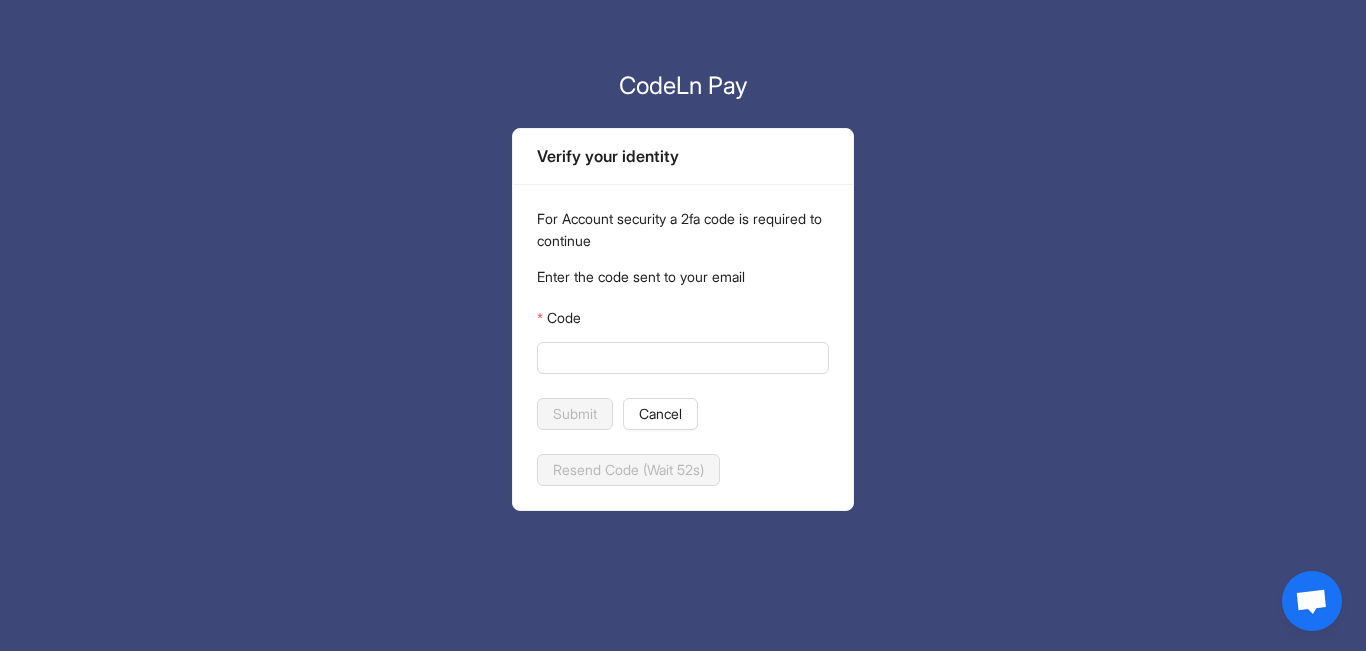 click on "CodeLn Pay Verify your identity For Account security a 2fa code is required to continue Enter the code sent to your email [EMAIL] Code Submit Cancel Resend Code (Wait 52s)" 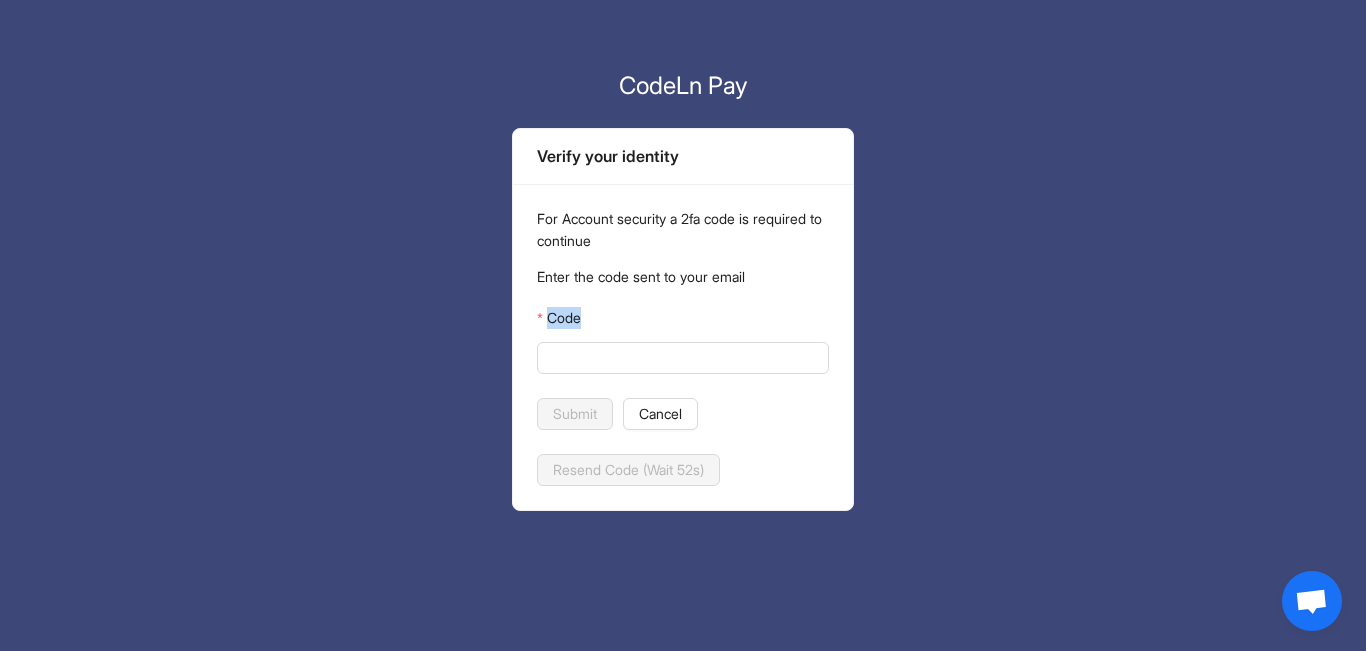 click on "CodeLn Pay Verify your identity For Account security a 2fa code is required to continue Enter the code sent to your email [EMAIL] Code Submit Cancel Resend Code (Wait 52s)" 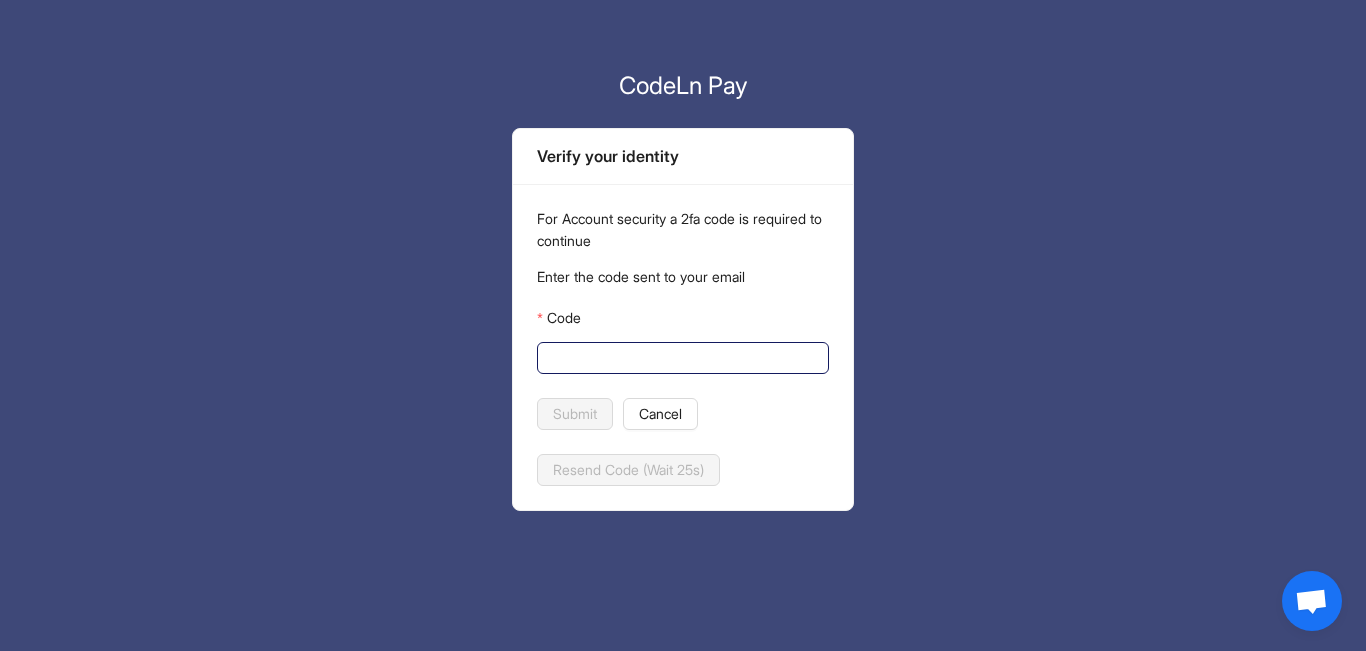 click on "Code" at bounding box center [681, 358] 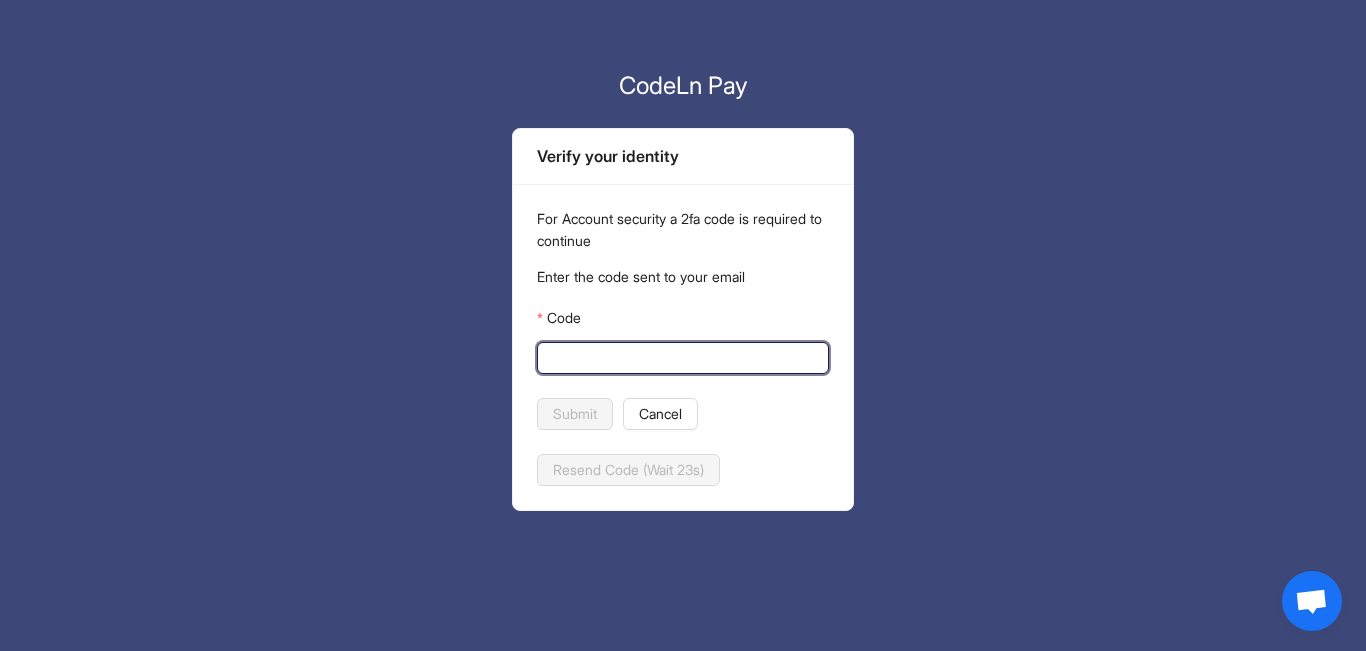 paste on "******" 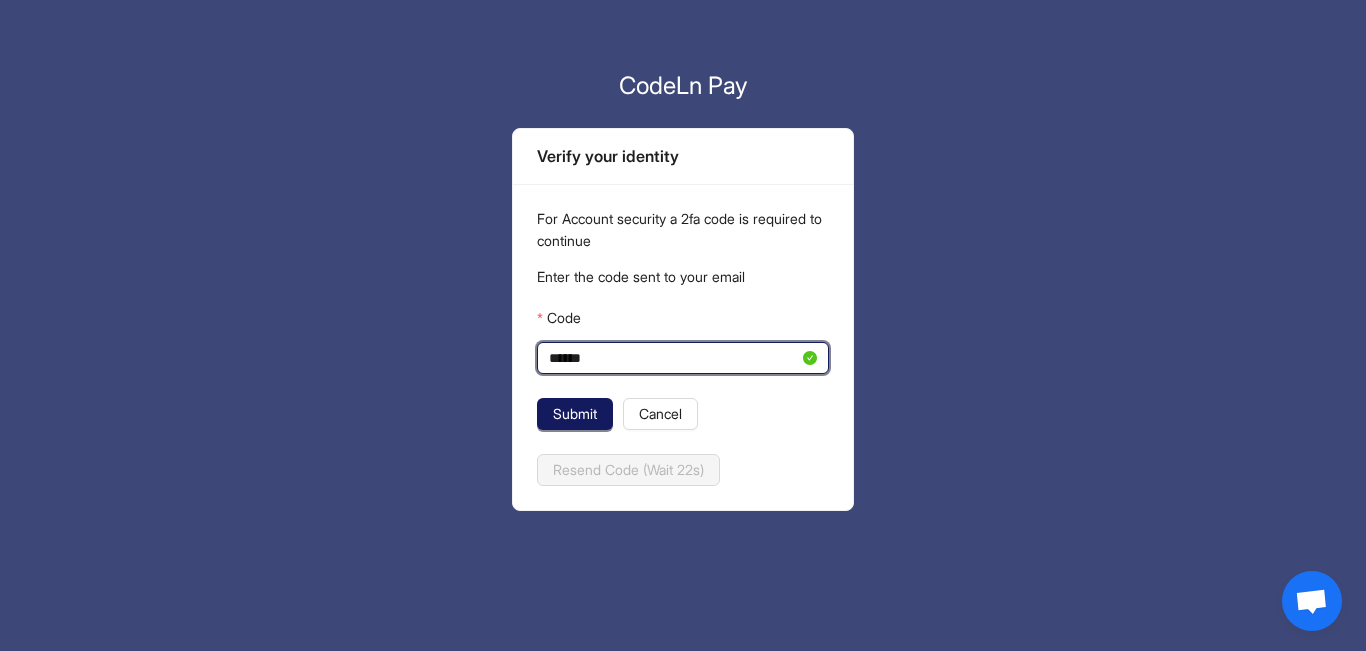 type on "******" 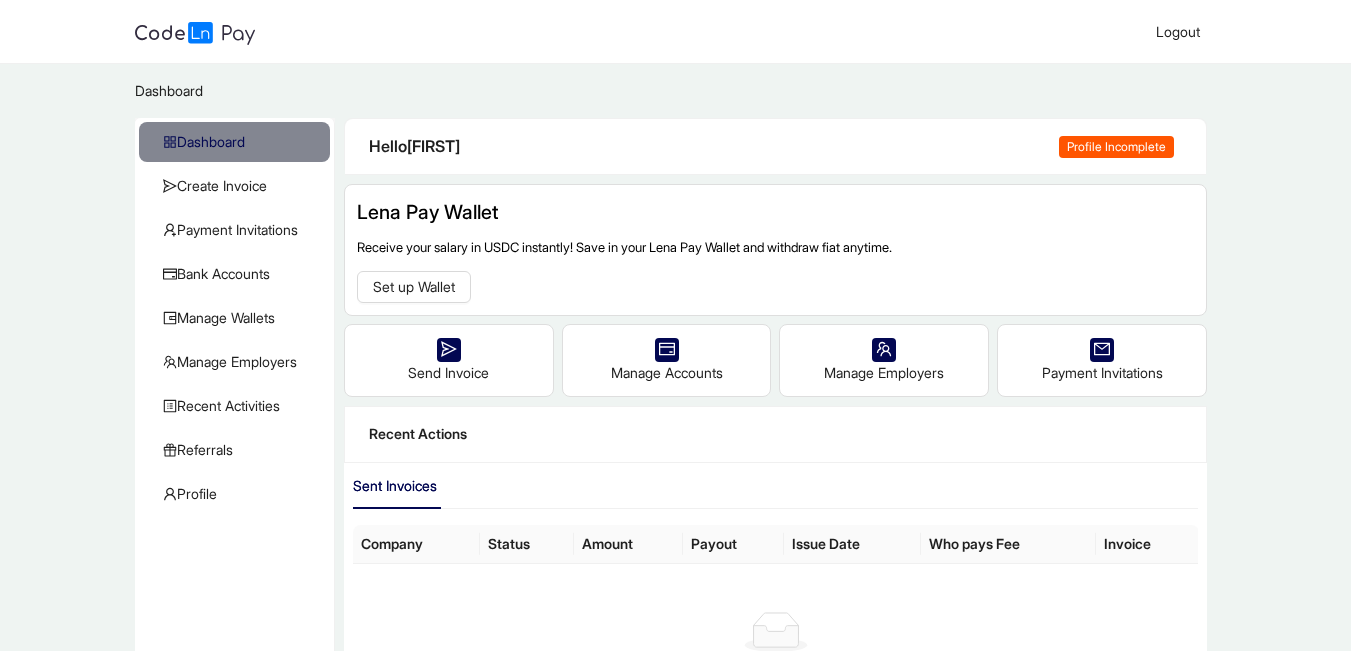 click on "Profile Incomplete" at bounding box center [1116, 147] 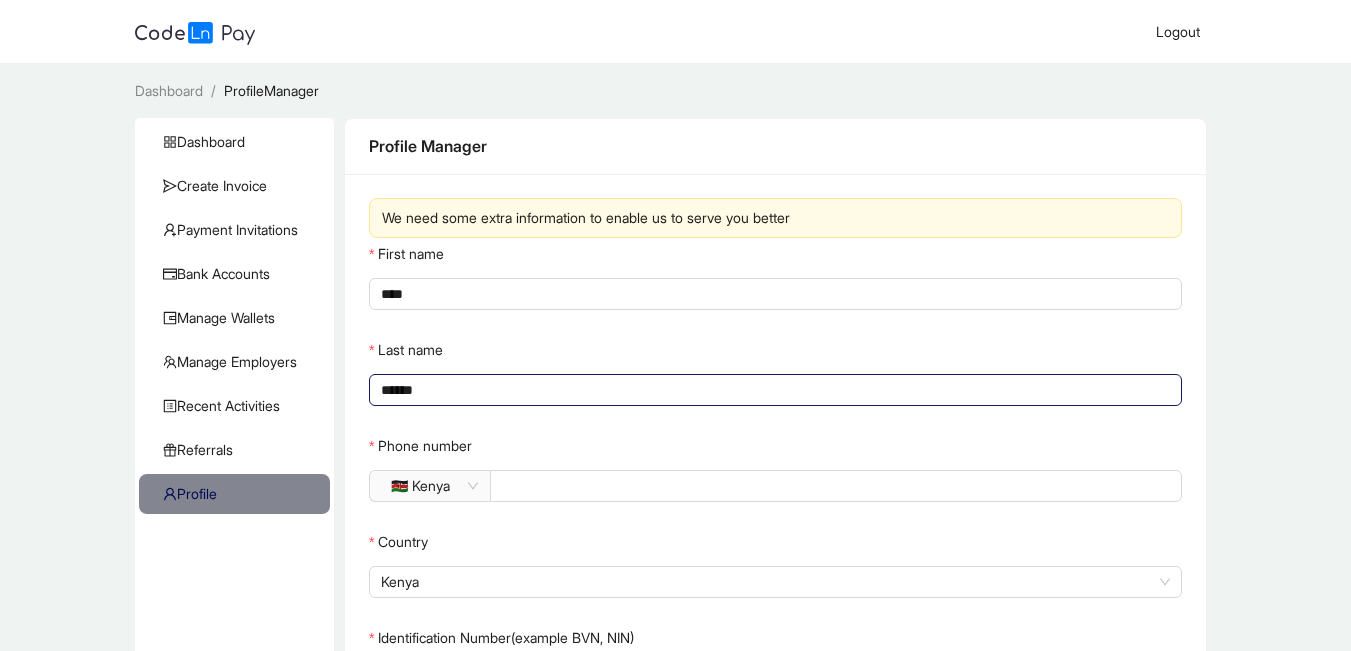 scroll, scrollTop: 200, scrollLeft: 0, axis: vertical 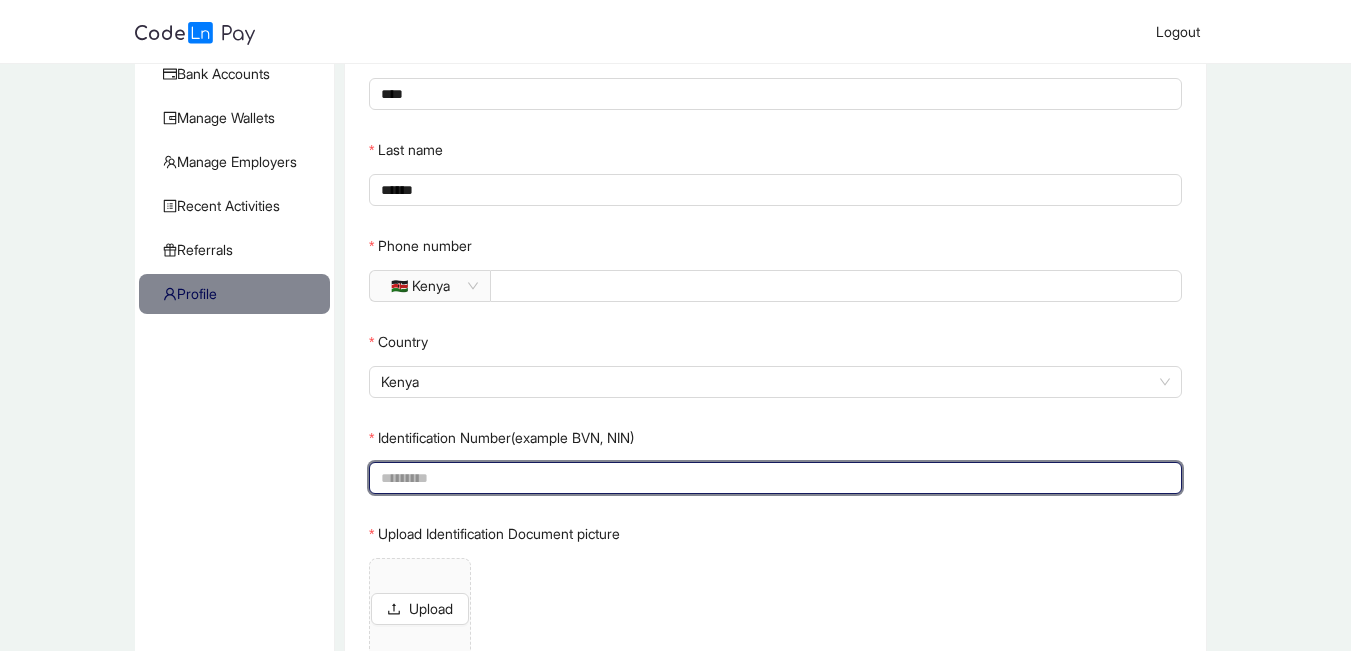 click on "Identification Number(example BVN, NIN)" at bounding box center (773, 478) 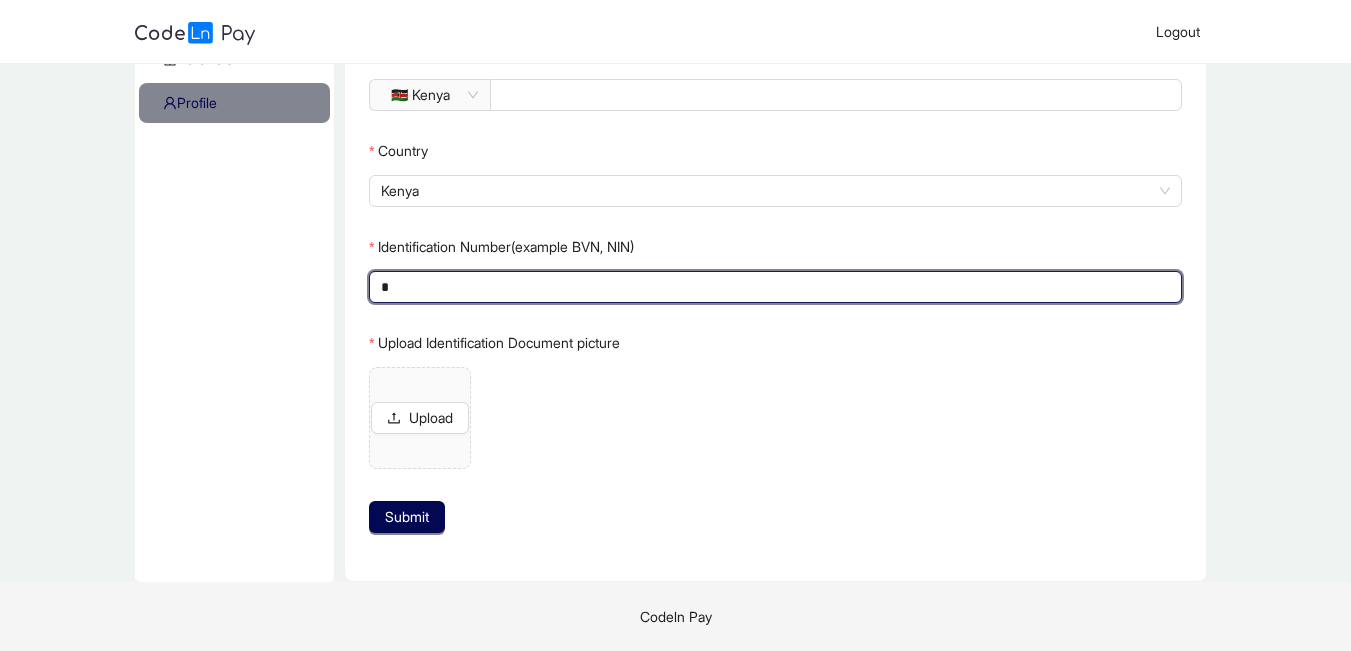 scroll, scrollTop: 351, scrollLeft: 0, axis: vertical 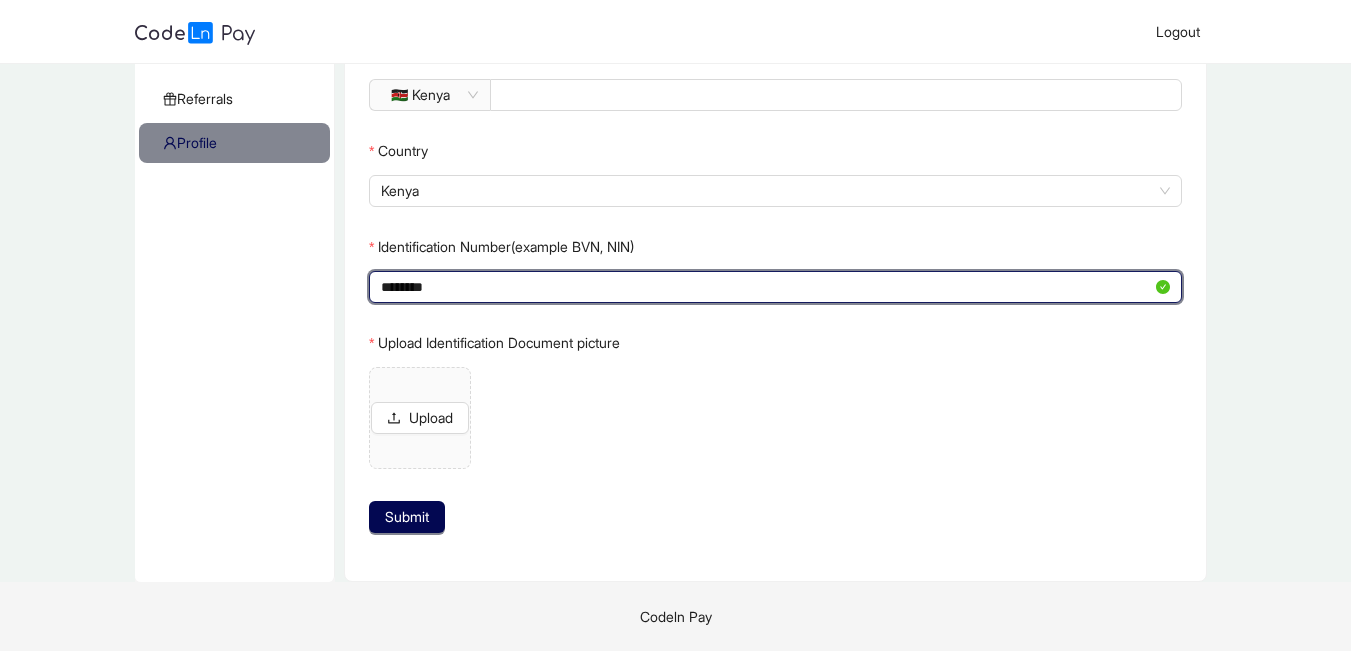 type on "********" 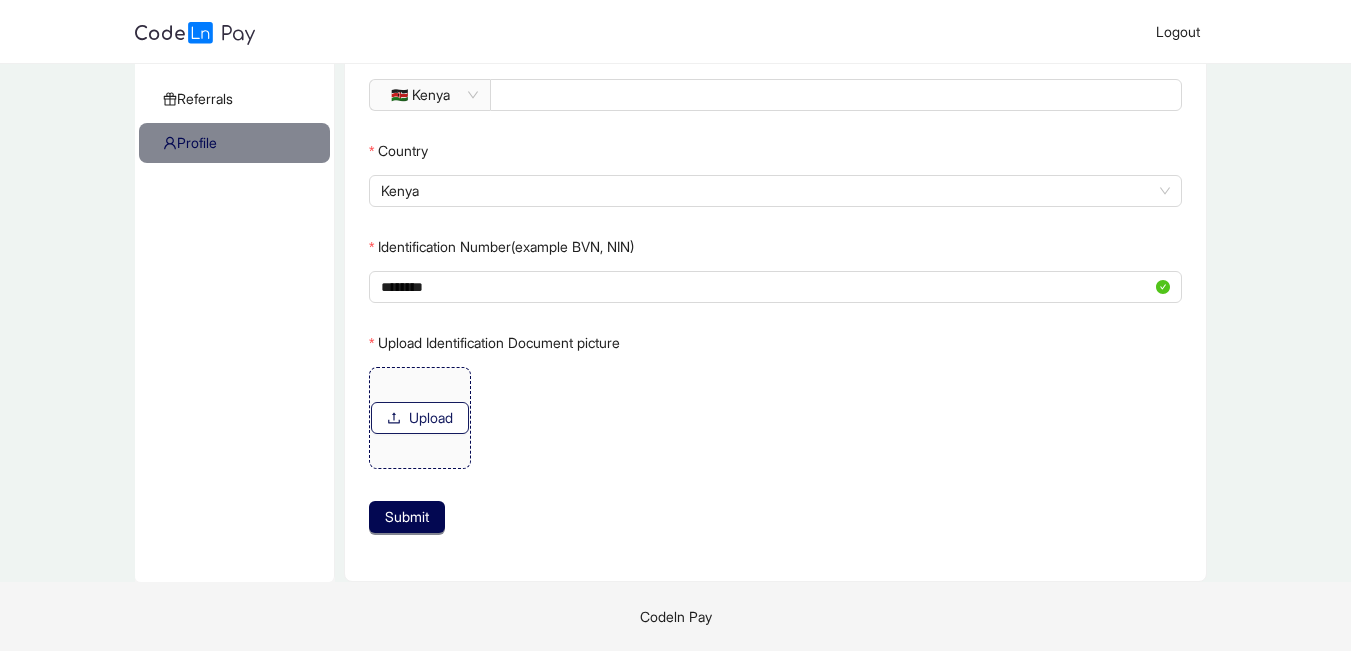 click on "Upload" 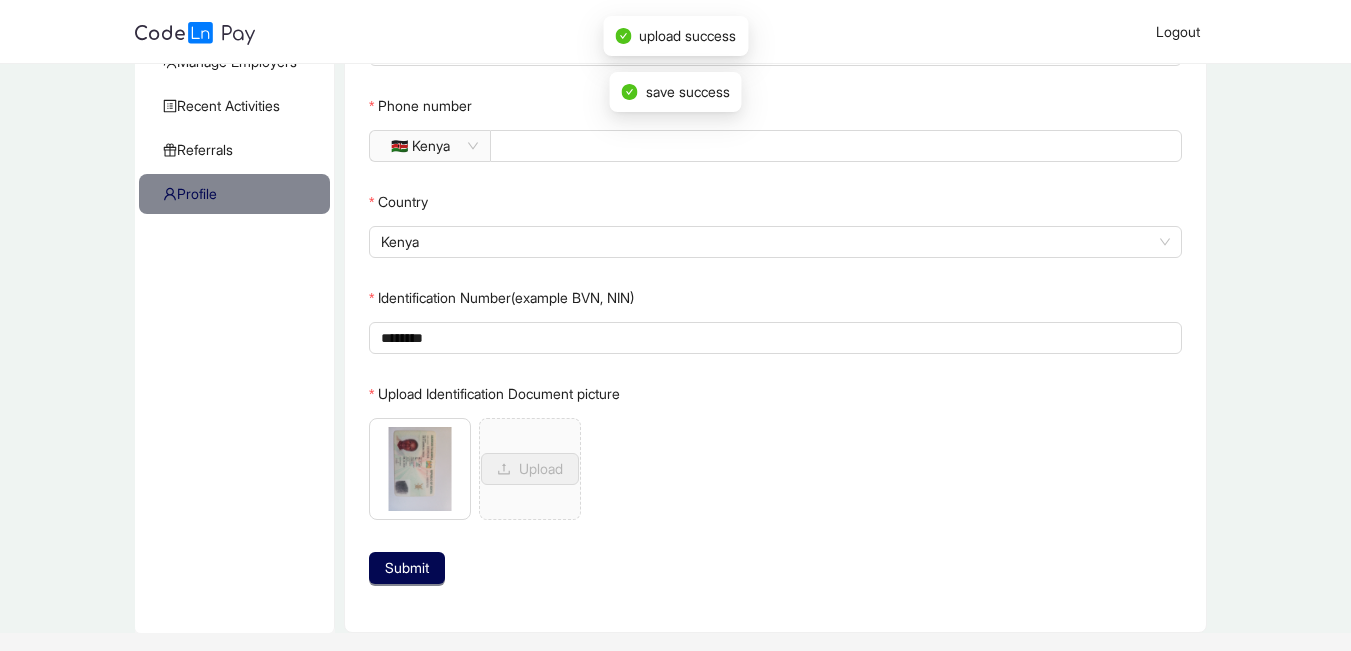 scroll, scrollTop: 351, scrollLeft: 0, axis: vertical 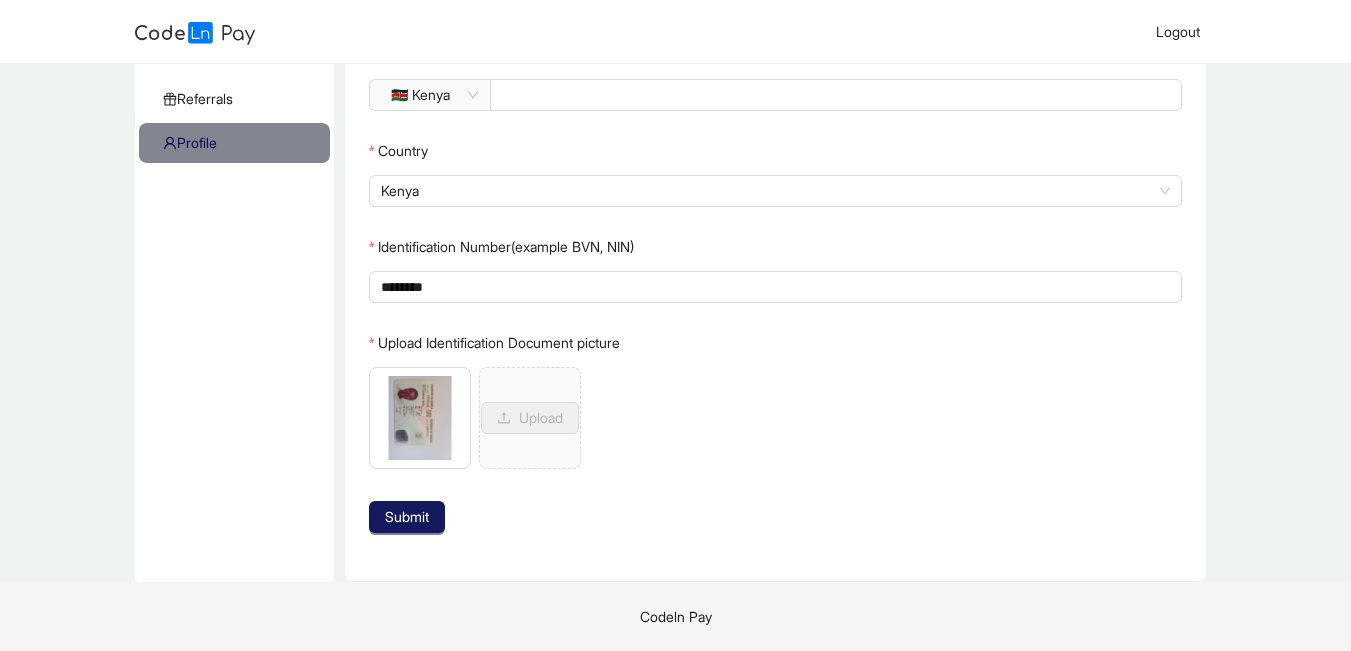 click on "Submit" 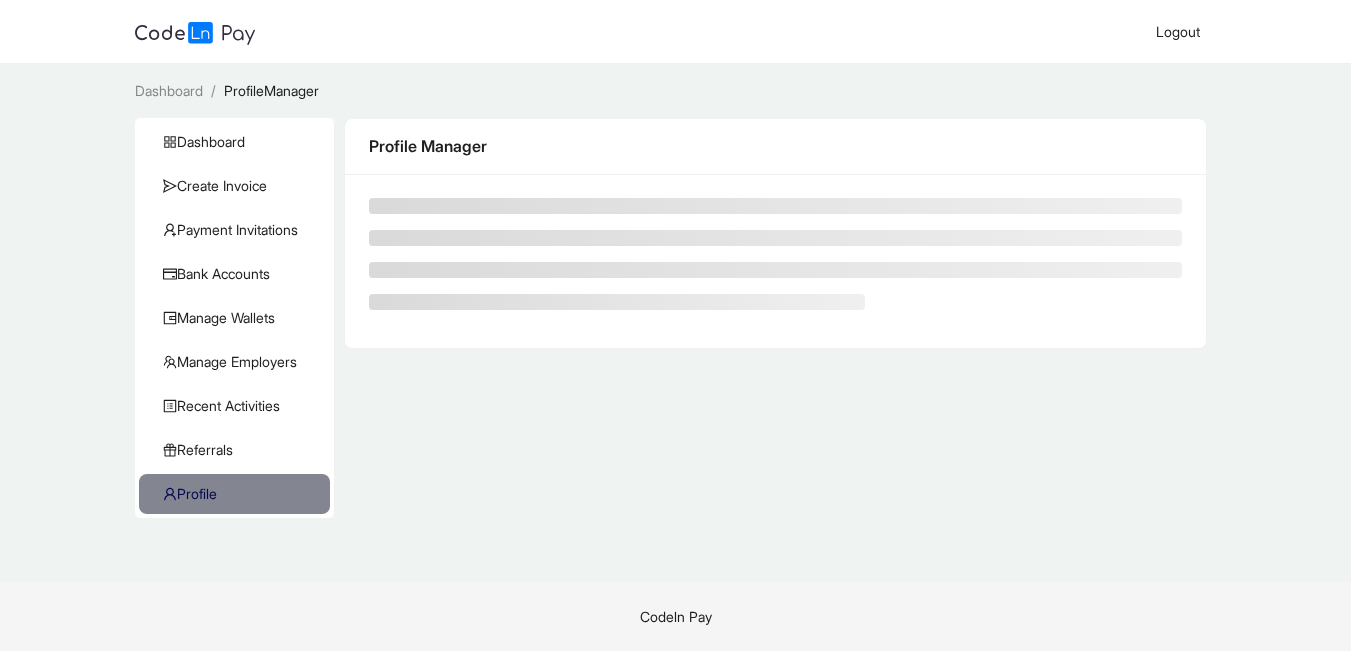 scroll, scrollTop: 0, scrollLeft: 0, axis: both 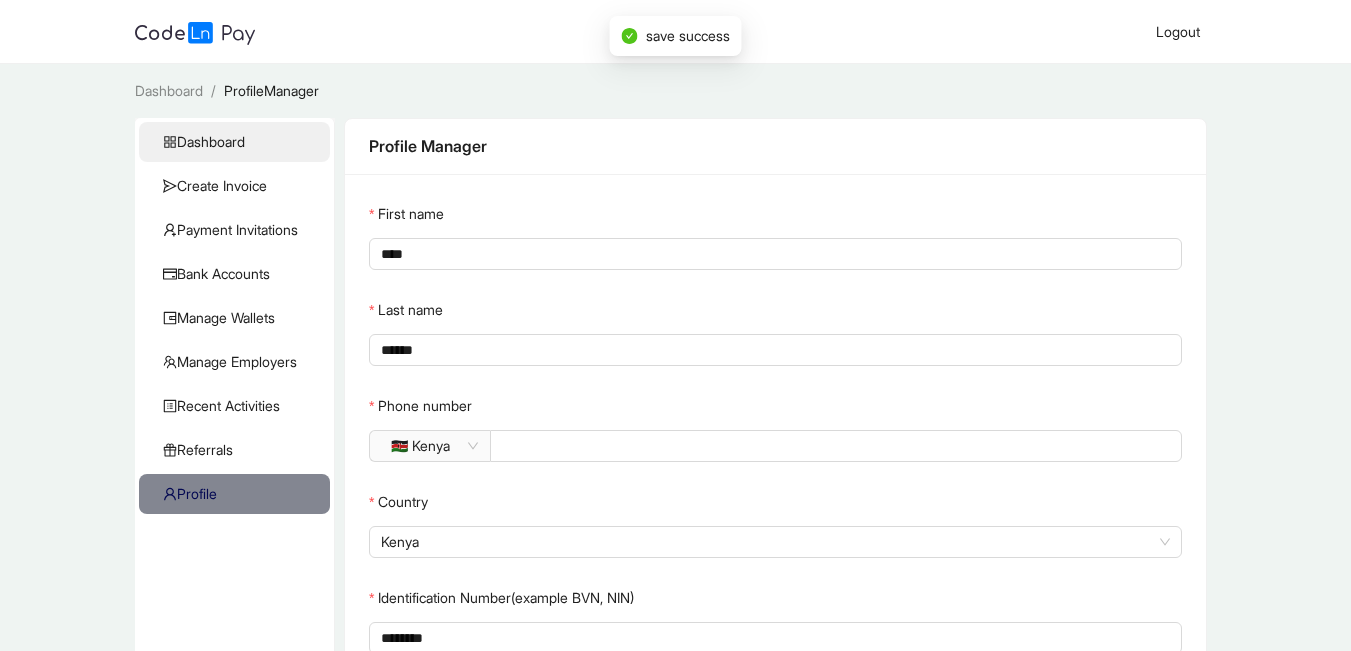 click on "Dashboard" 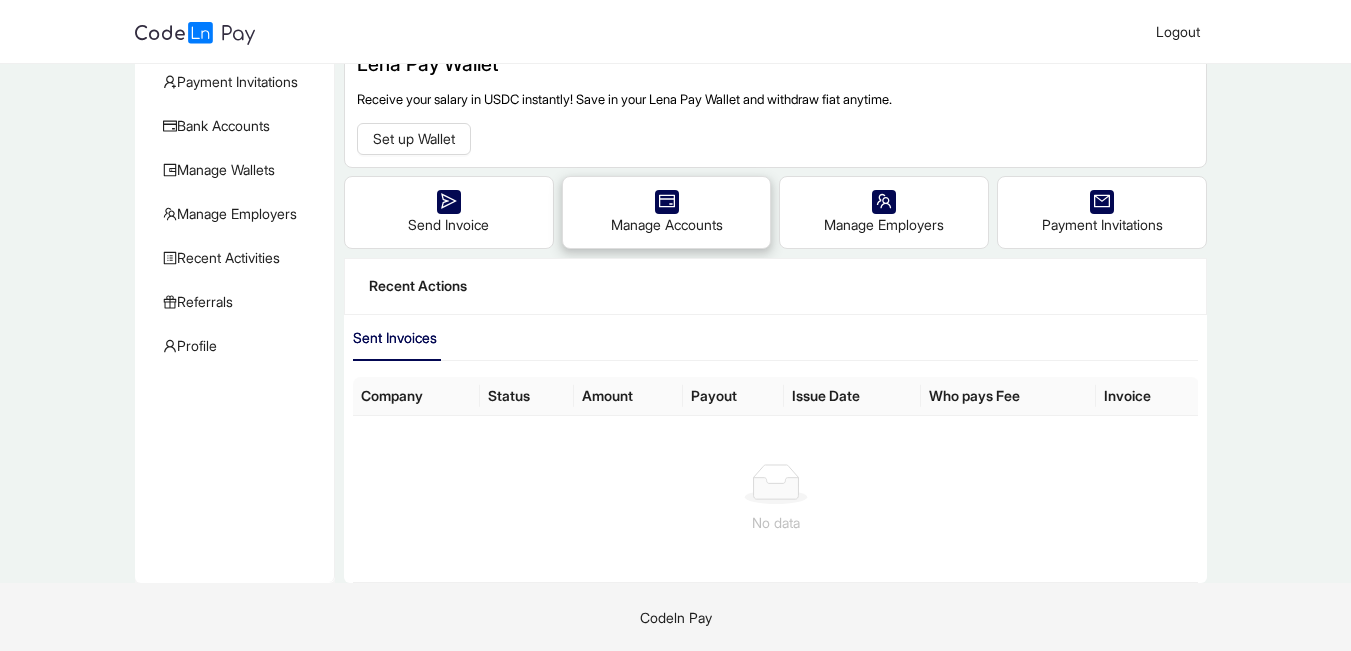 scroll, scrollTop: 0, scrollLeft: 0, axis: both 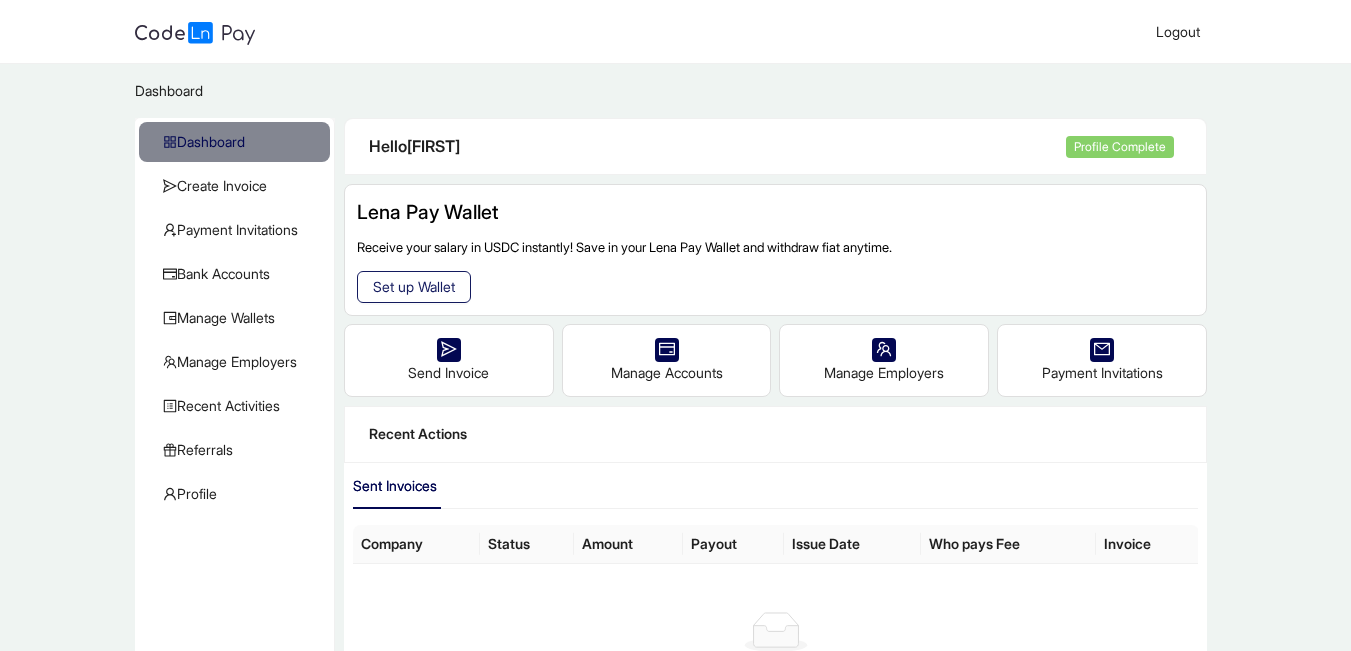 click on "Set up Wallet" 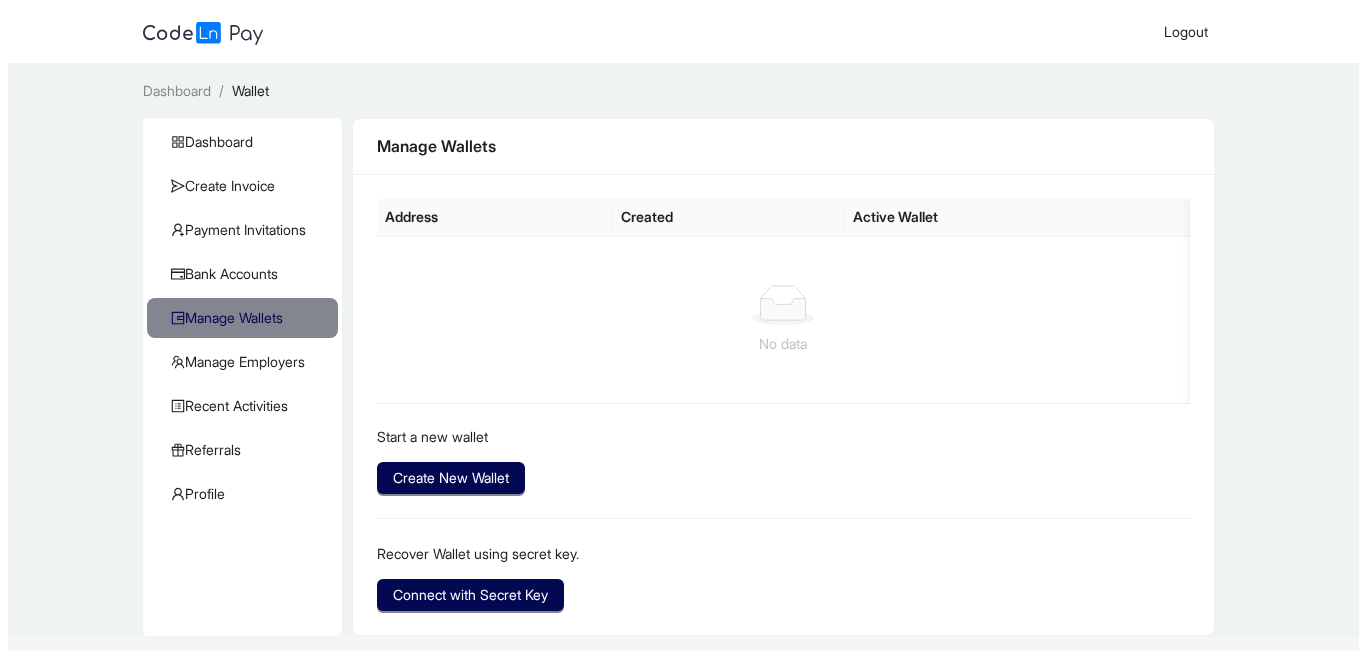 scroll, scrollTop: 54, scrollLeft: 0, axis: vertical 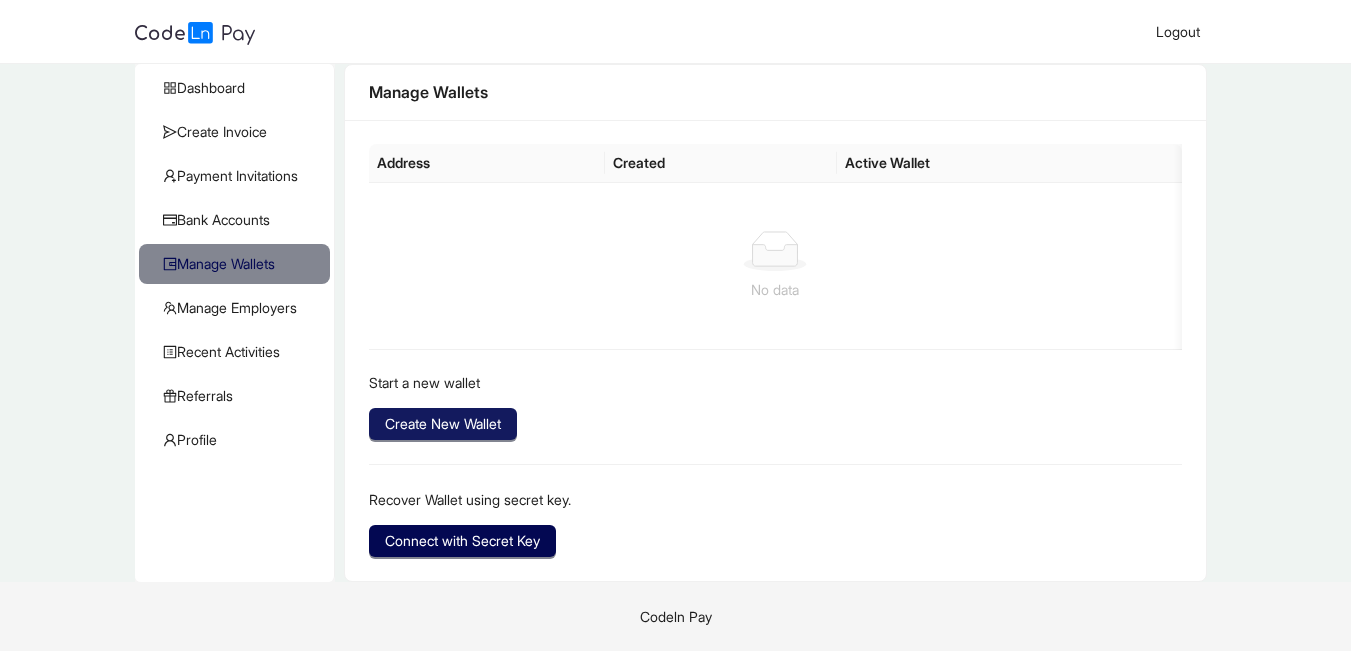 click on "Create New Wallet" at bounding box center [443, 424] 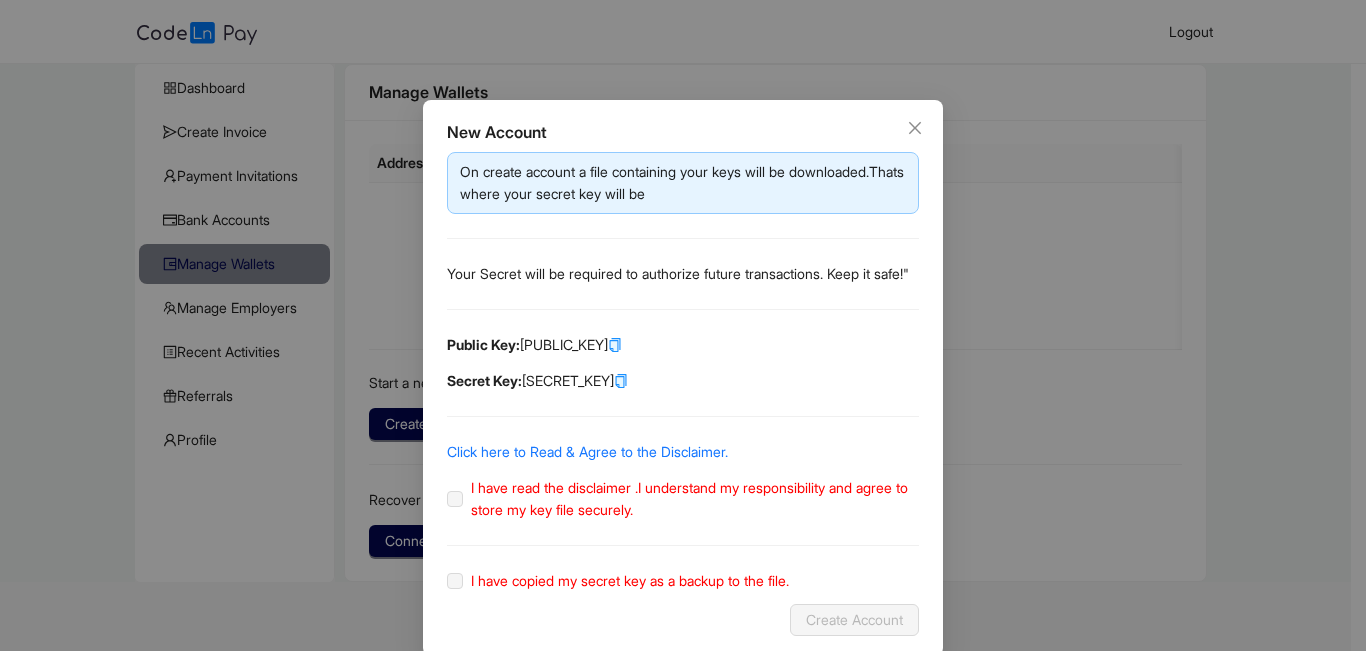 scroll, scrollTop: 51, scrollLeft: 0, axis: vertical 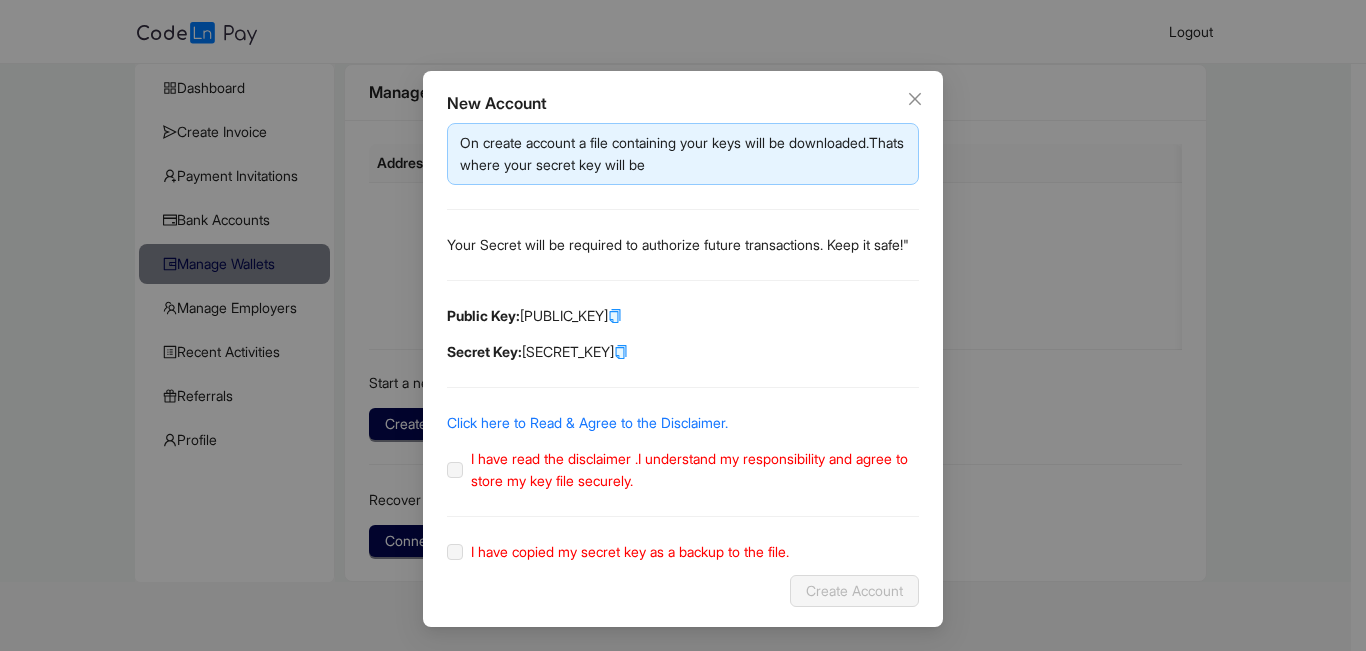 click on "I have read the disclaimer .I understand my responsibility and agree to store my key file securely." 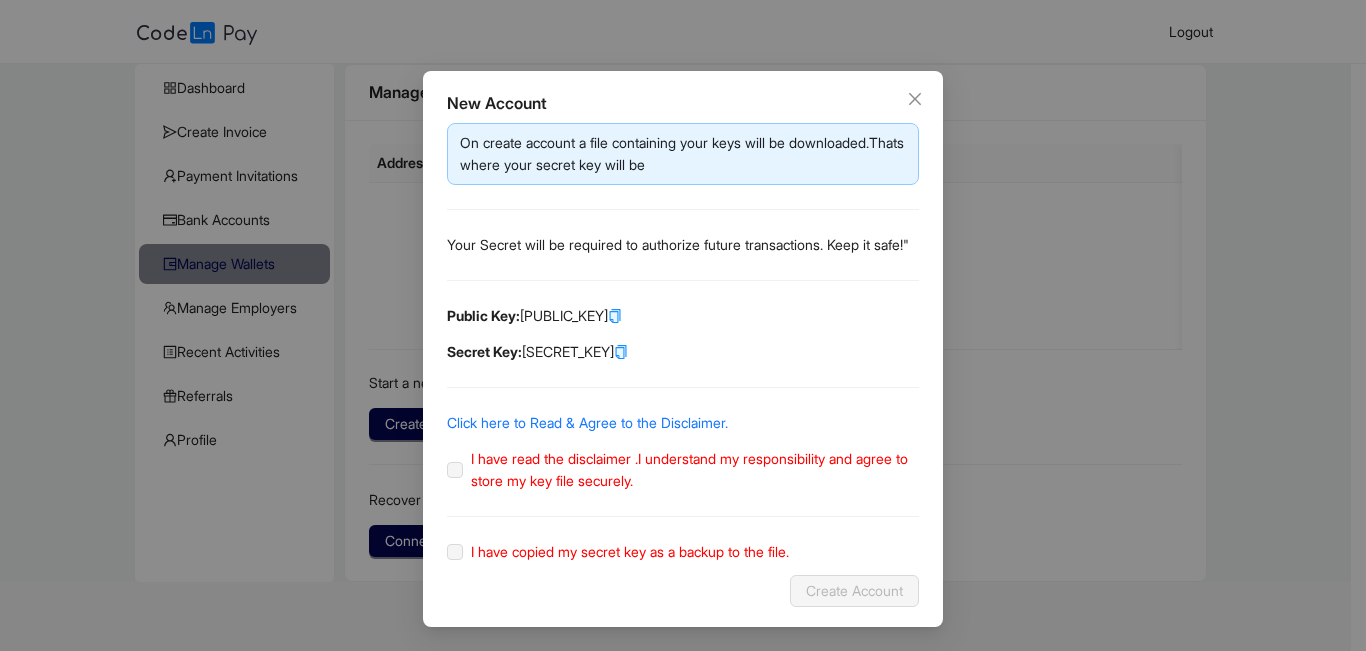 click on "I have read the disclaimer .I understand my responsibility and agree to store my key file securely." 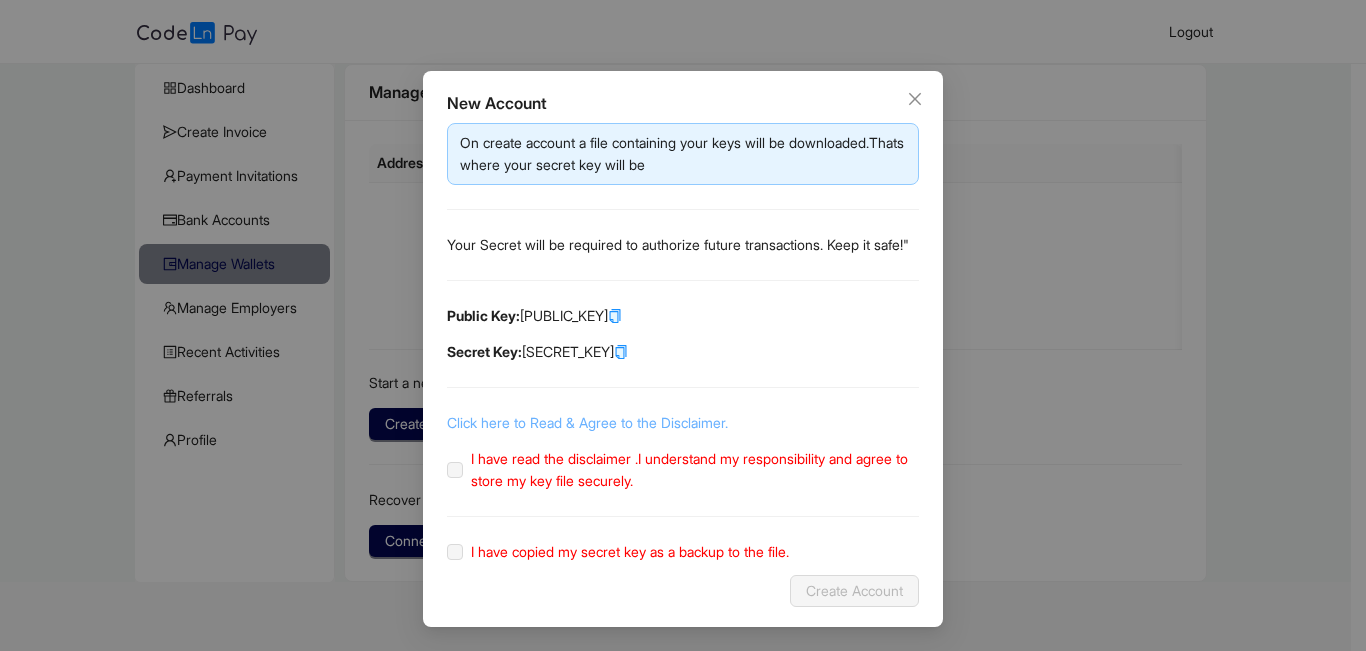 click on "Click here to Read & Agree to the Disclaimer." at bounding box center [587, 422] 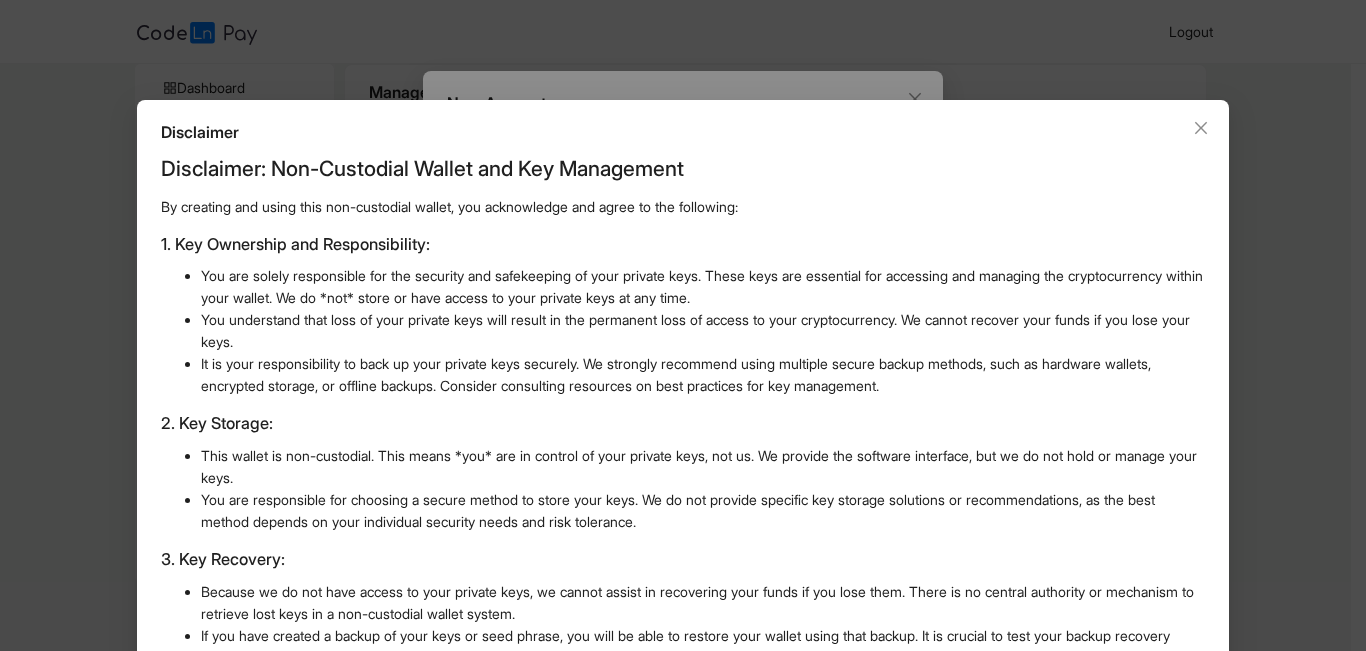 scroll, scrollTop: 487, scrollLeft: 0, axis: vertical 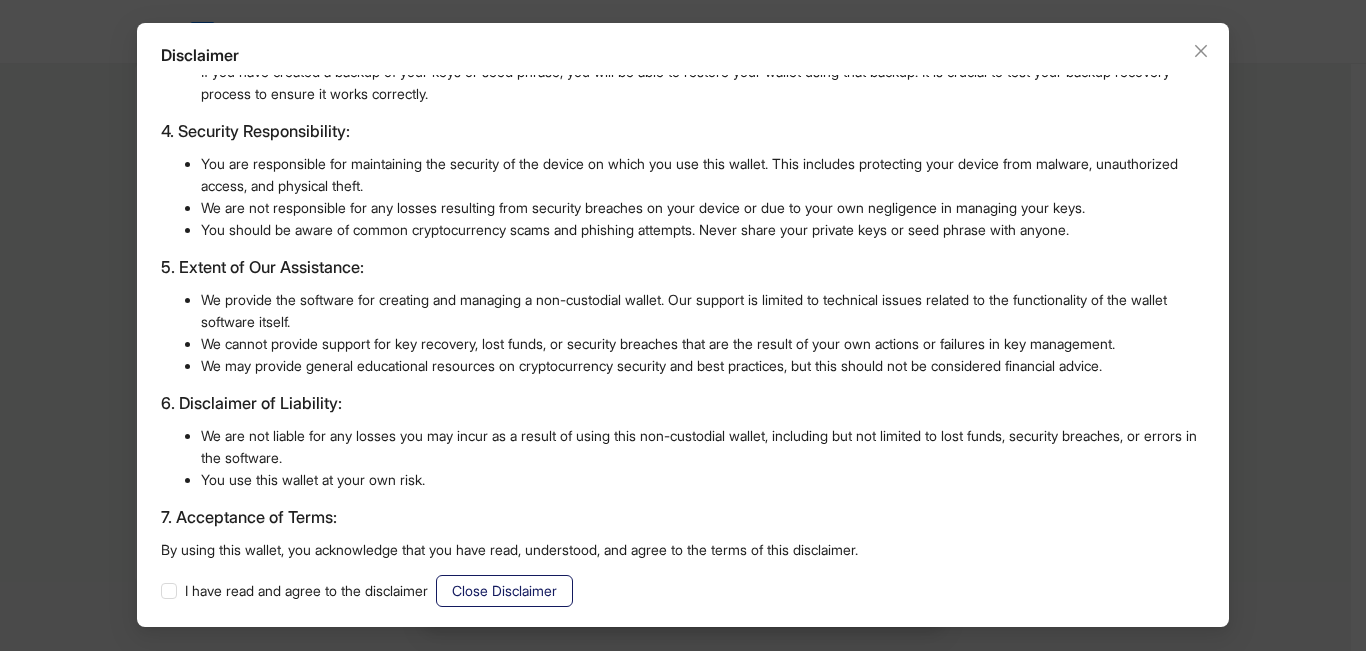 click on "Close Disclaimer" 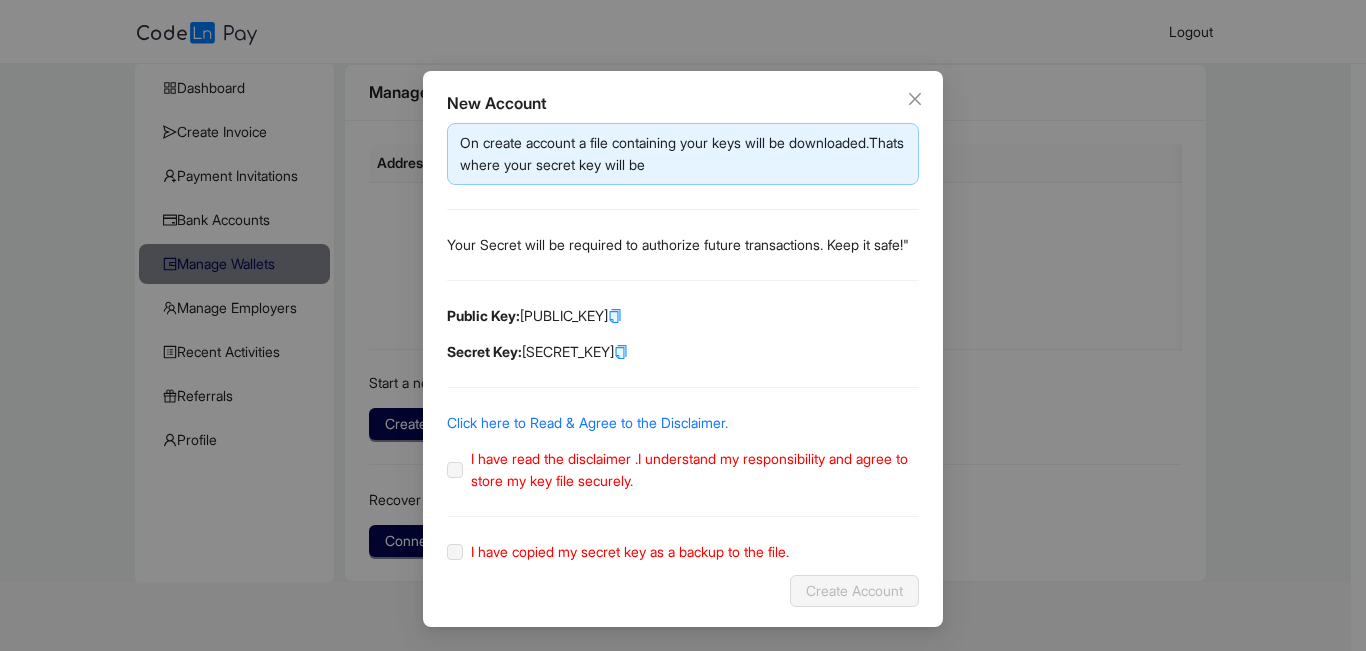 click on "I have read the disclaimer .I understand my responsibility and agree to store my key file securely." 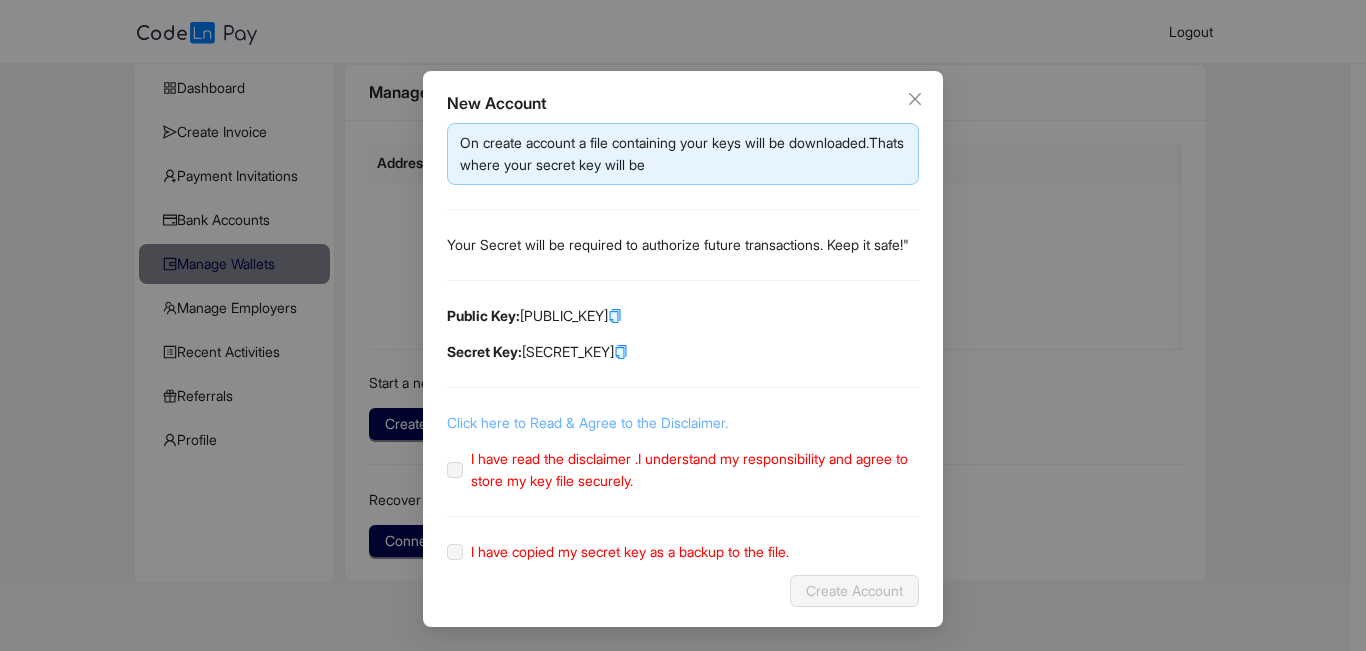 click on "Click here to Read & Agree to the Disclaimer." at bounding box center [587, 422] 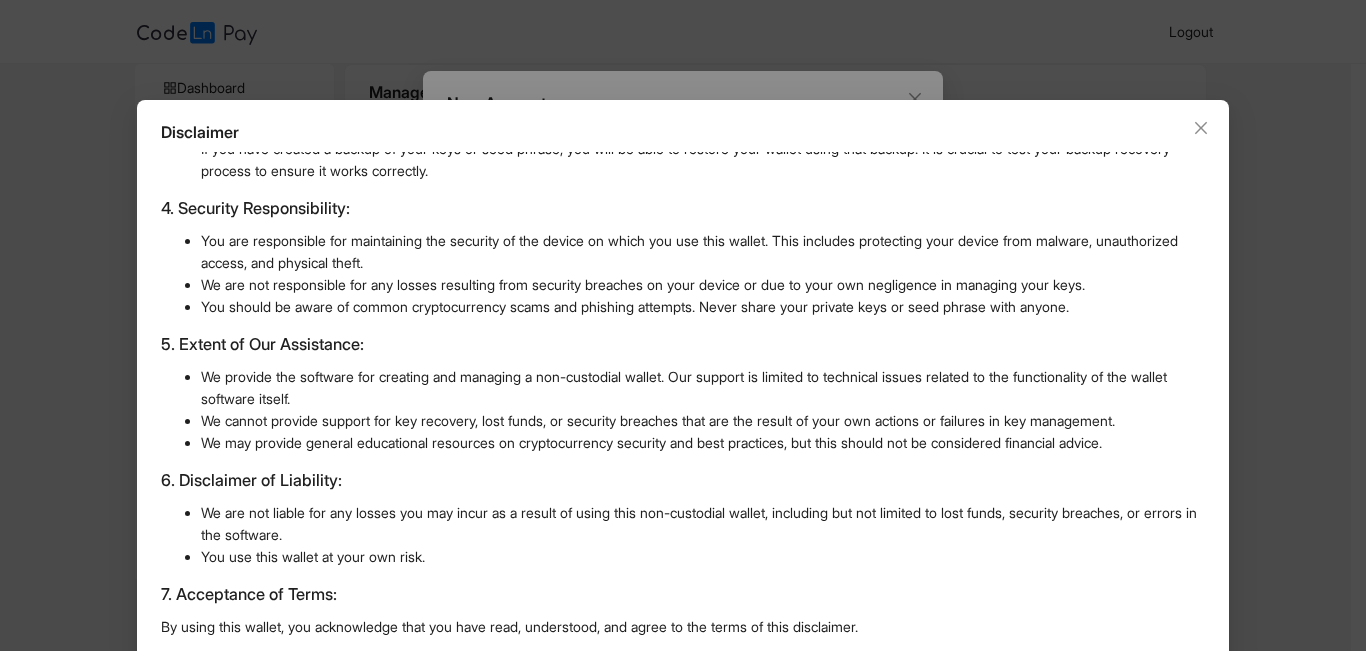 scroll, scrollTop: 77, scrollLeft: 0, axis: vertical 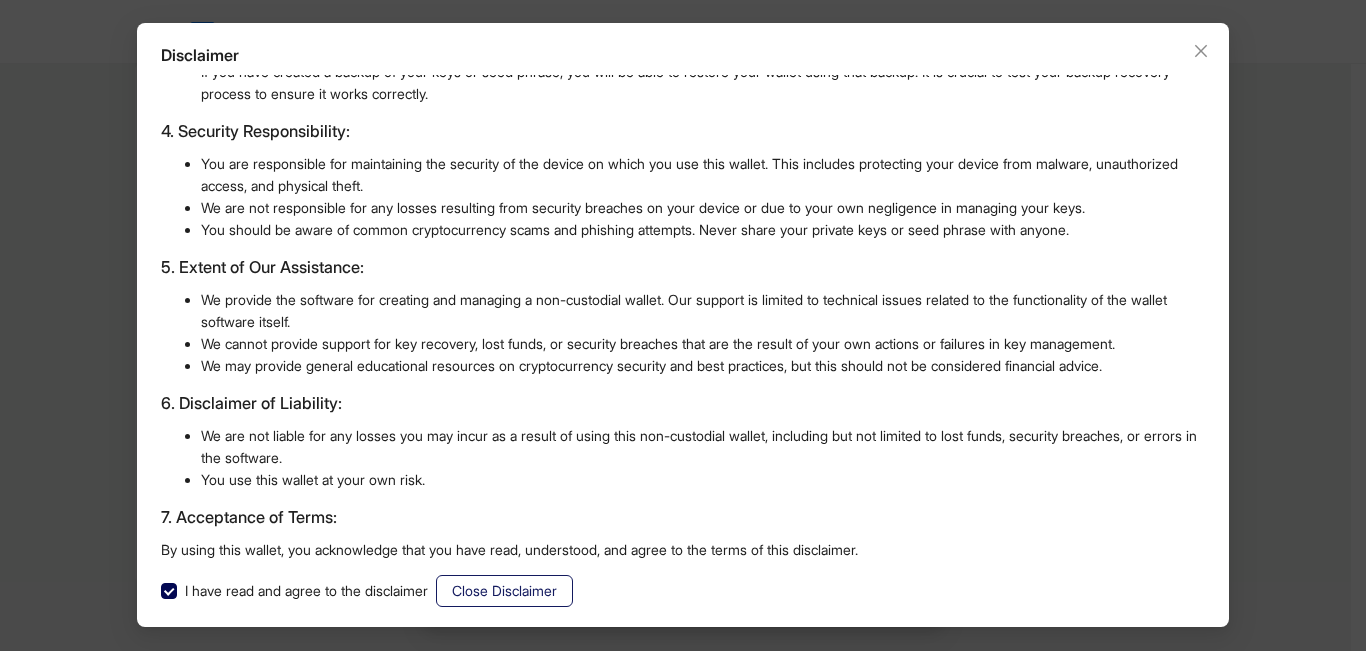 click on "Close Disclaimer" 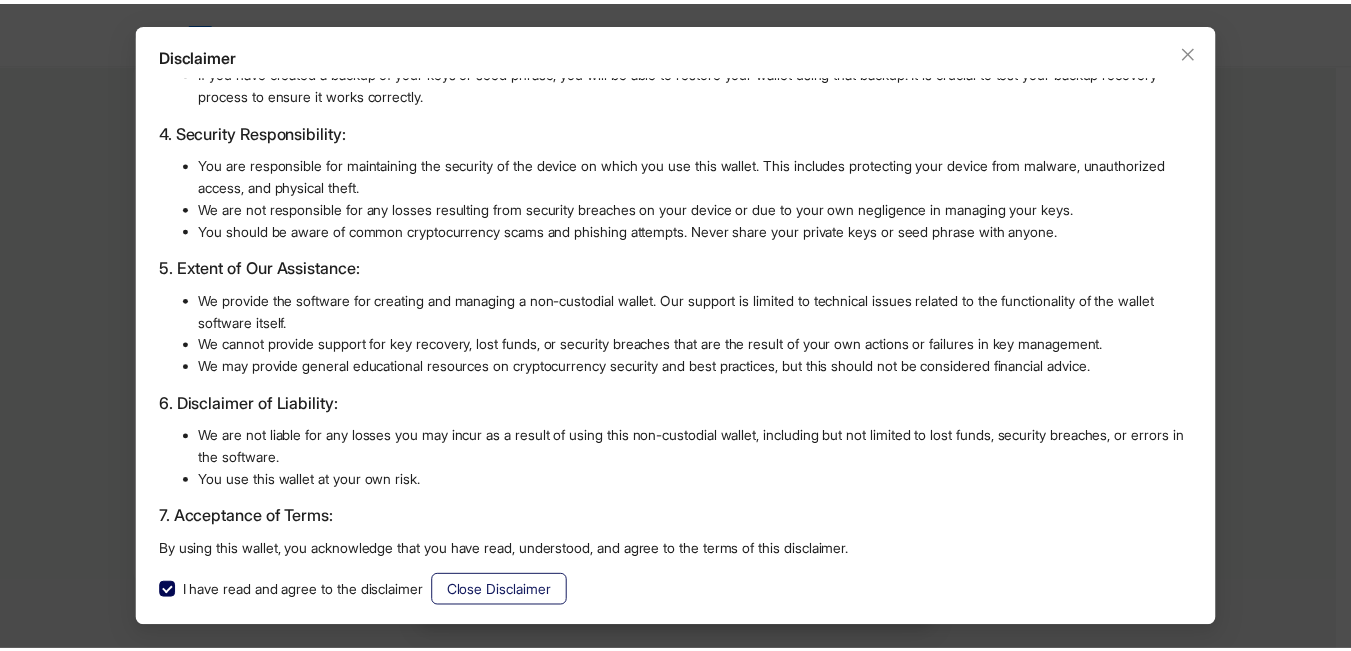 scroll, scrollTop: 0, scrollLeft: 0, axis: both 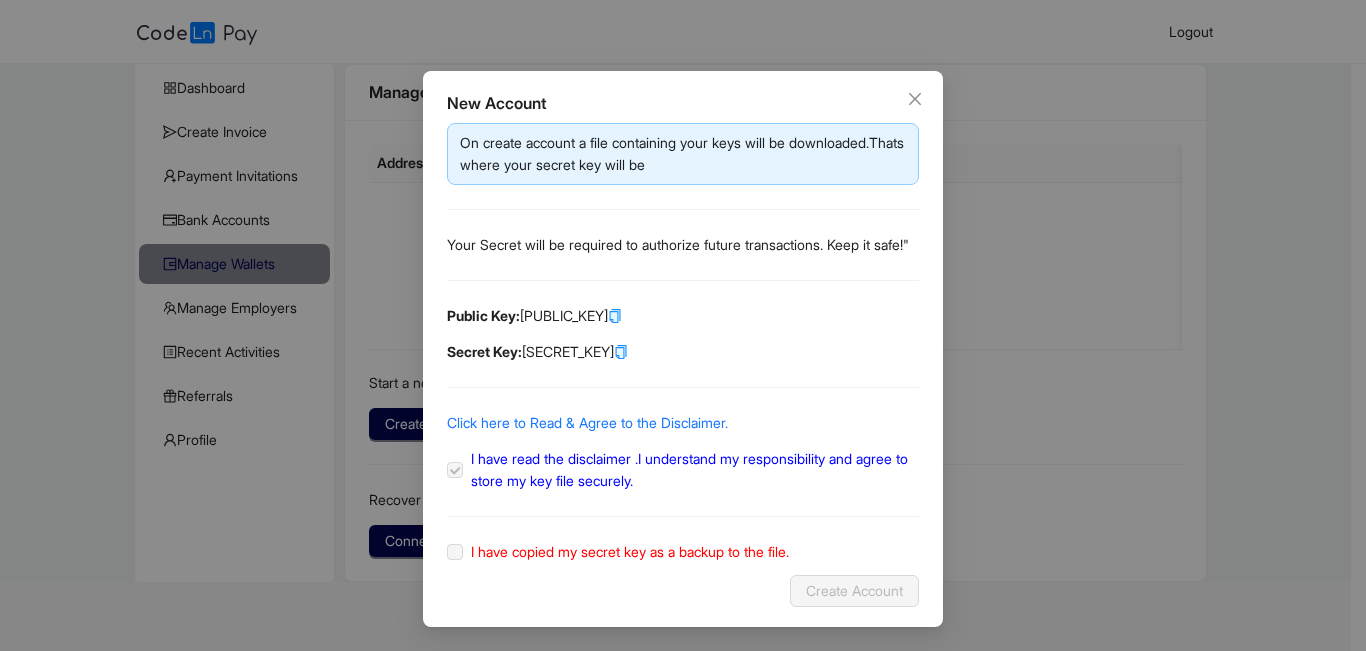 click 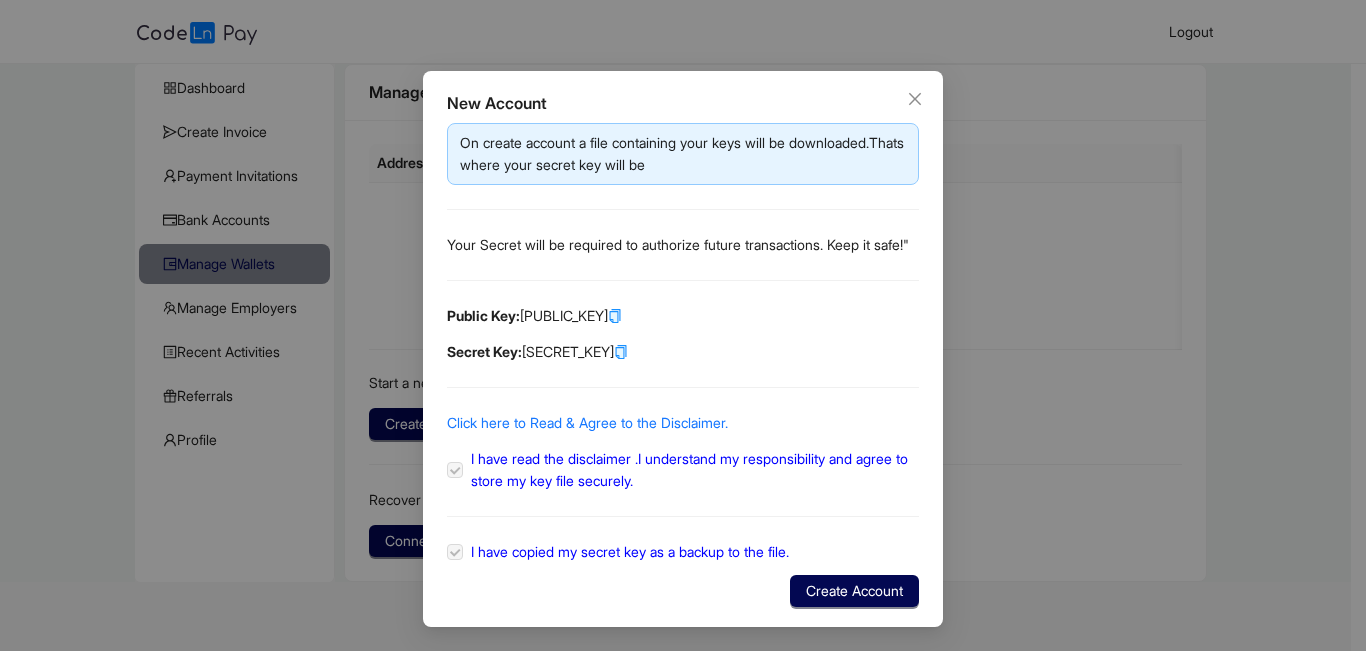 click 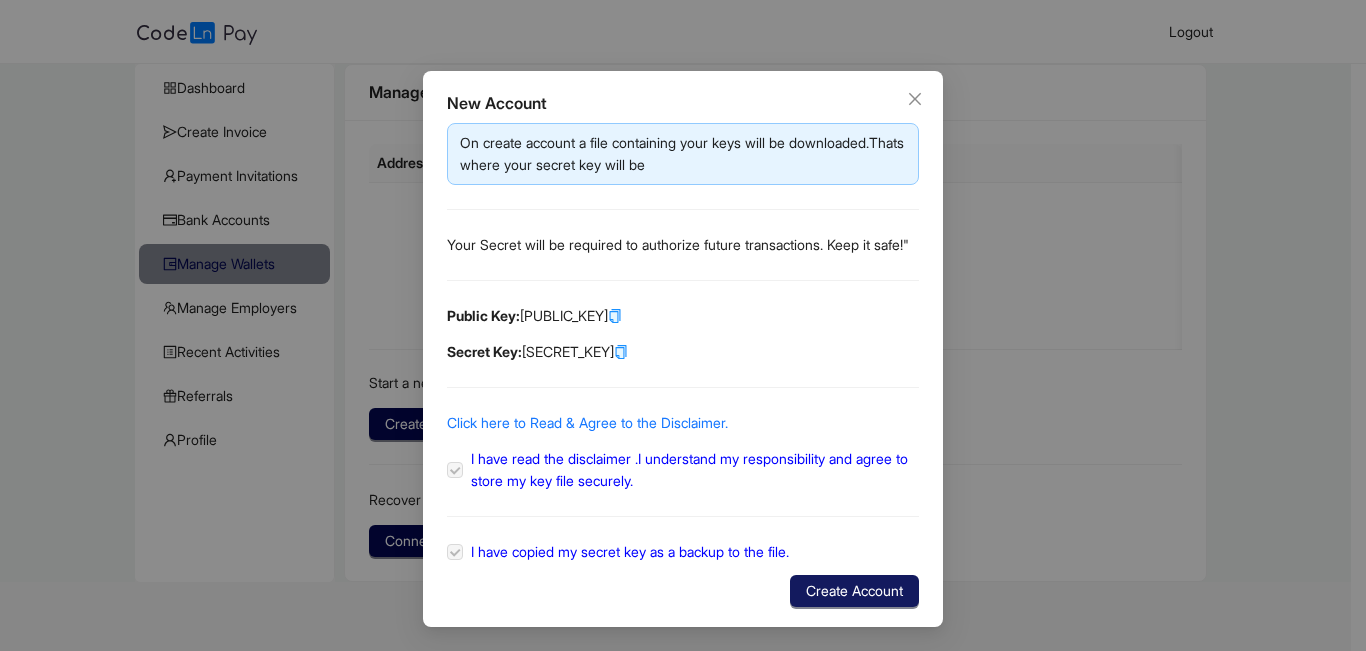 click on "Create Account" 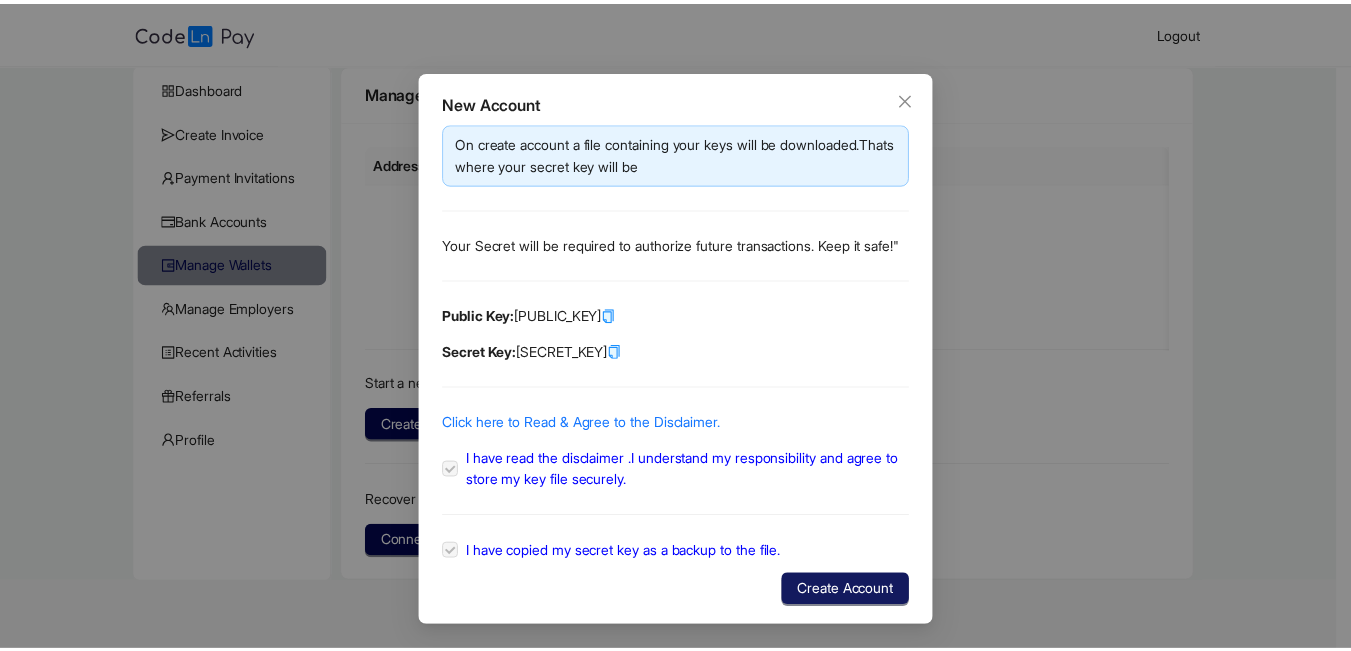 scroll, scrollTop: 0, scrollLeft: 0, axis: both 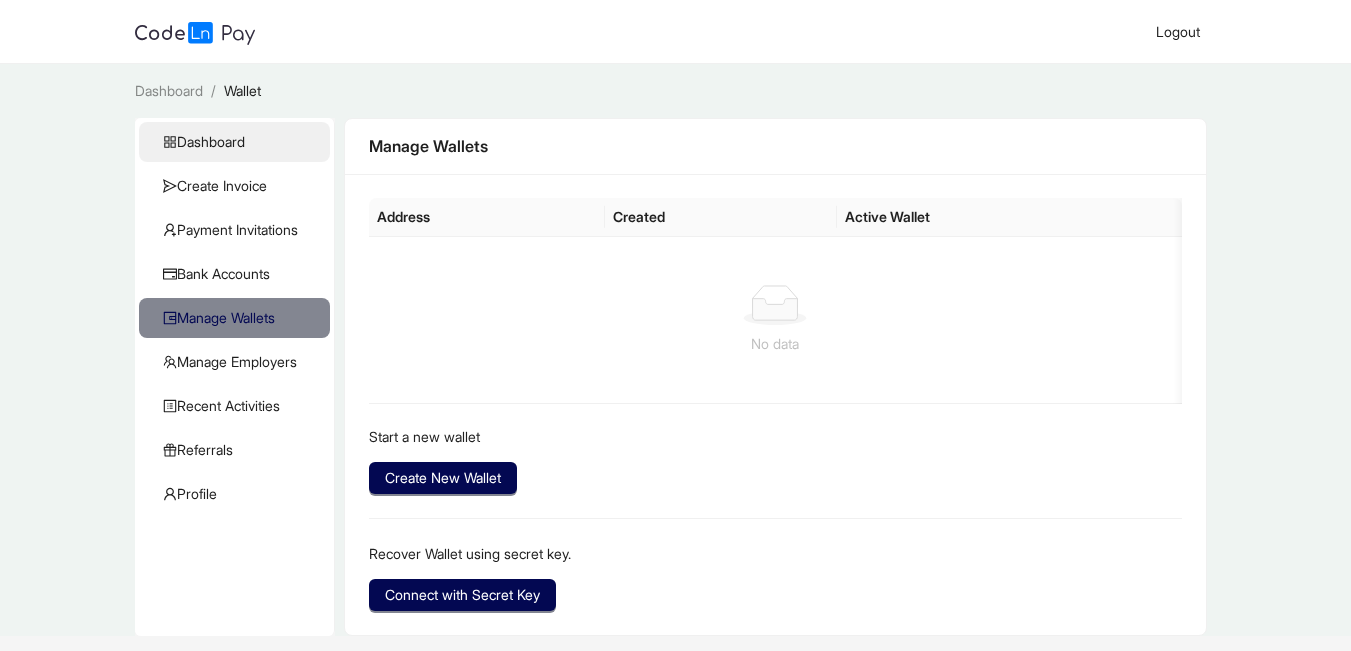 click on "Dashboard" 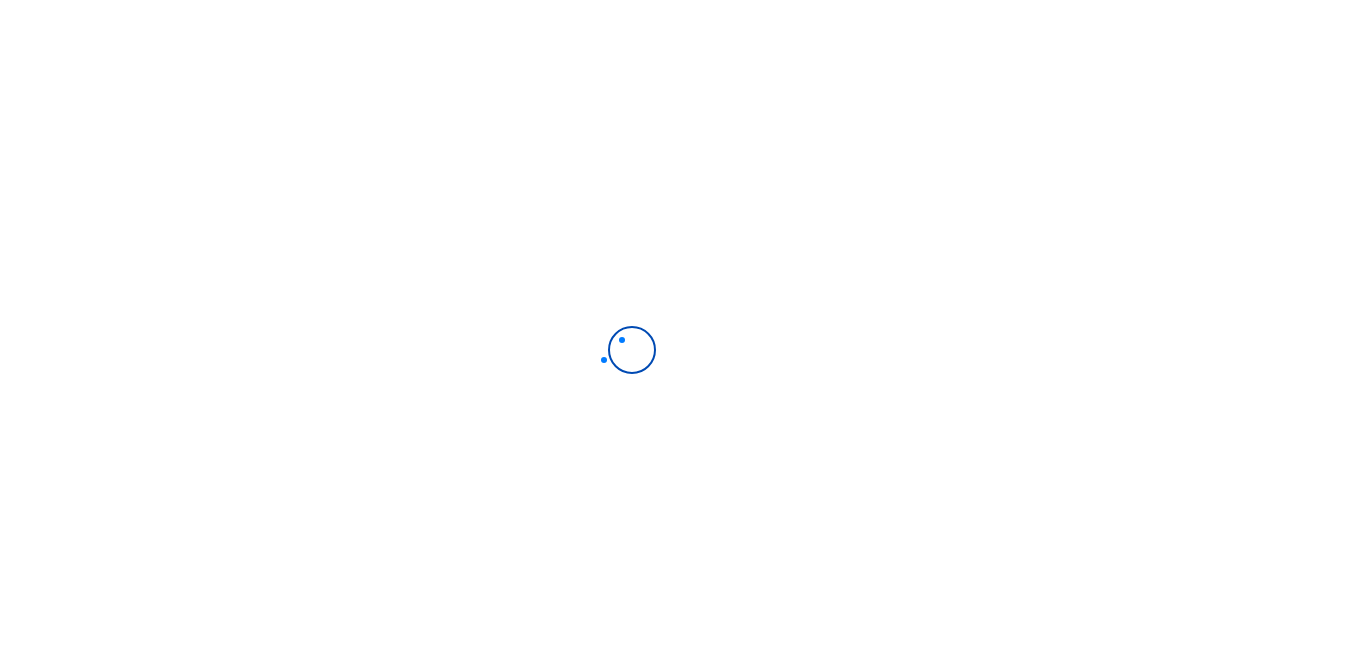 scroll, scrollTop: 0, scrollLeft: 0, axis: both 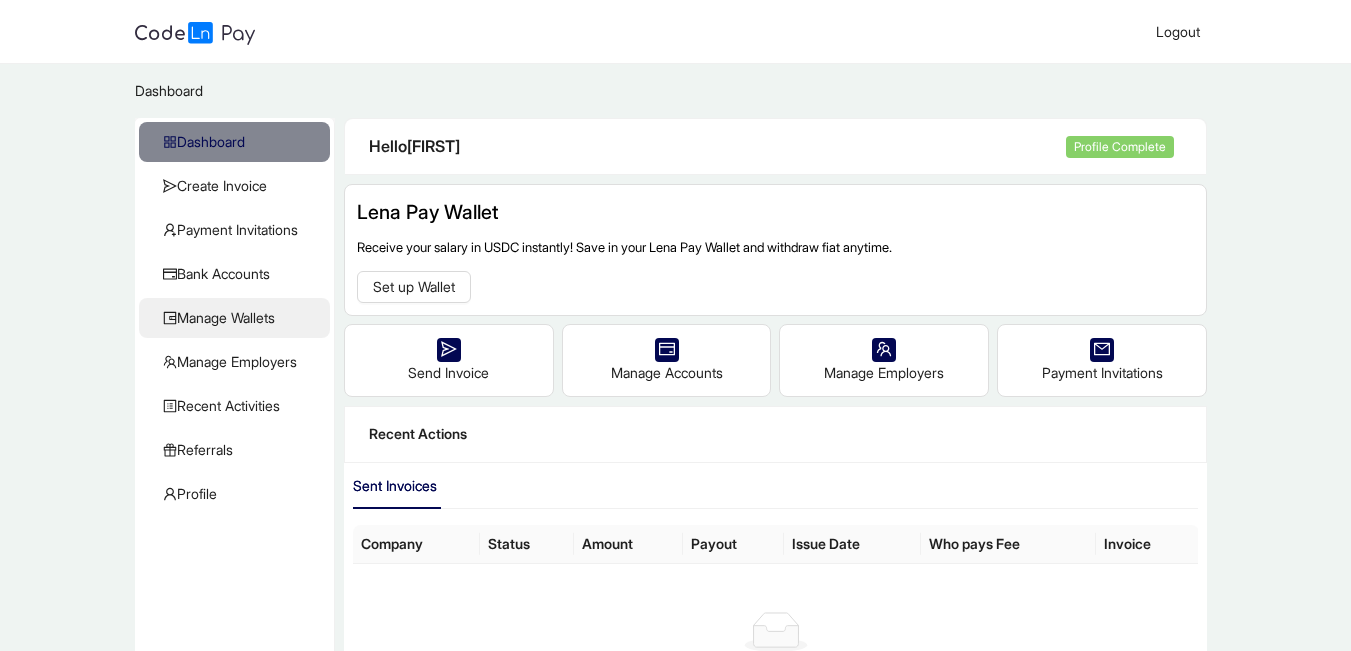 click on "Manage Wallets" 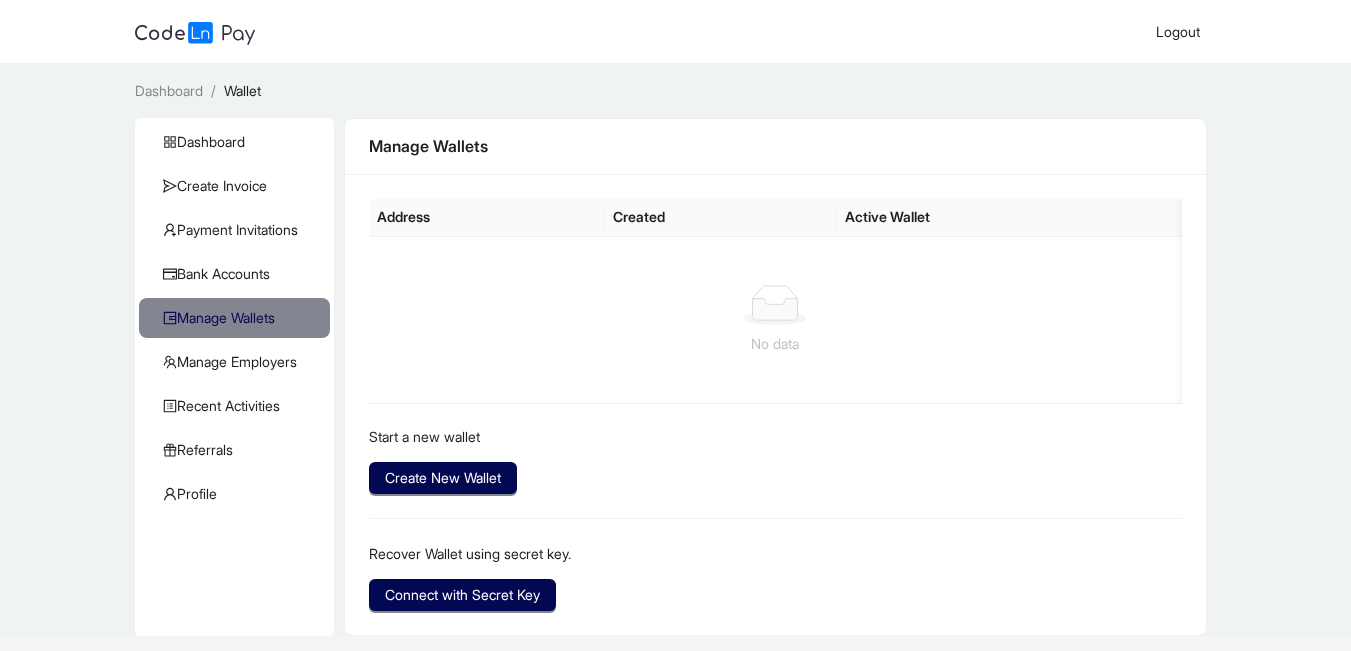 click on "Address" 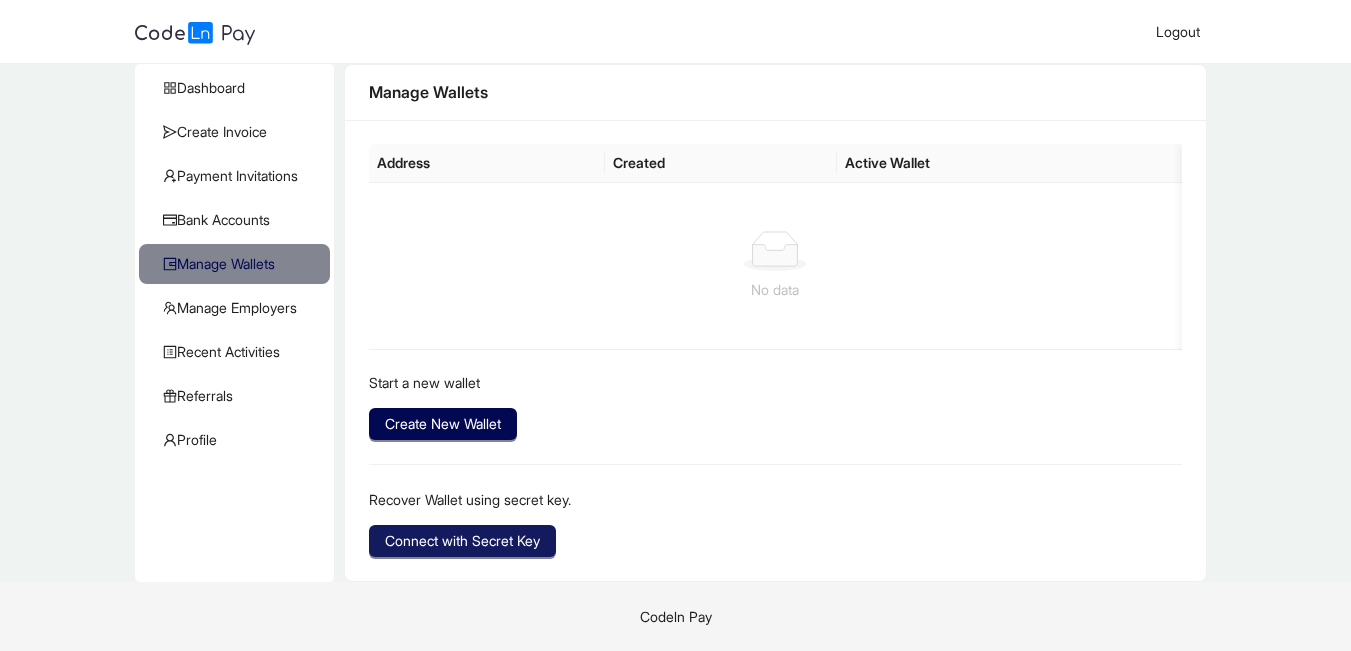 click on "Connect with Secret Key" 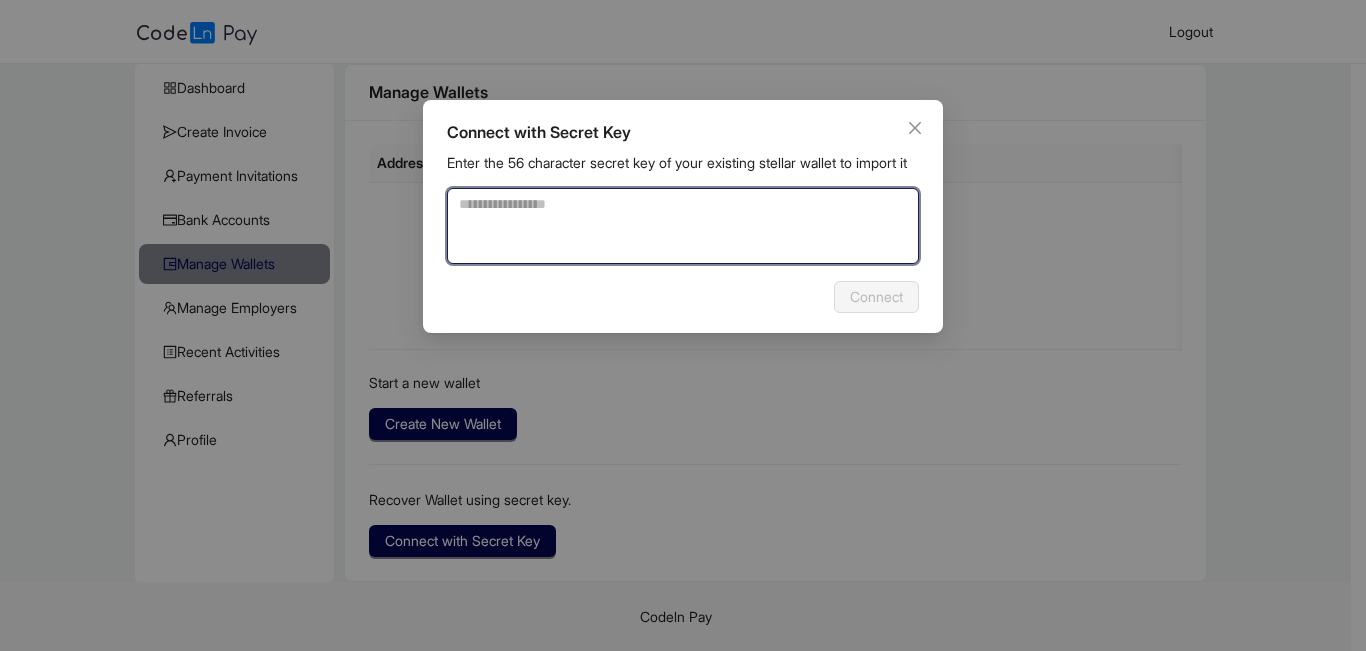 click 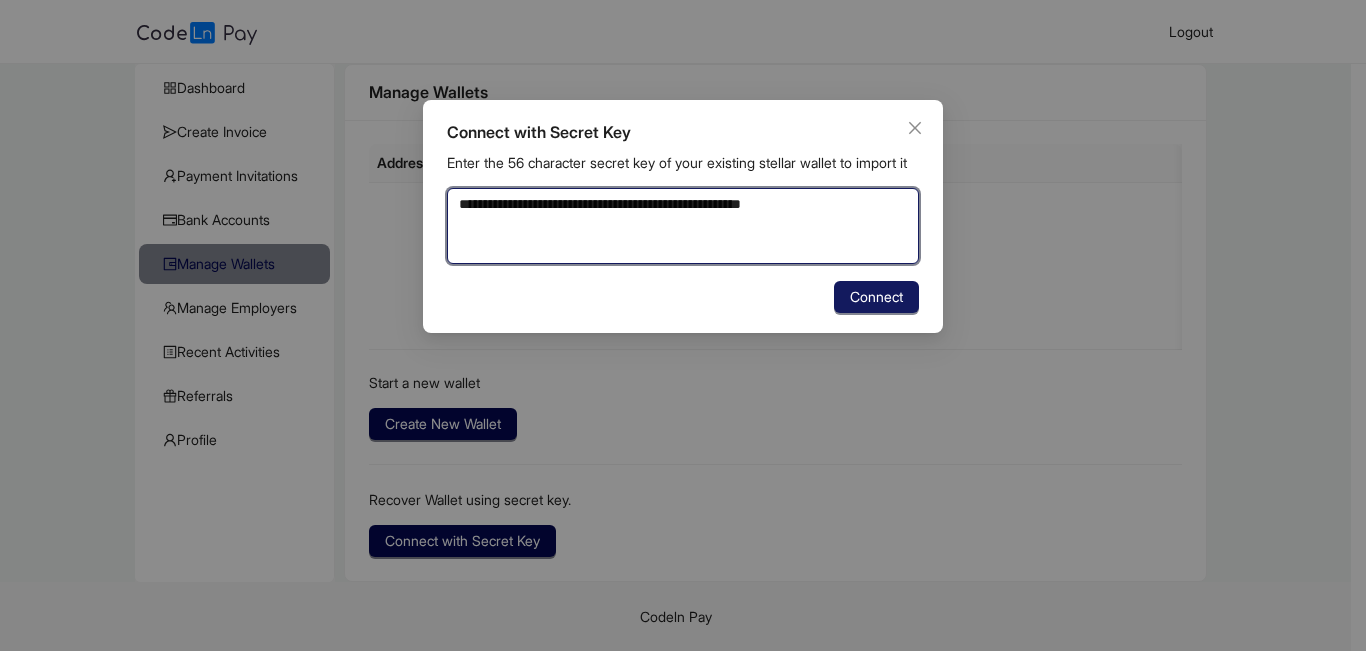 type on "**********" 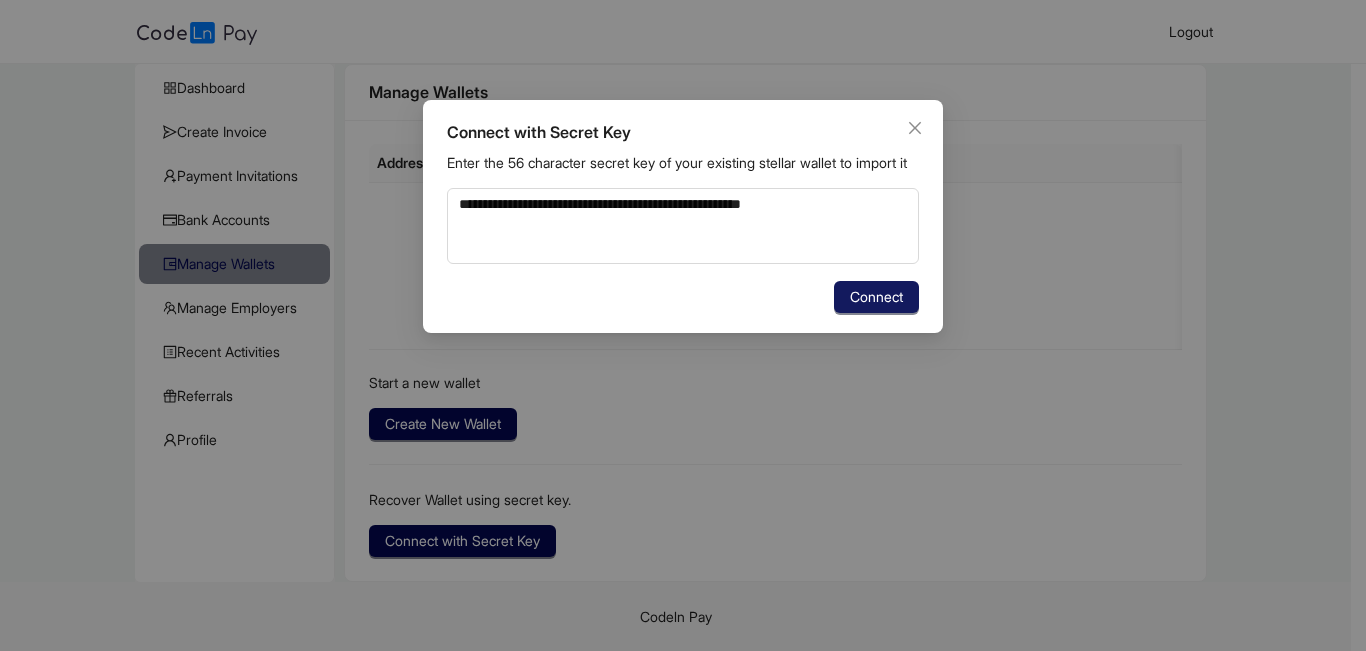 click on "Connect" 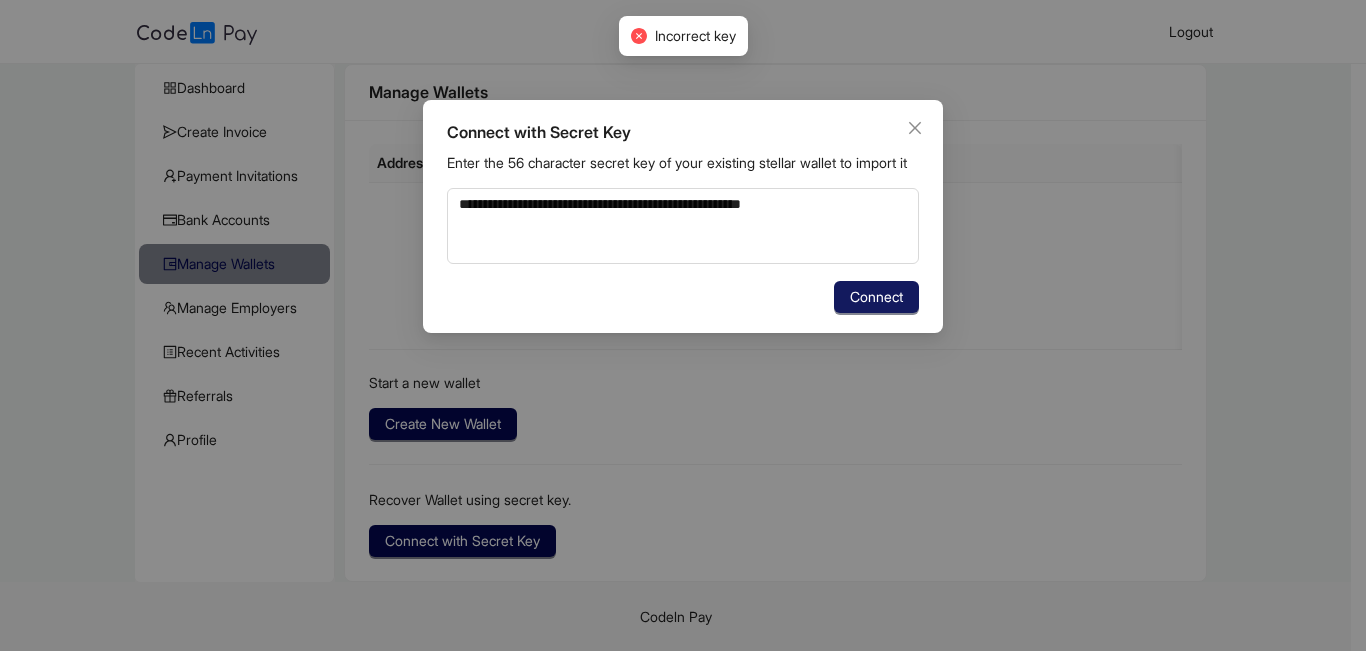 click on "Connect" 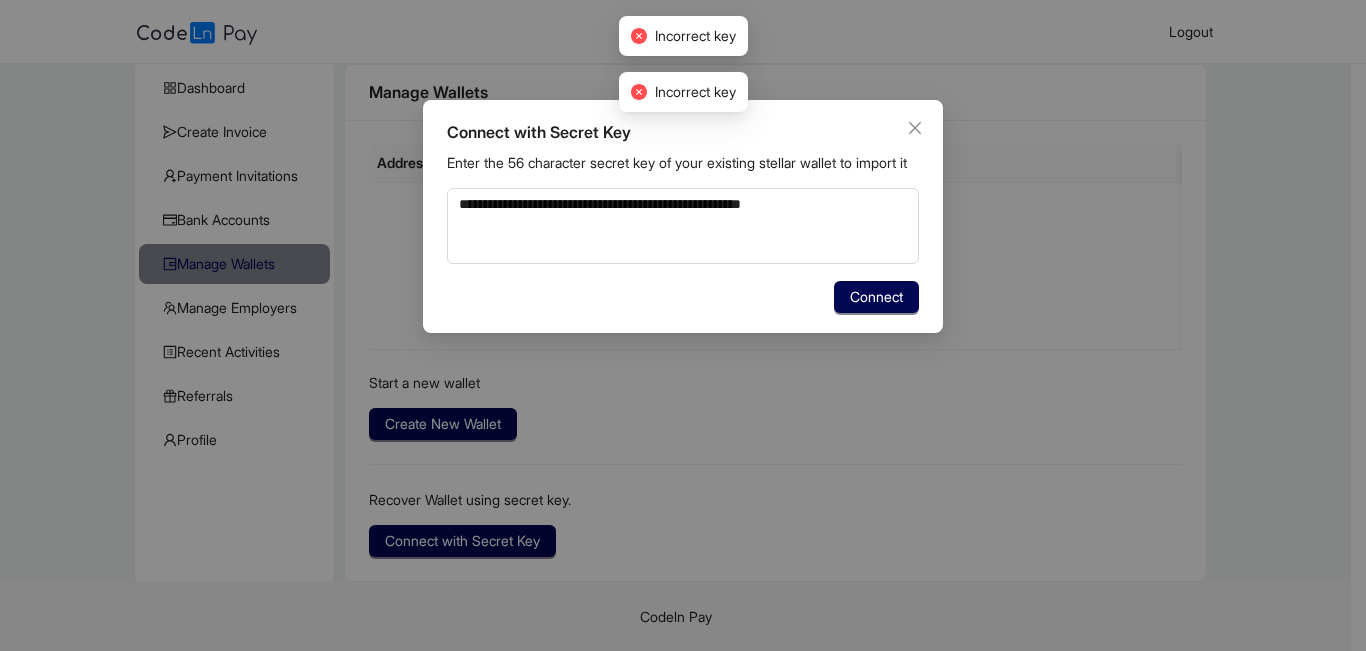 click 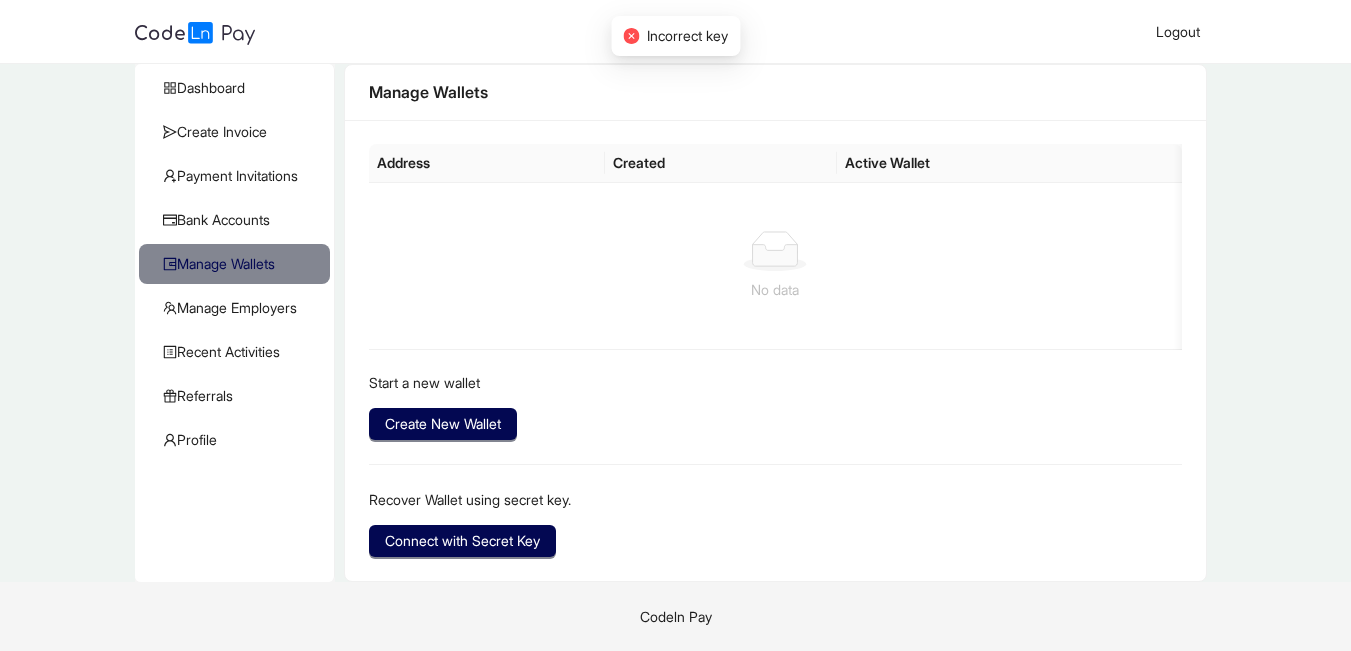 click on "Address" 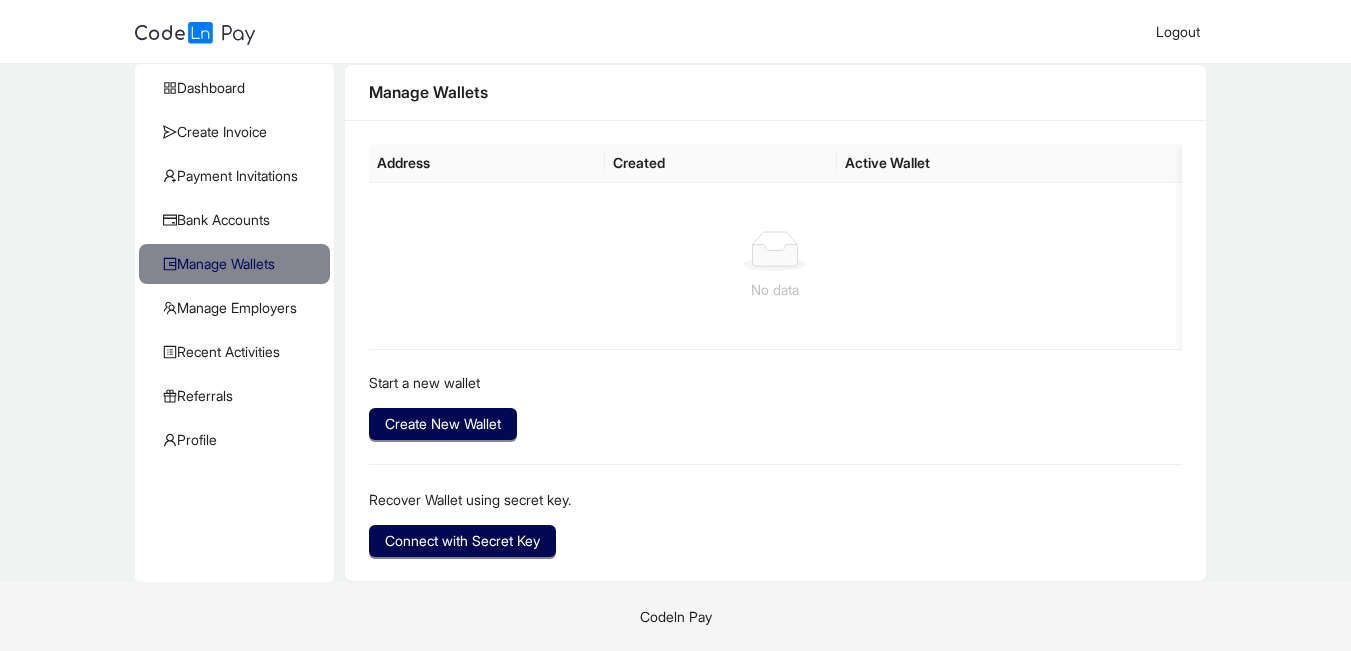 click on "Created" 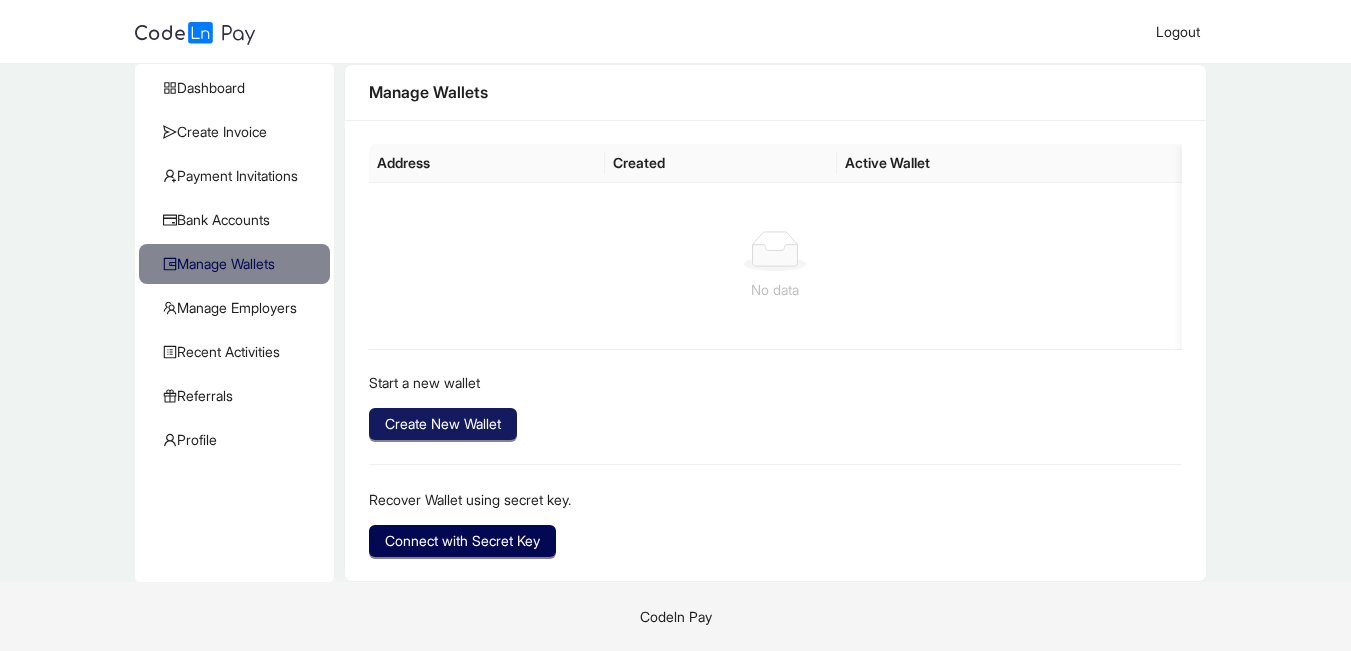click on "Create New Wallet" 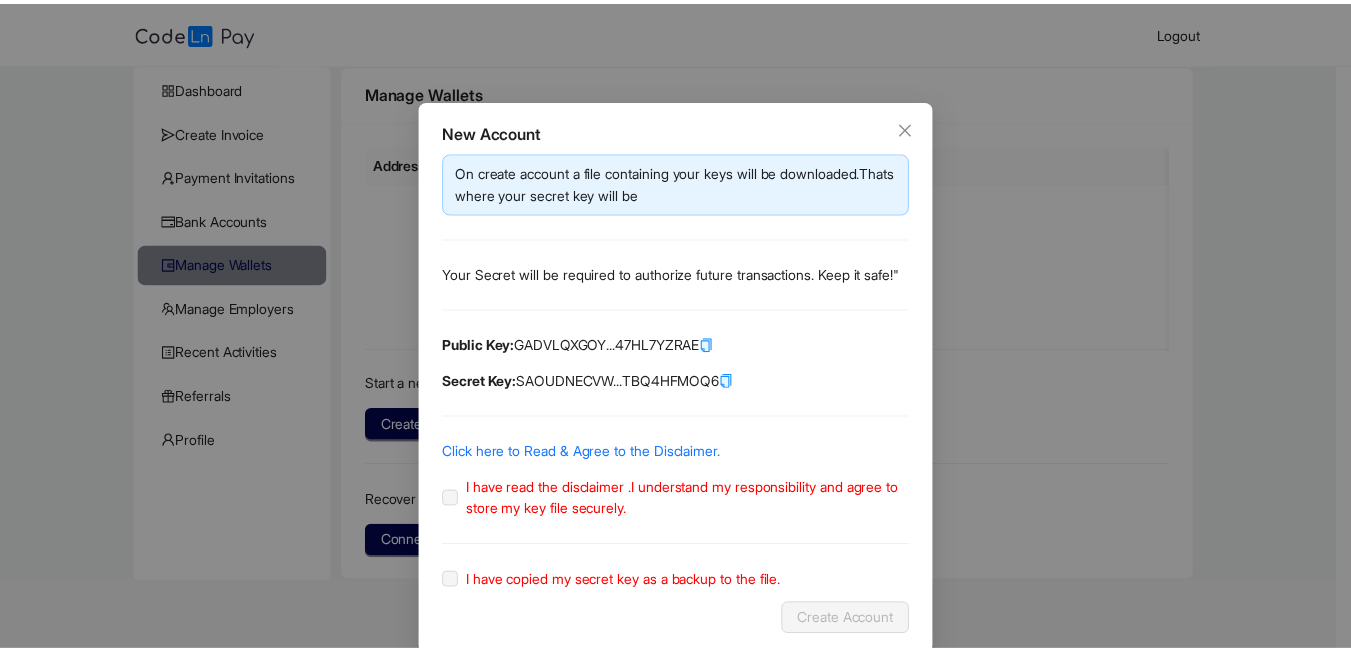 scroll, scrollTop: 51, scrollLeft: 0, axis: vertical 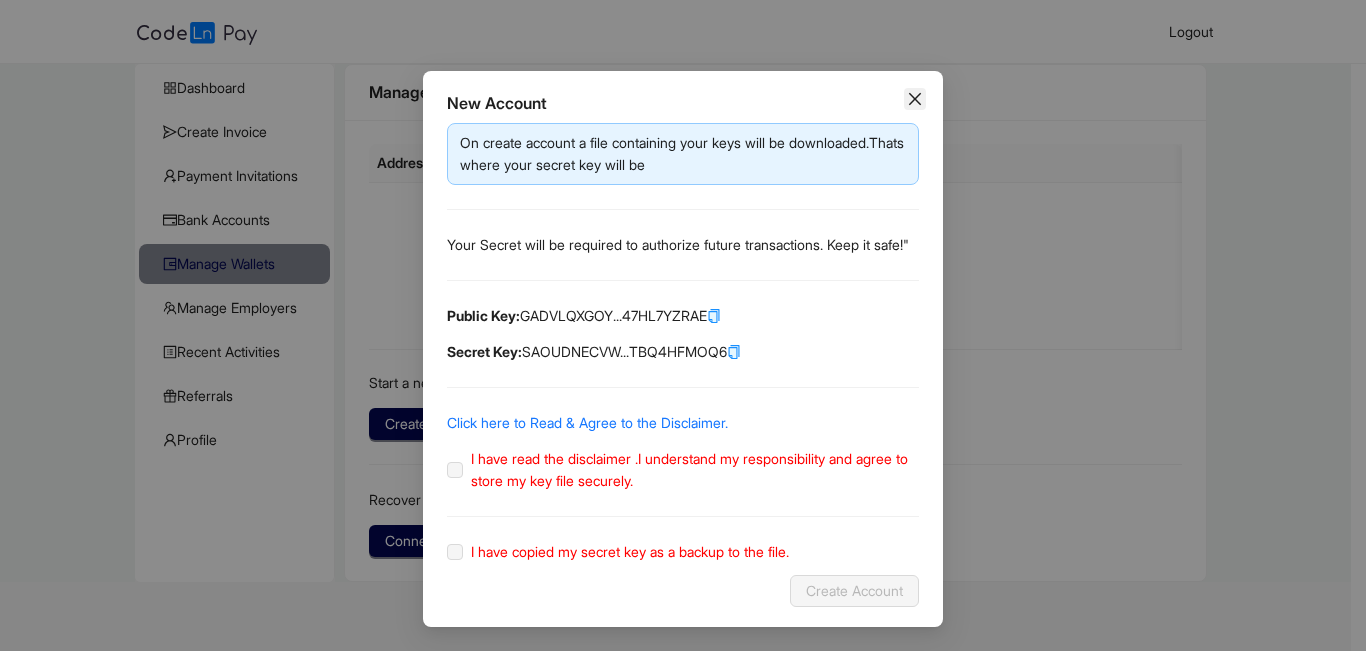 click 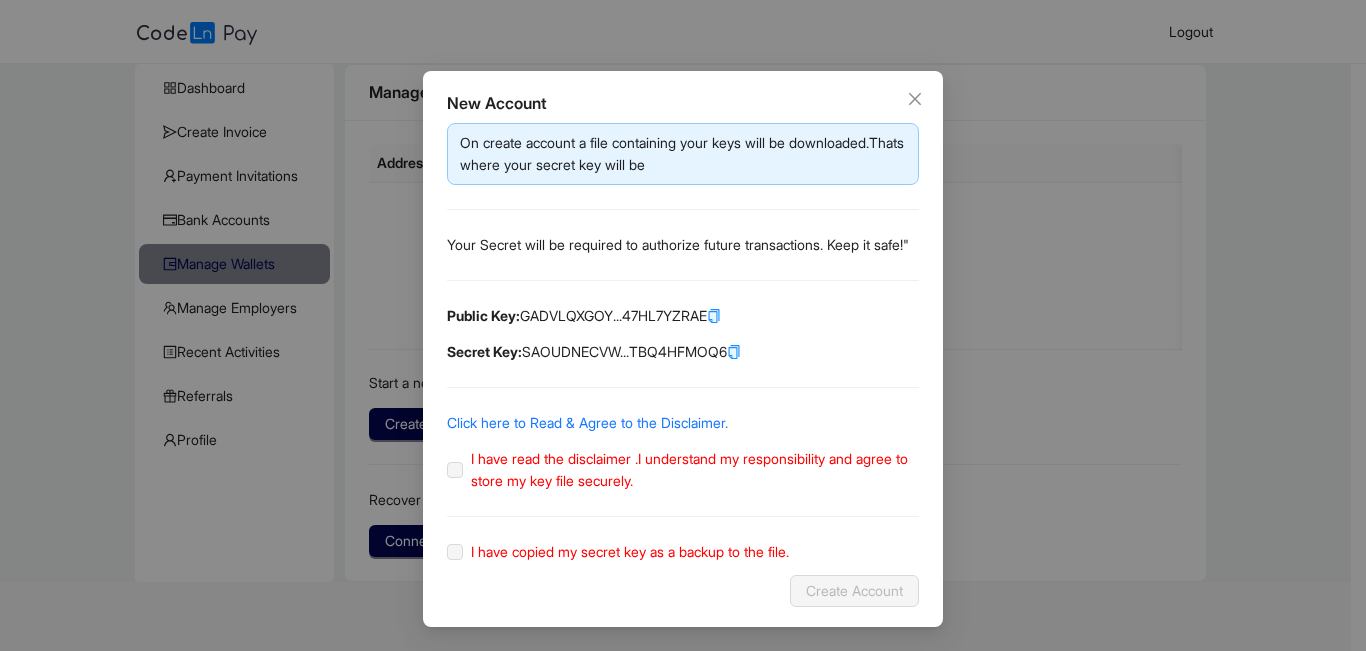 scroll, scrollTop: 0, scrollLeft: 0, axis: both 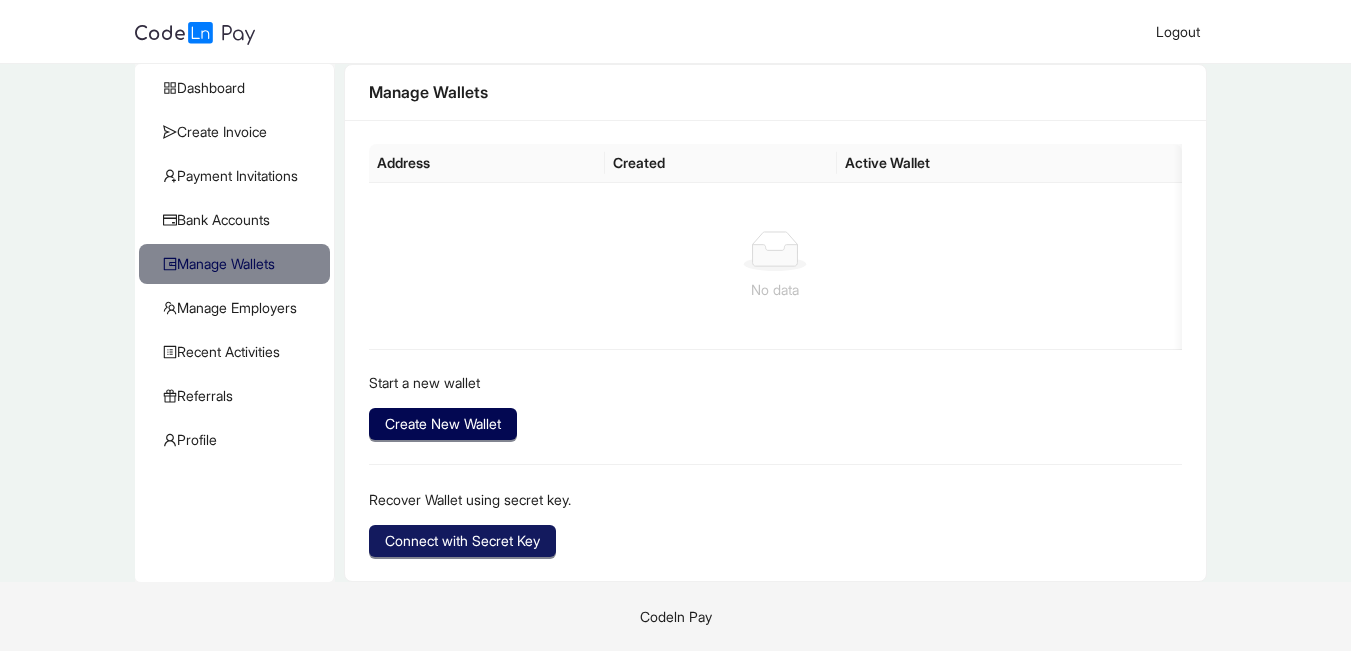 click on "Connect with Secret Key" 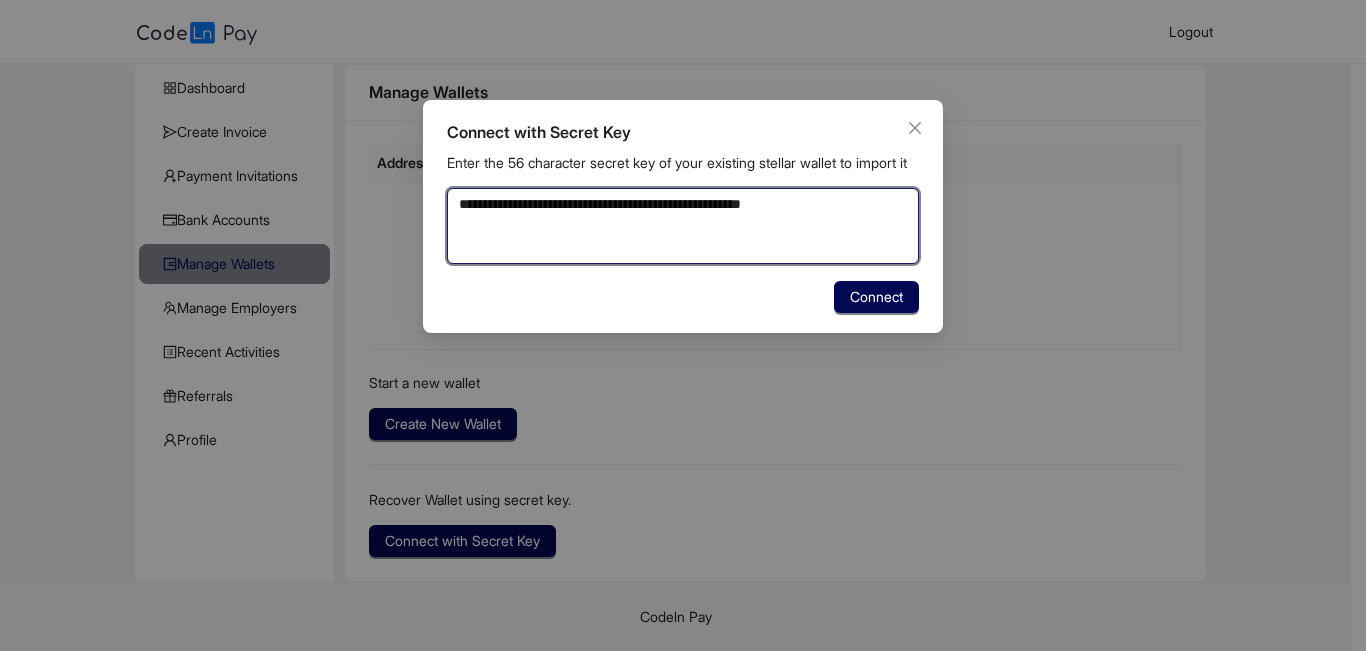 click on "**********" 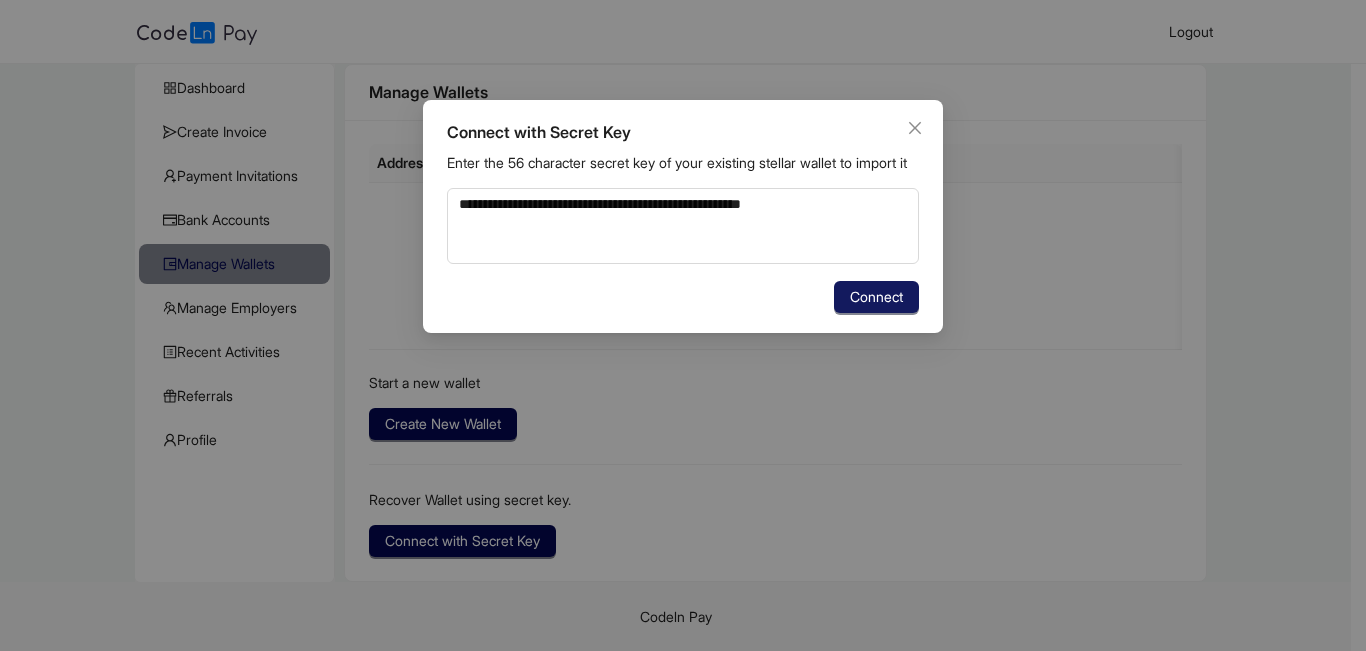 click on "Connect" 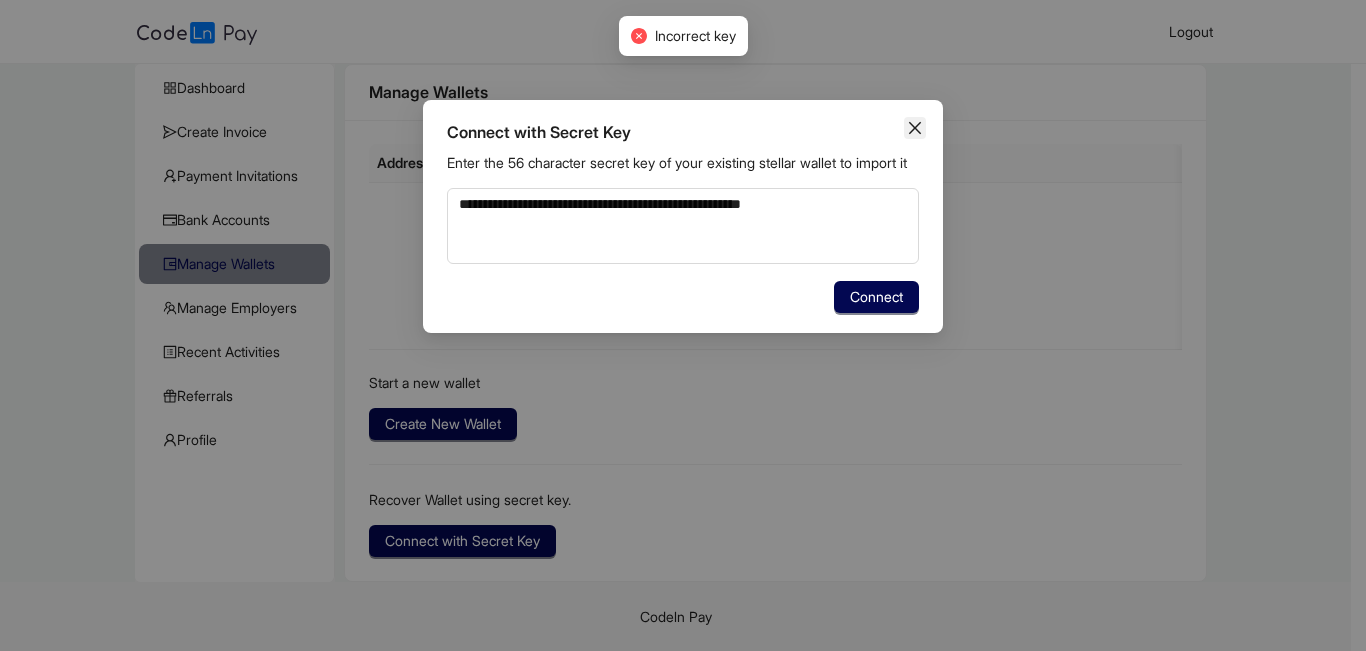 click 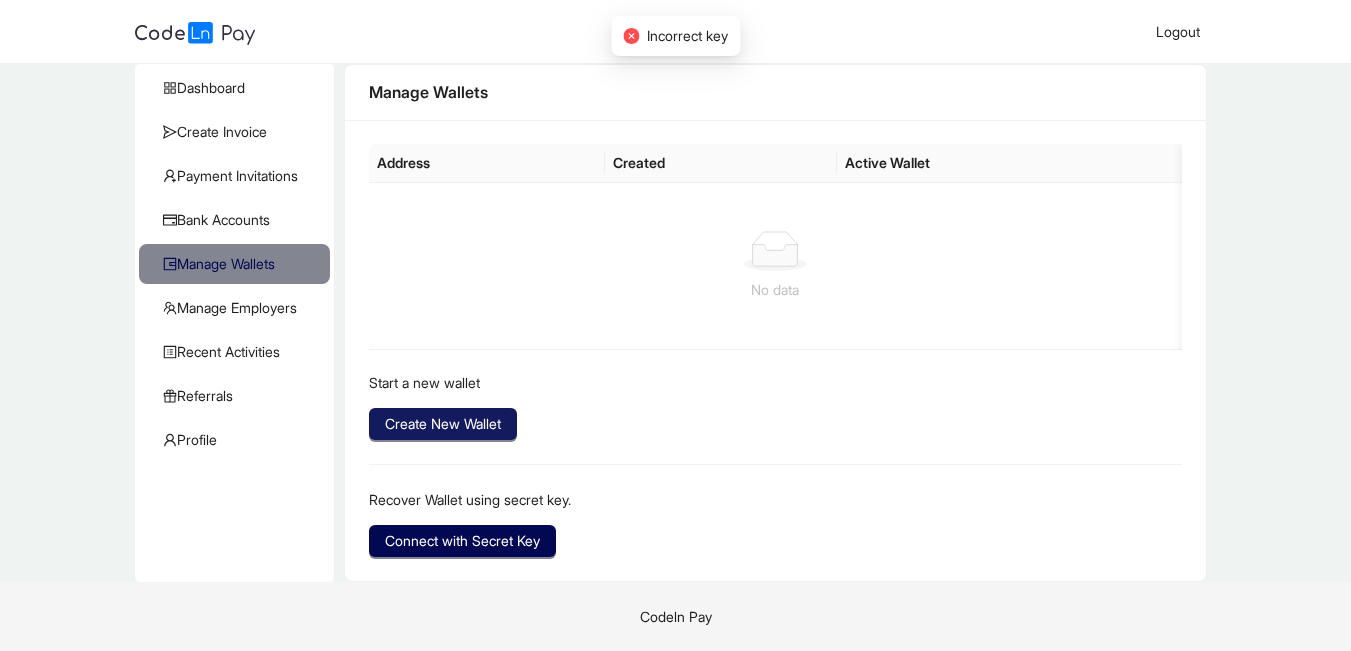 click on "Create New Wallet" at bounding box center (443, 424) 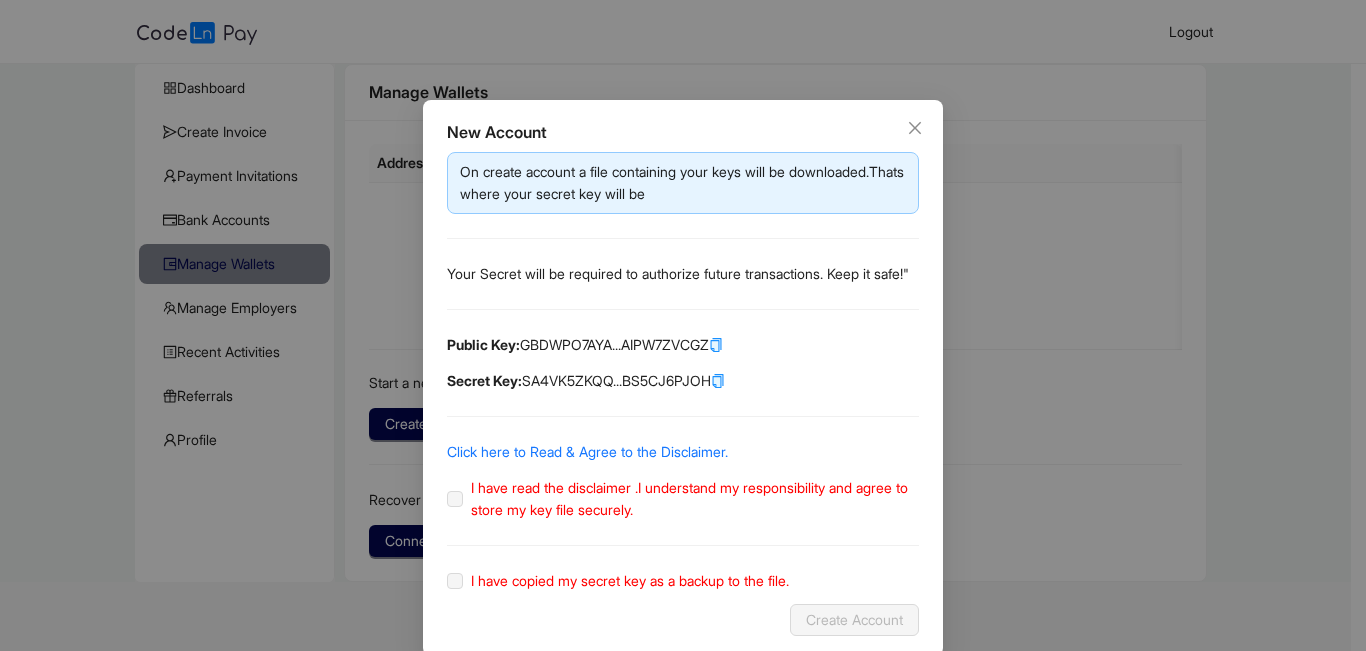 click 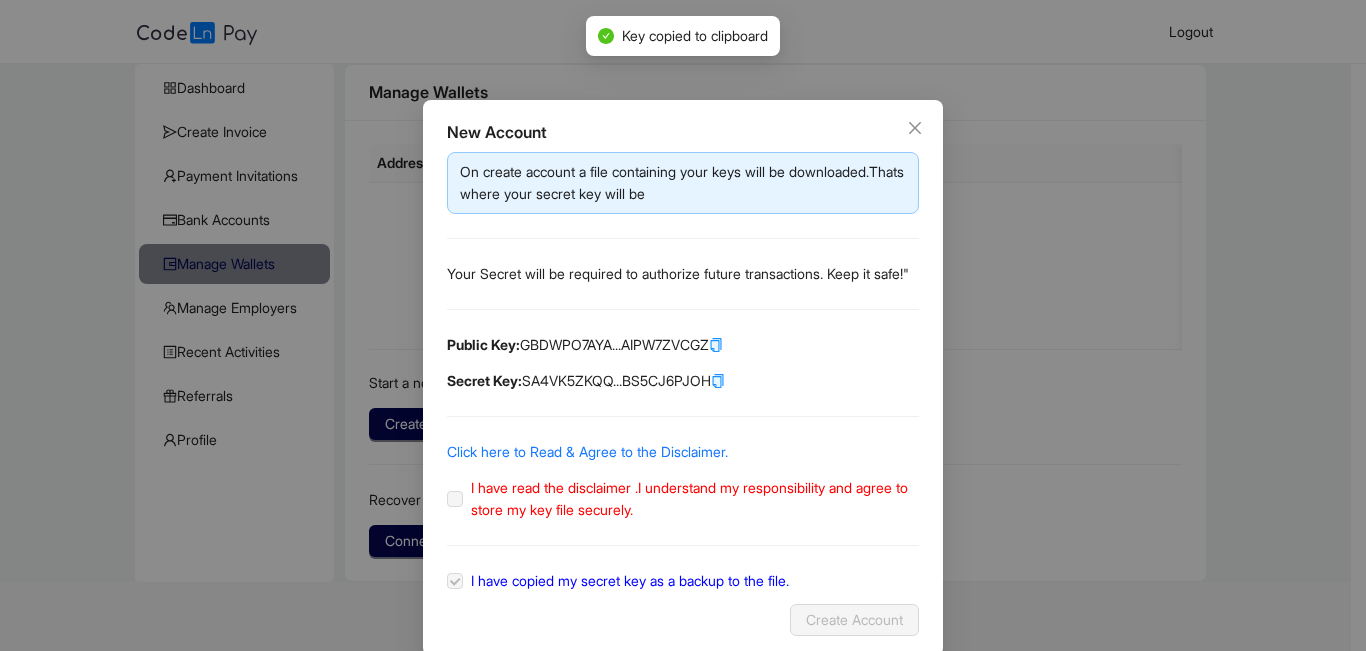 click 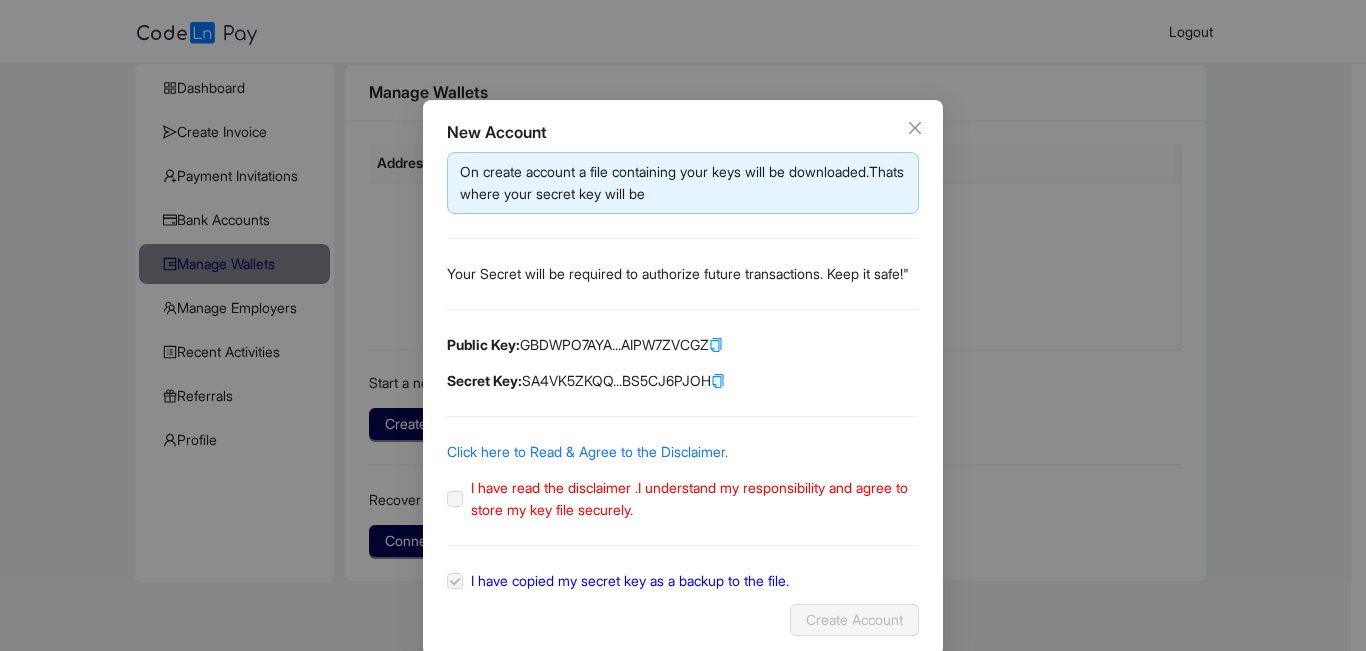 click 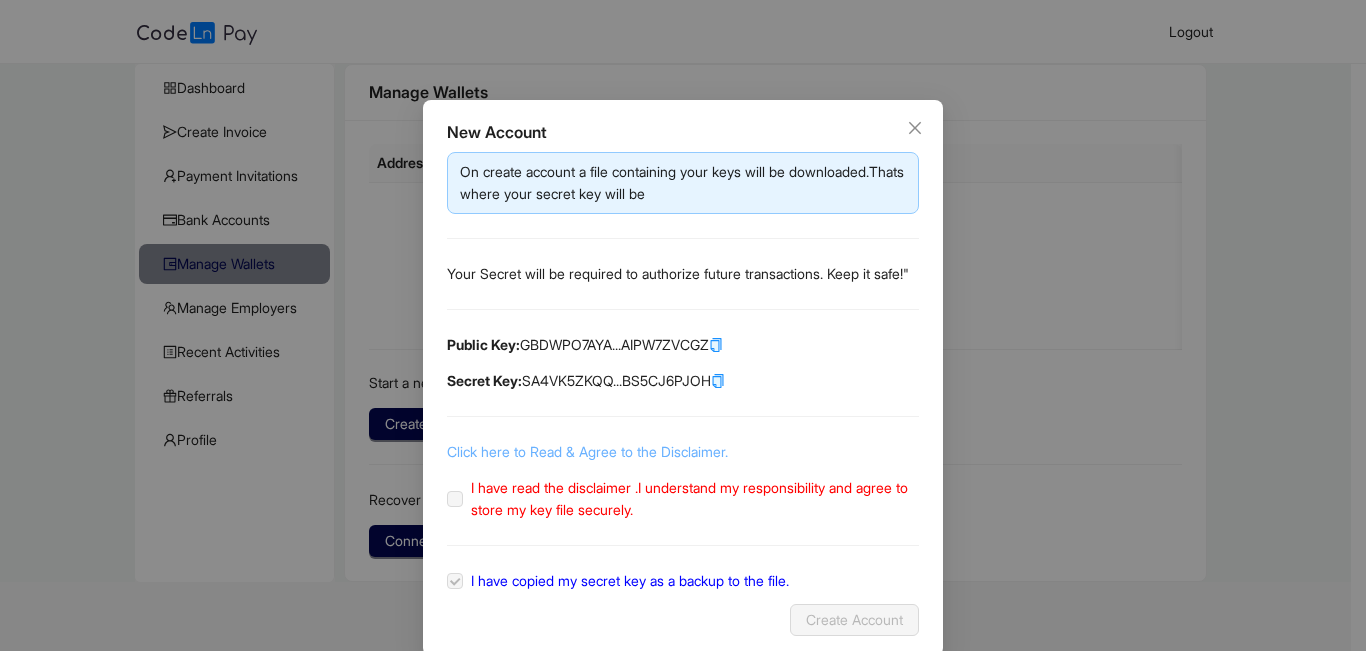 click on "Click here to Read & Agree to the Disclaimer." at bounding box center [587, 451] 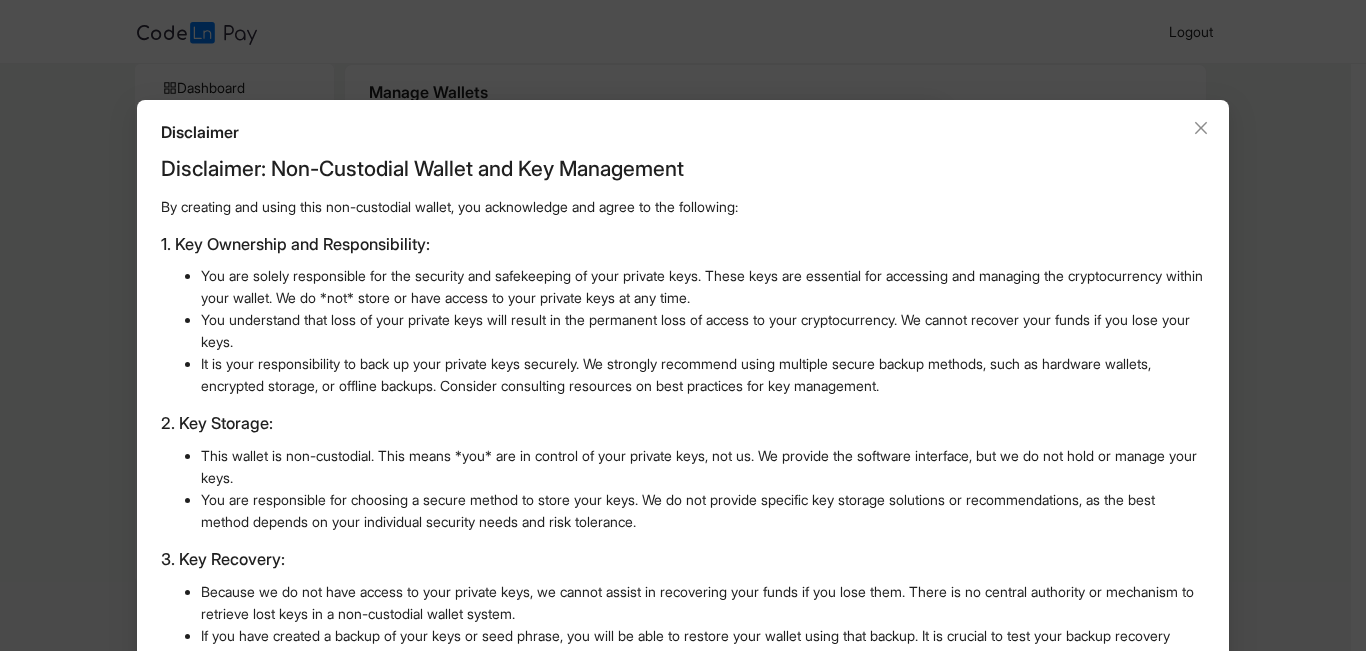 scroll, scrollTop: 487, scrollLeft: 0, axis: vertical 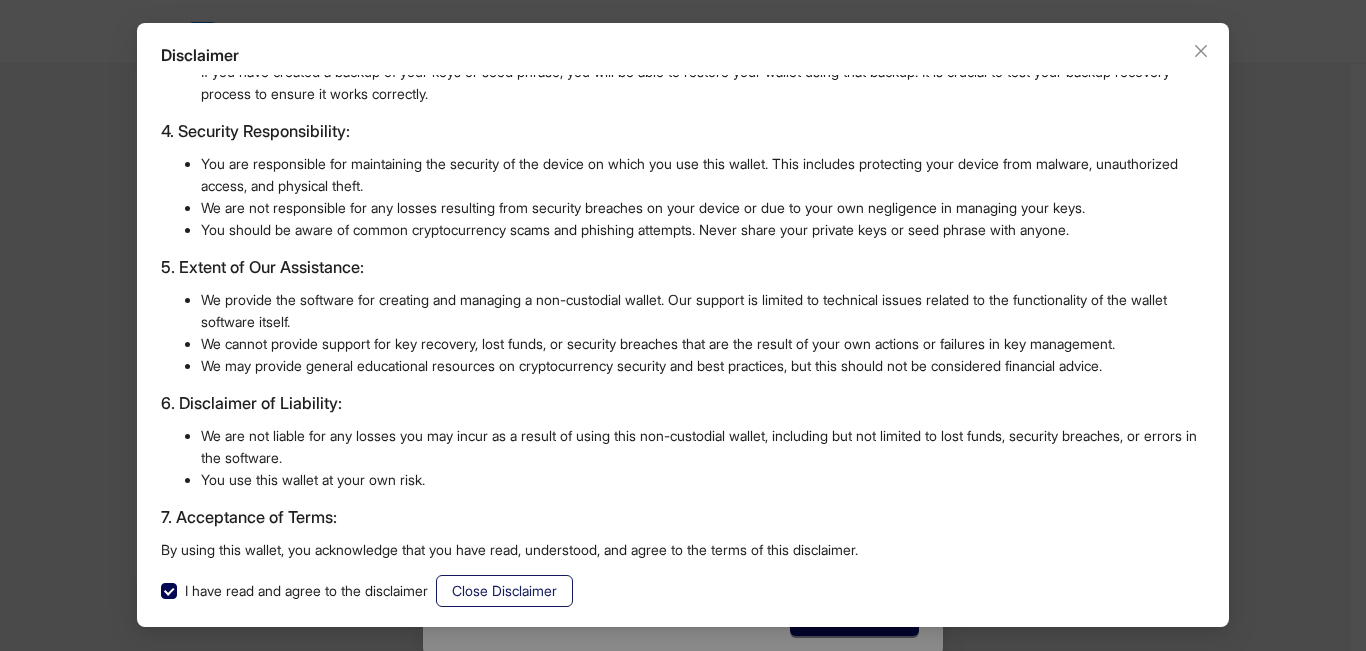 click on "Close Disclaimer" 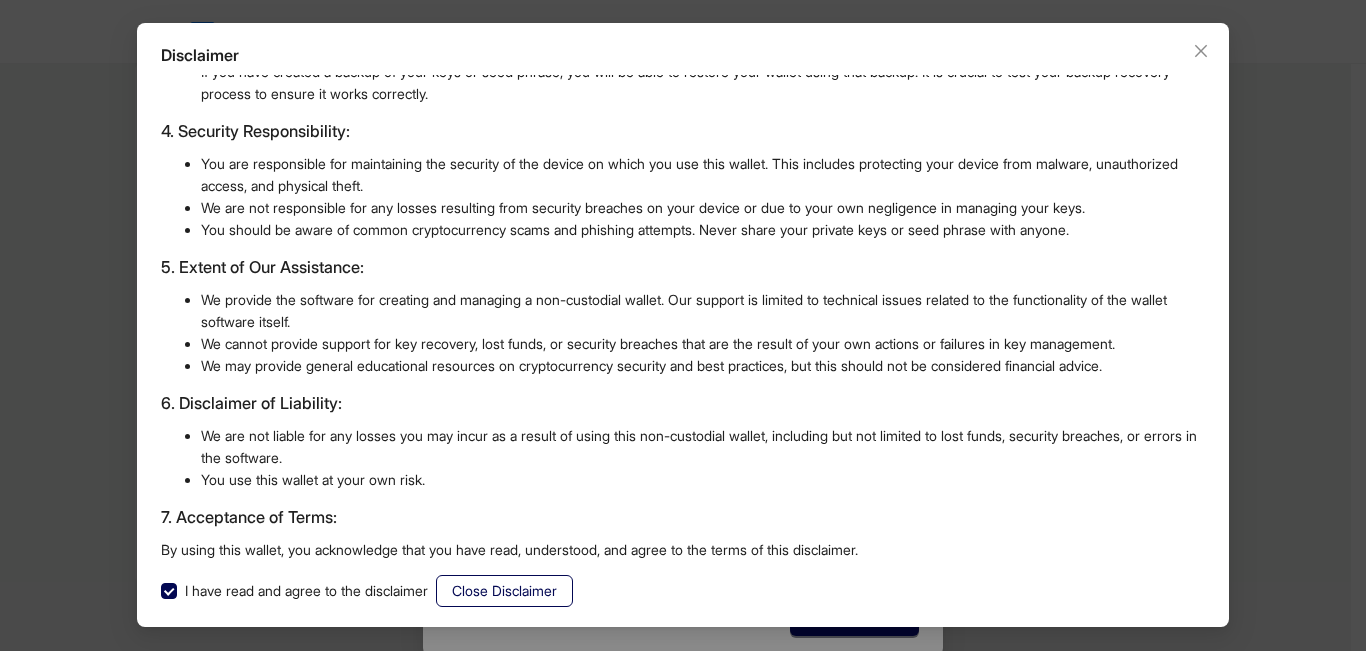 scroll, scrollTop: 0, scrollLeft: 0, axis: both 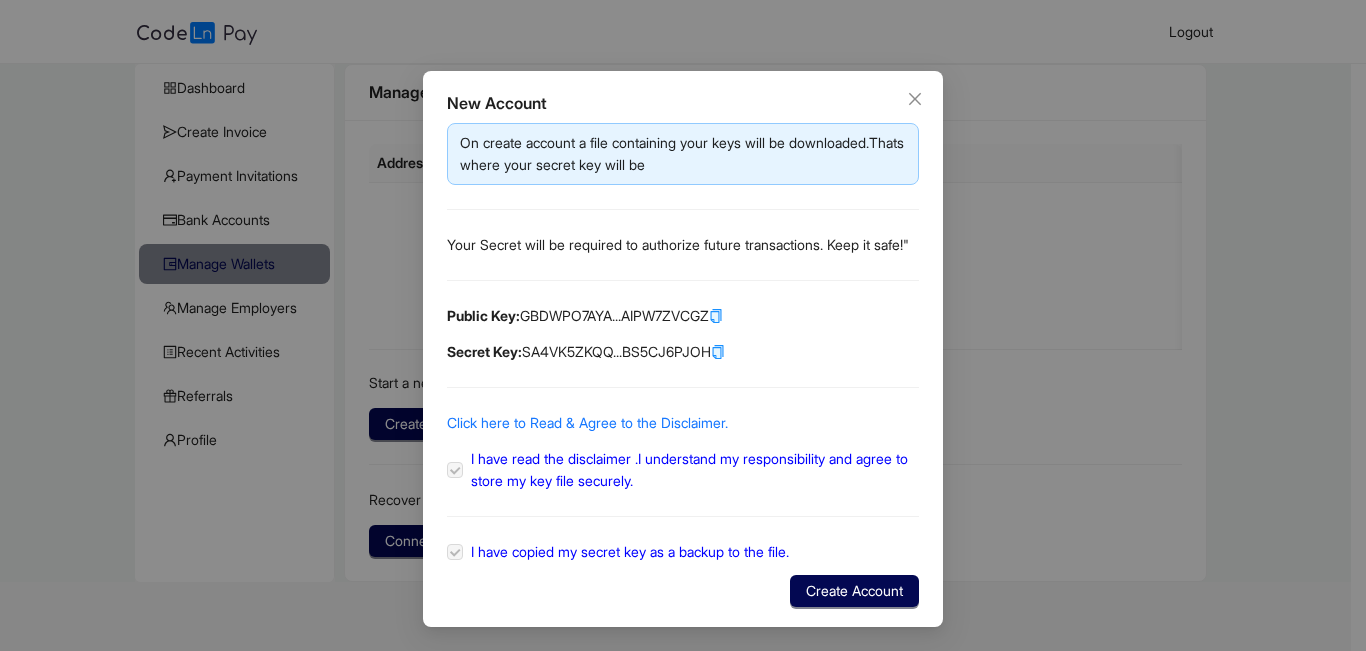 click on "I have read the disclaimer .I understand my responsibility and agree to store my key file securely." 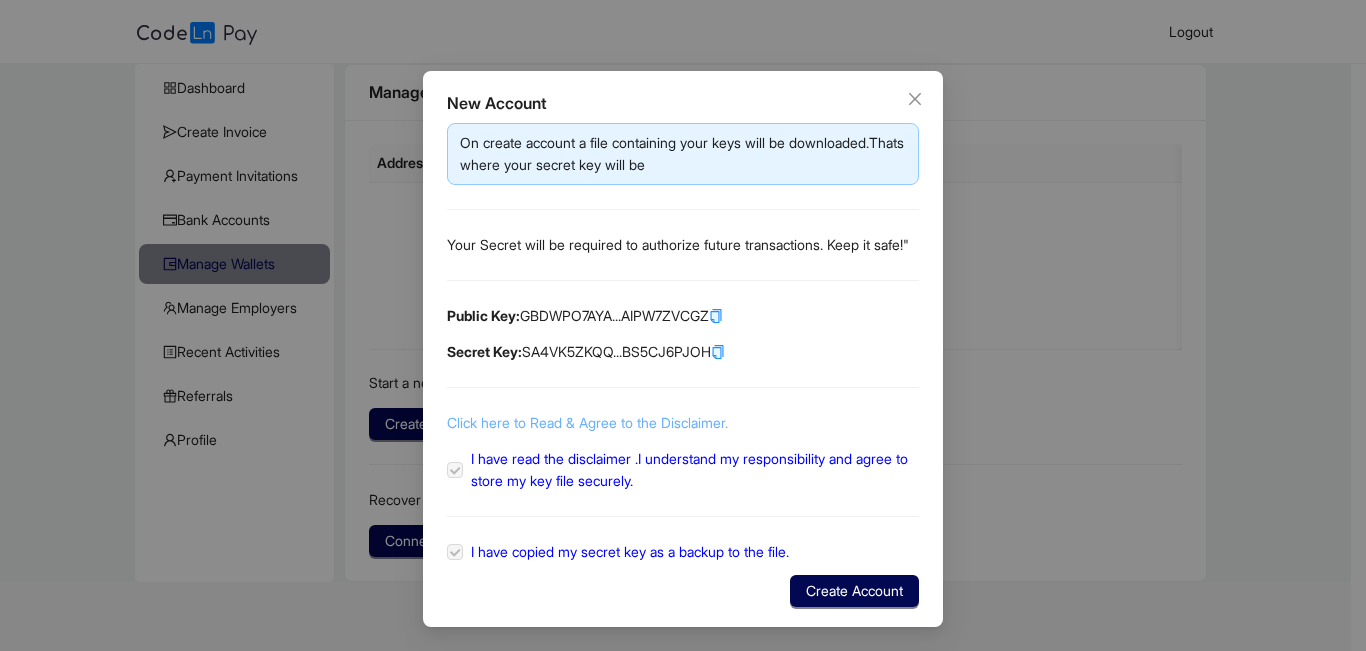 click on "Click here to Read & Agree to the Disclaimer." at bounding box center [587, 422] 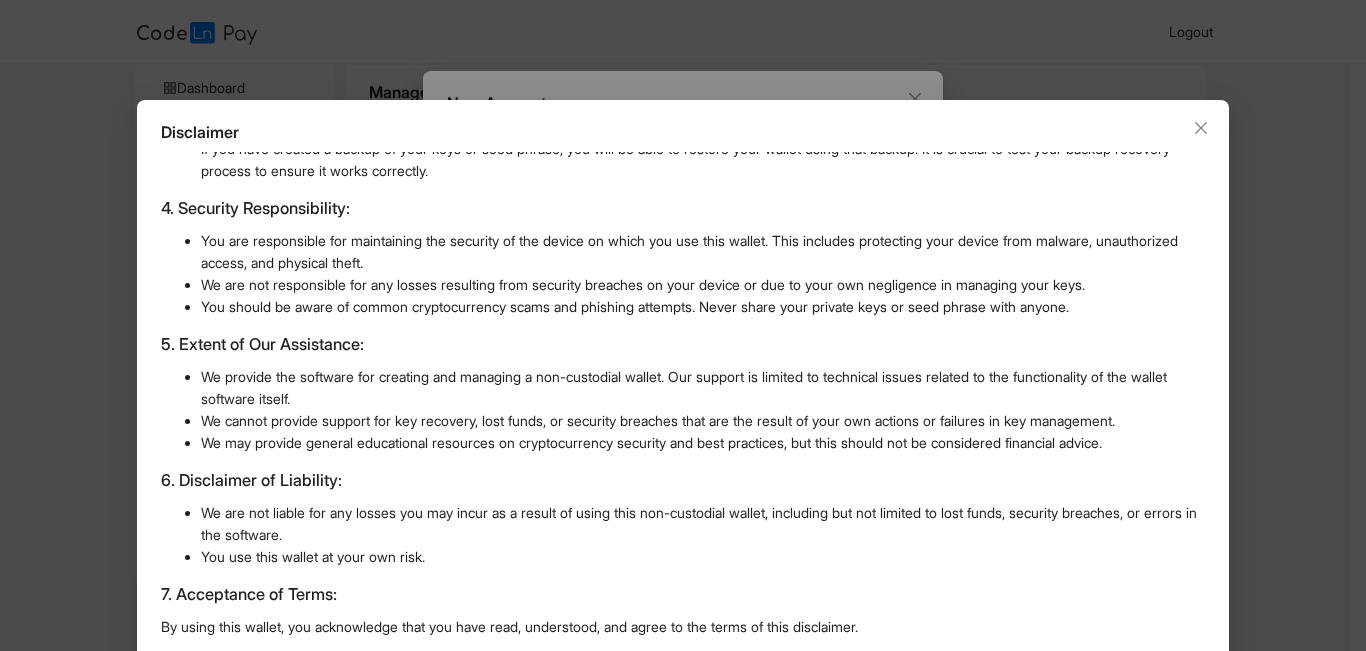 scroll, scrollTop: 77, scrollLeft: 0, axis: vertical 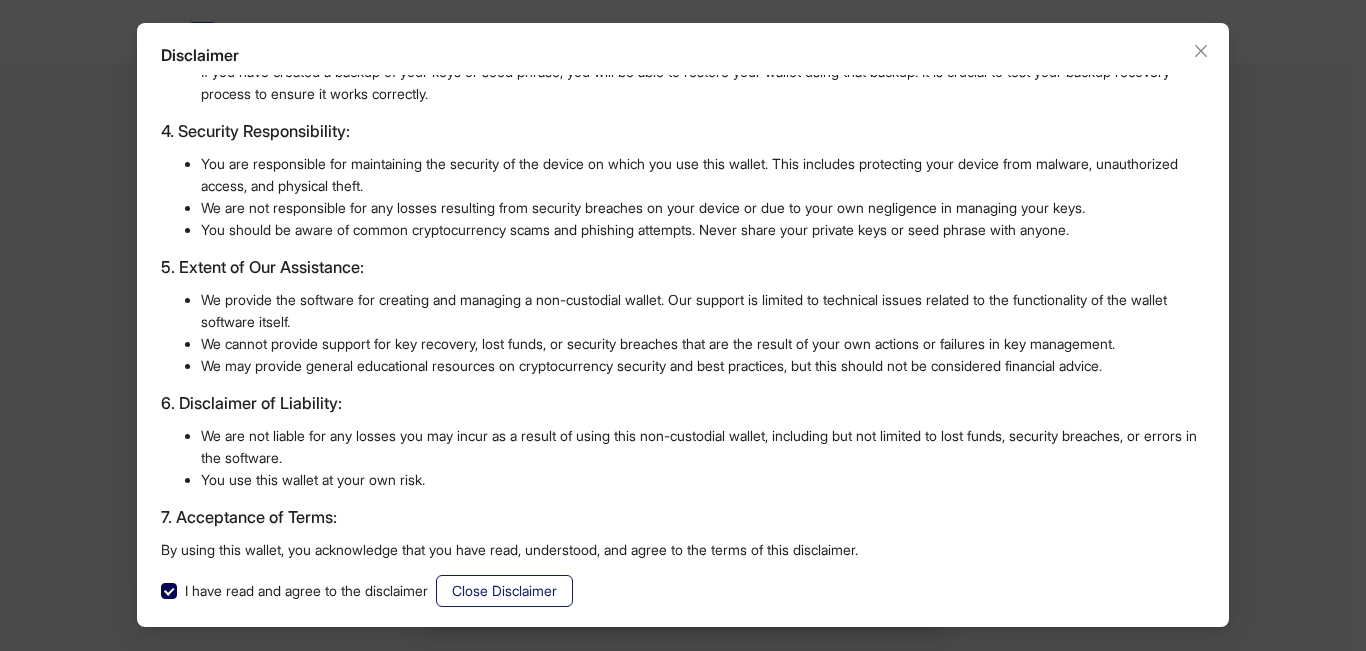 click on "Close Disclaimer" 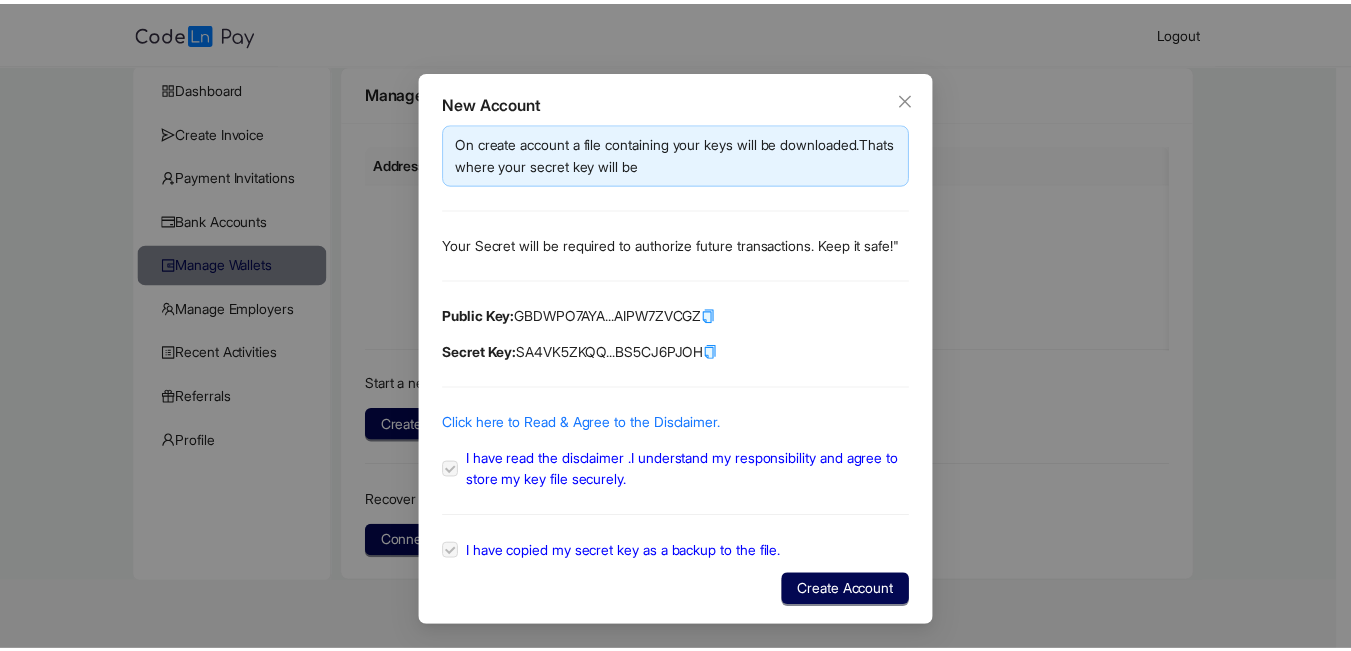 scroll, scrollTop: 0, scrollLeft: 0, axis: both 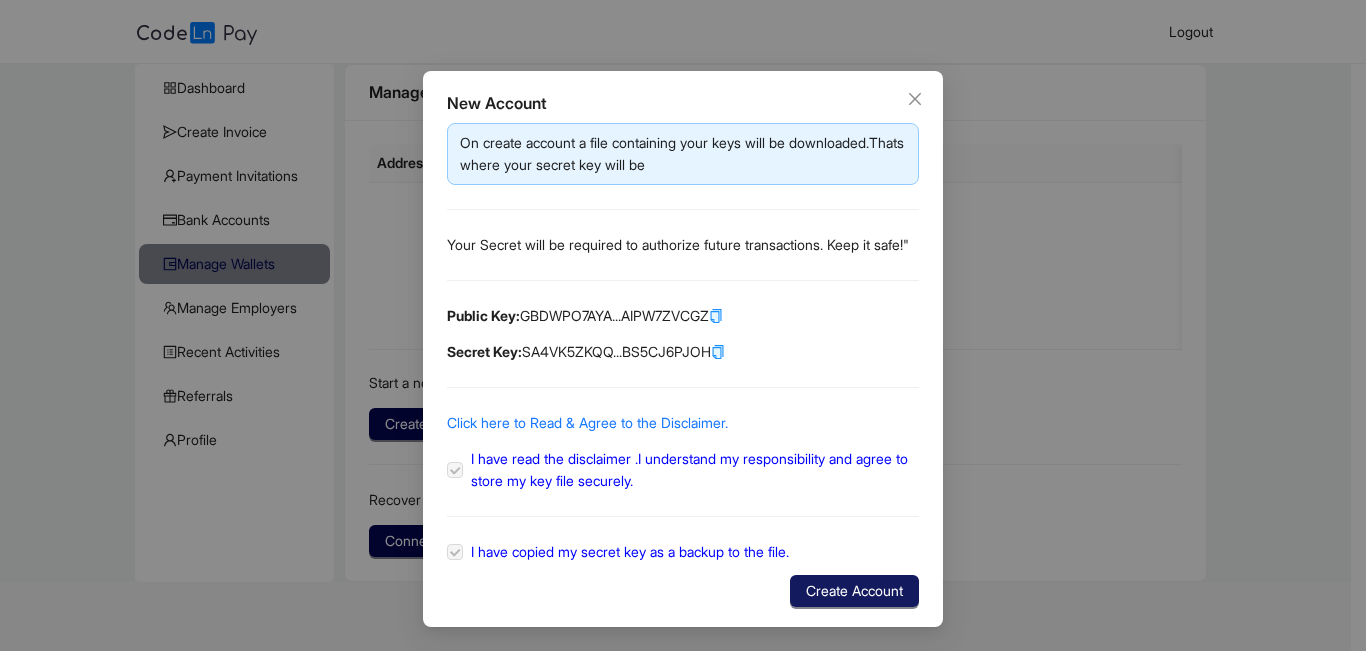 click on "Create Account" 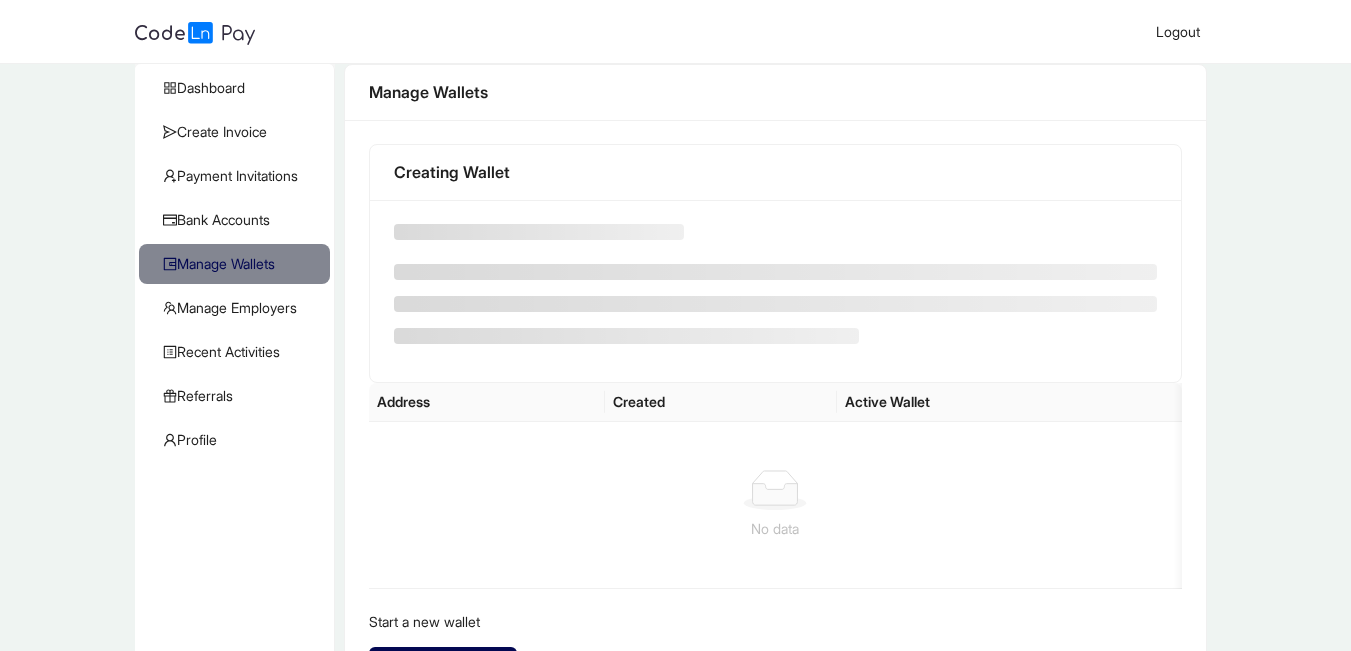 scroll, scrollTop: 0, scrollLeft: 0, axis: both 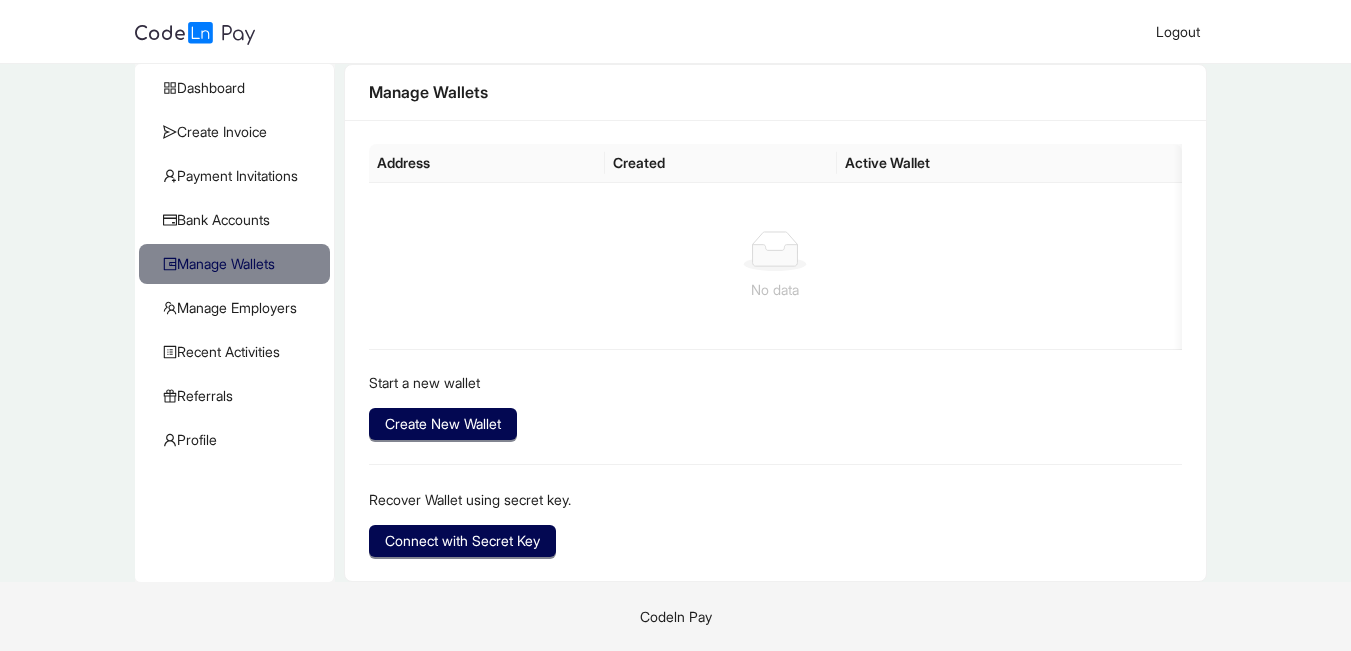 click on "Created" 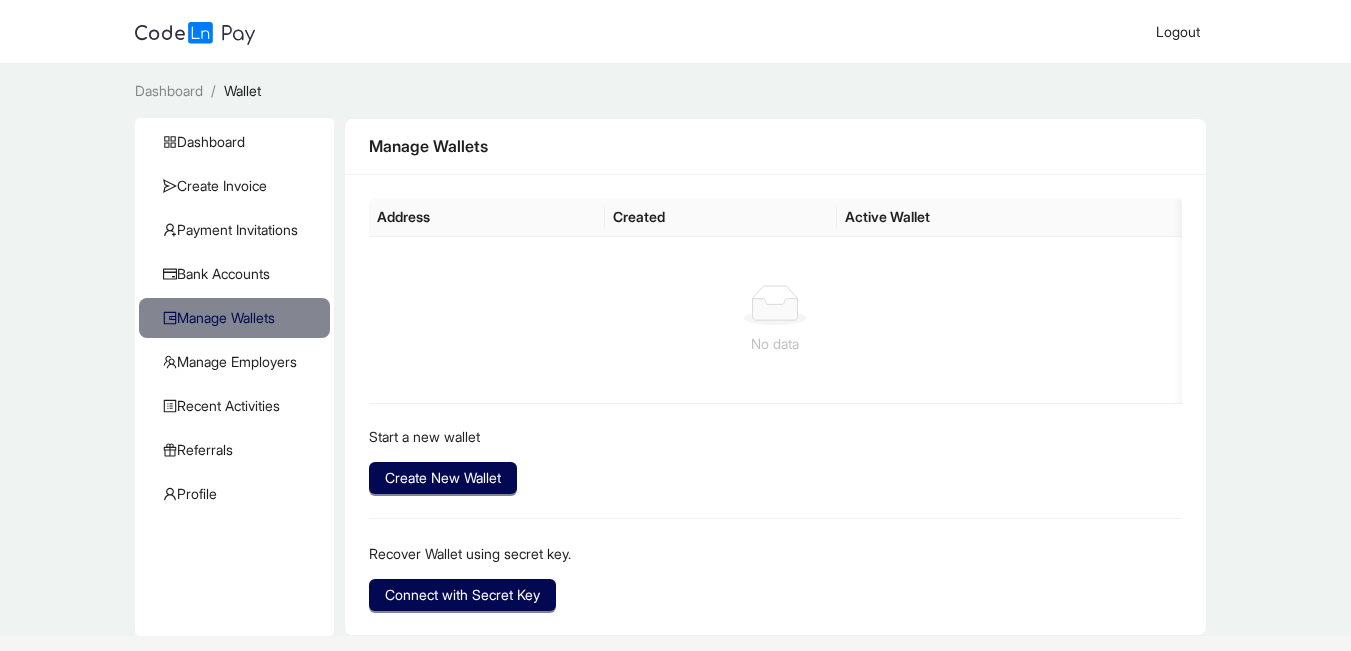 scroll, scrollTop: 54, scrollLeft: 0, axis: vertical 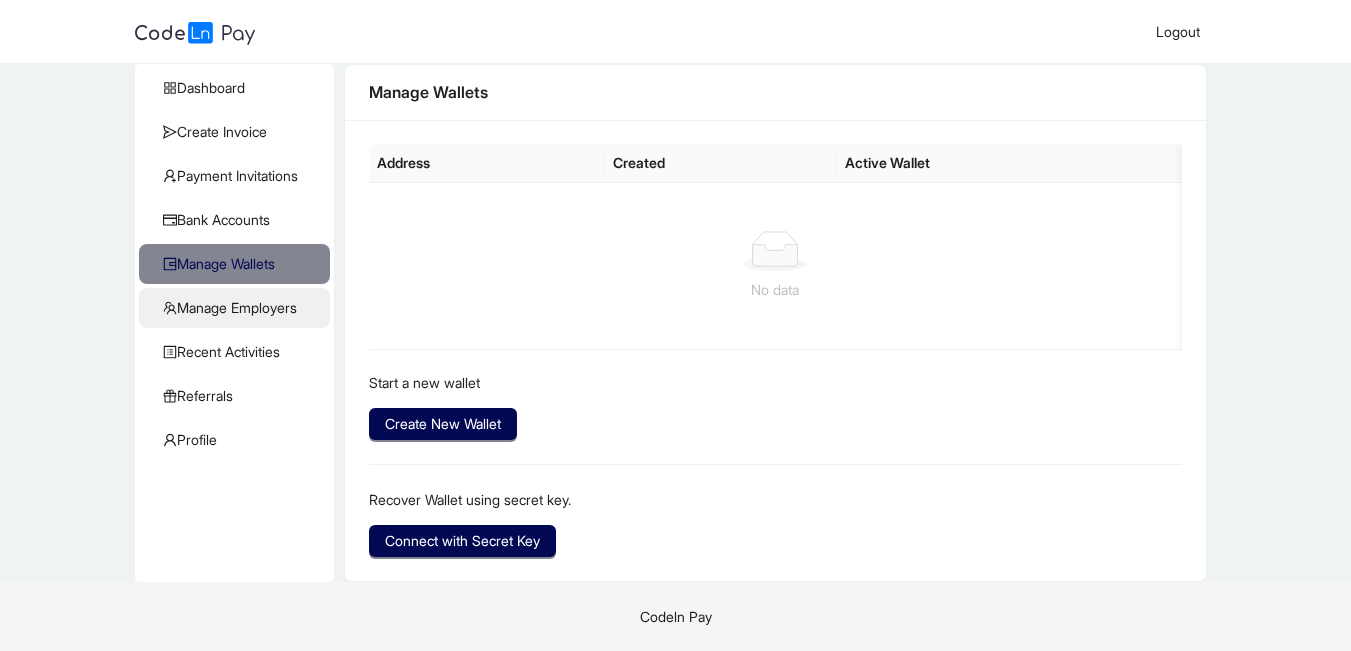 click on "Manage Employers" 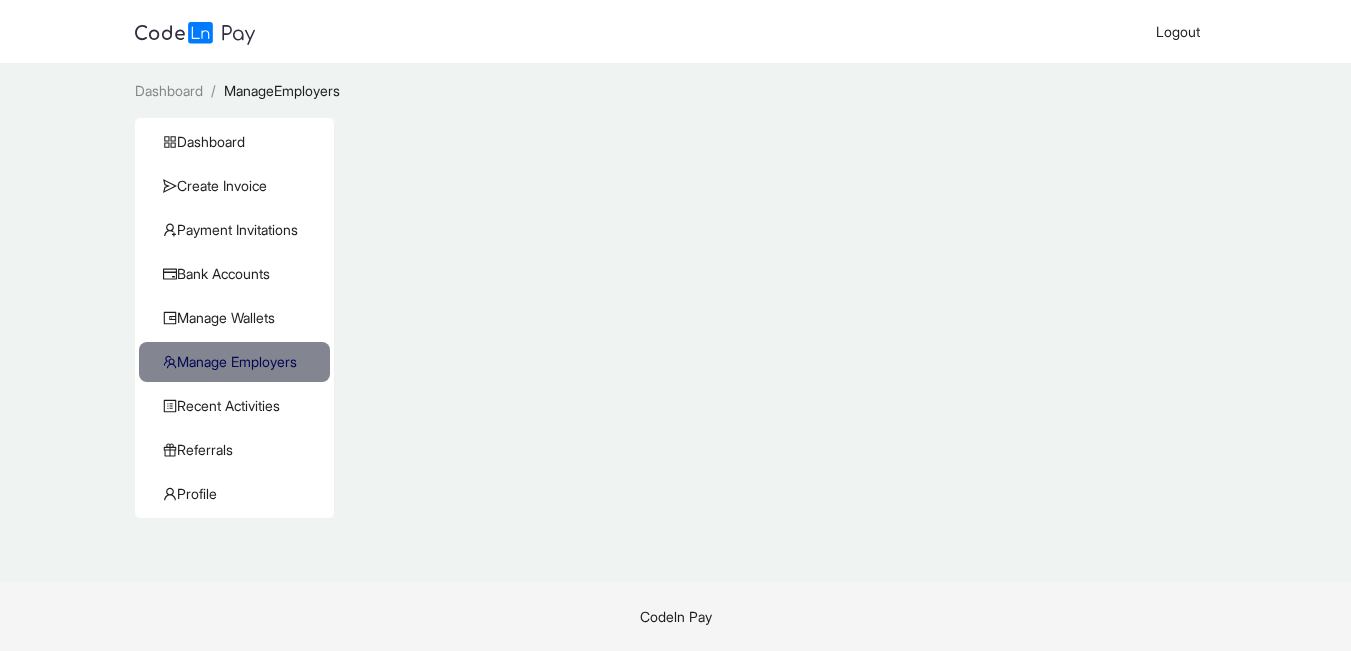 scroll, scrollTop: 0, scrollLeft: 0, axis: both 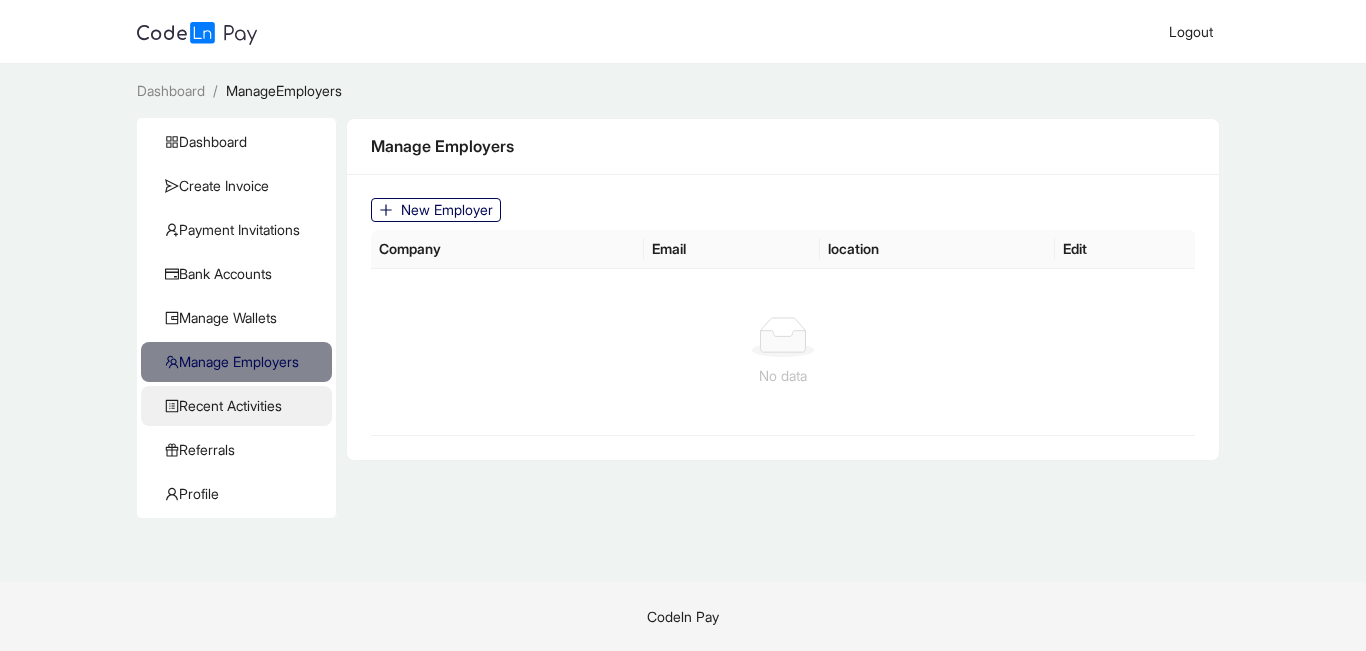 click on "Recent Activities" 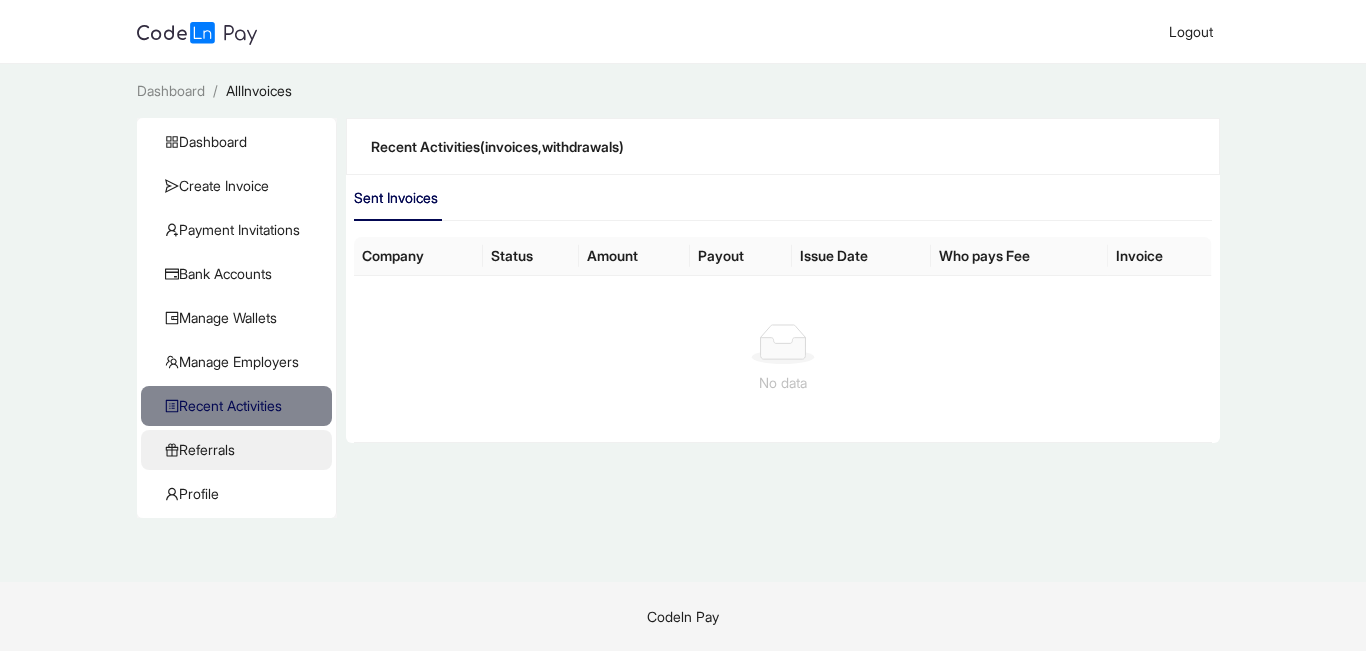 click on "Referrals" 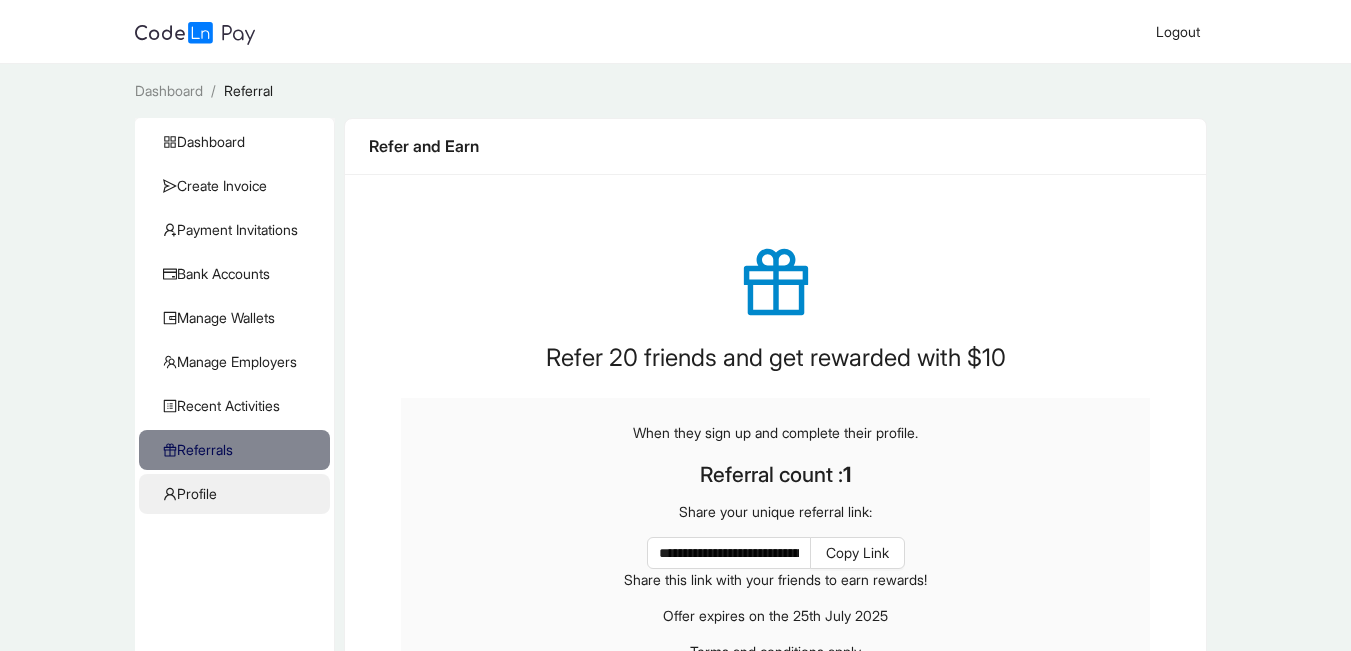 scroll, scrollTop: 100, scrollLeft: 0, axis: vertical 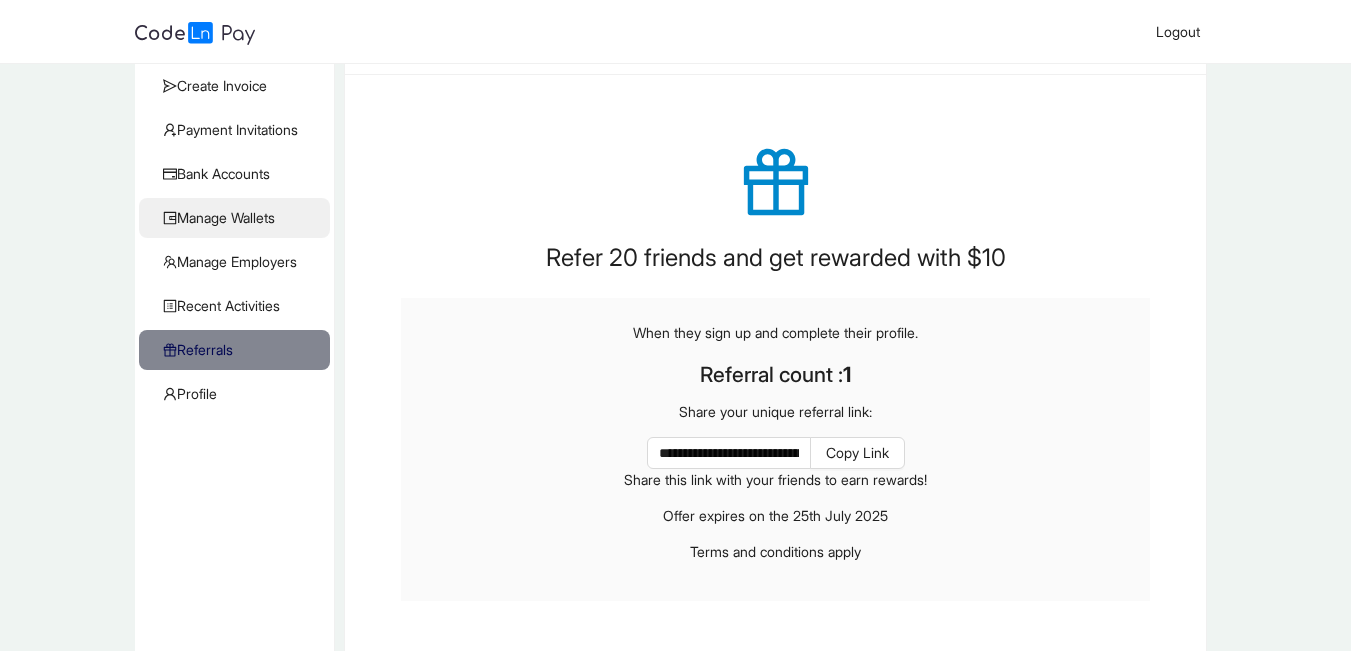 click on "Manage Wallets" 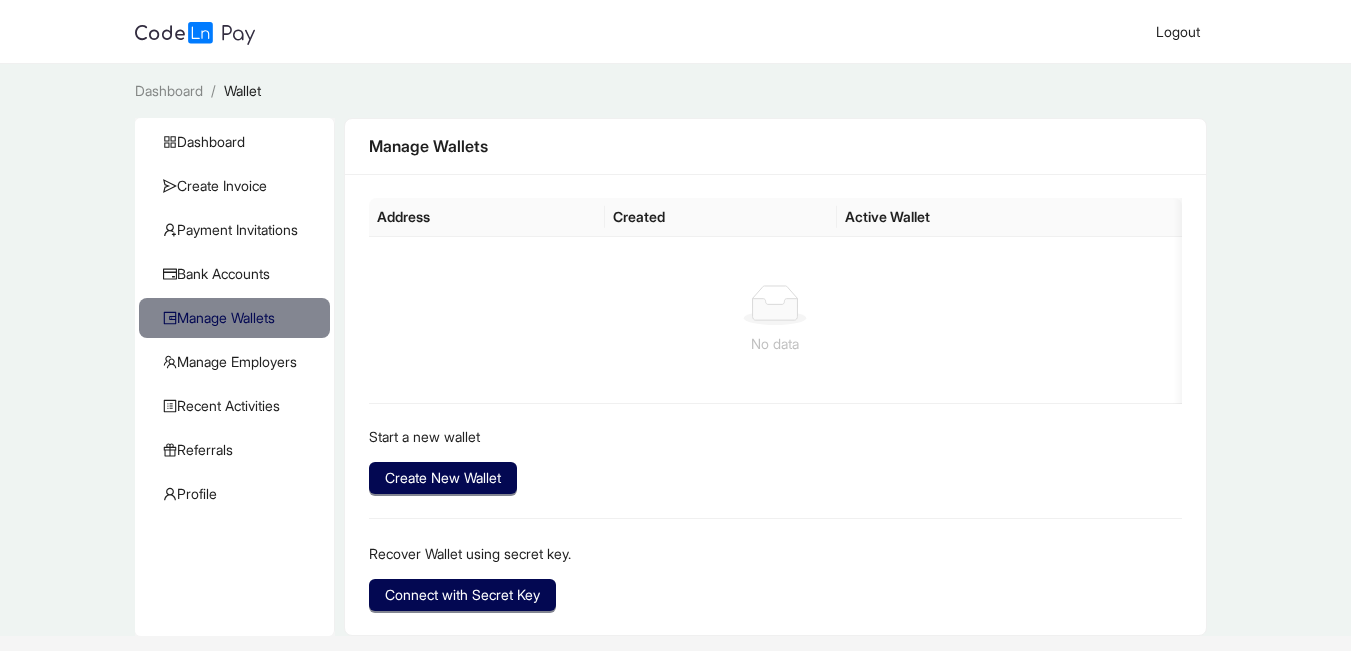 scroll, scrollTop: 54, scrollLeft: 0, axis: vertical 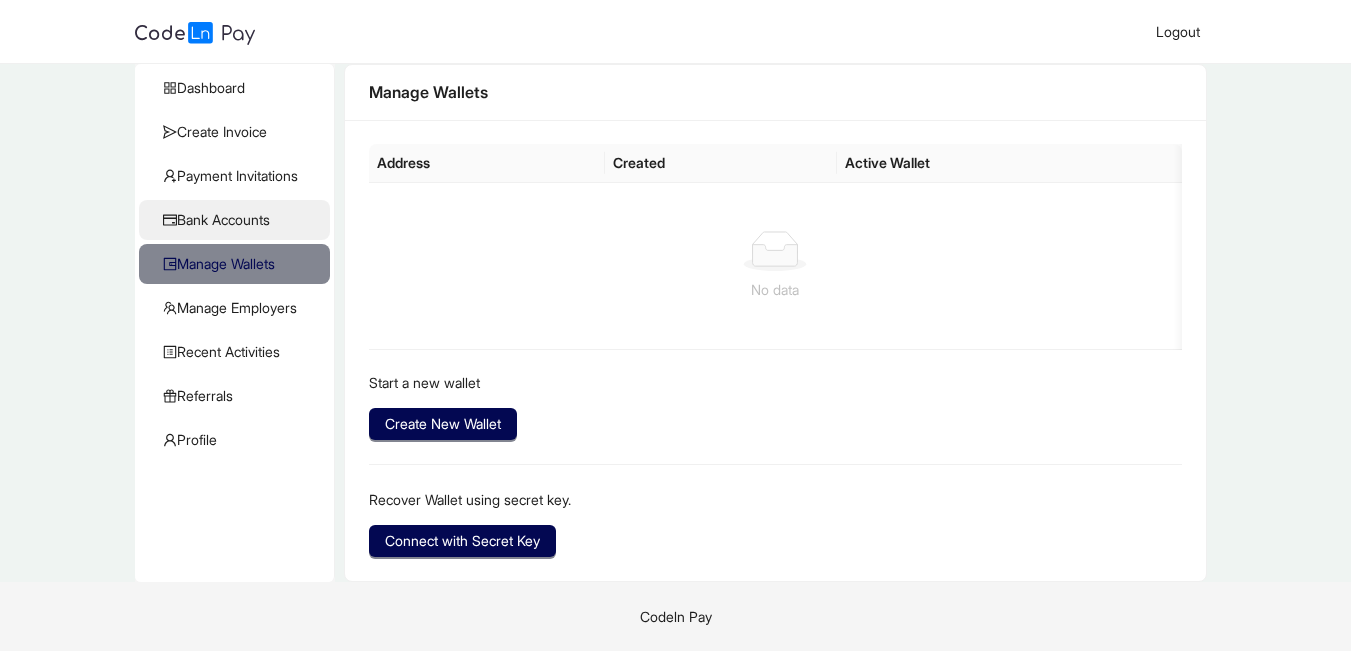 click on "Bank Accounts" 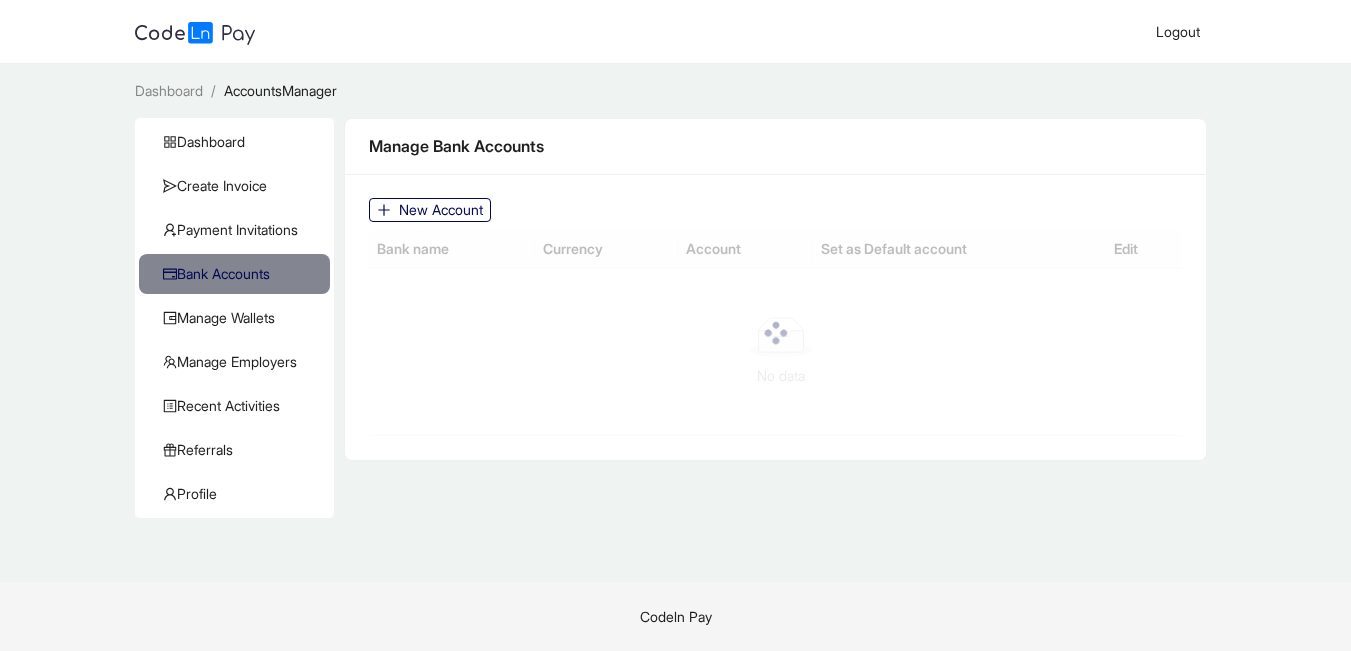 scroll, scrollTop: 0, scrollLeft: 0, axis: both 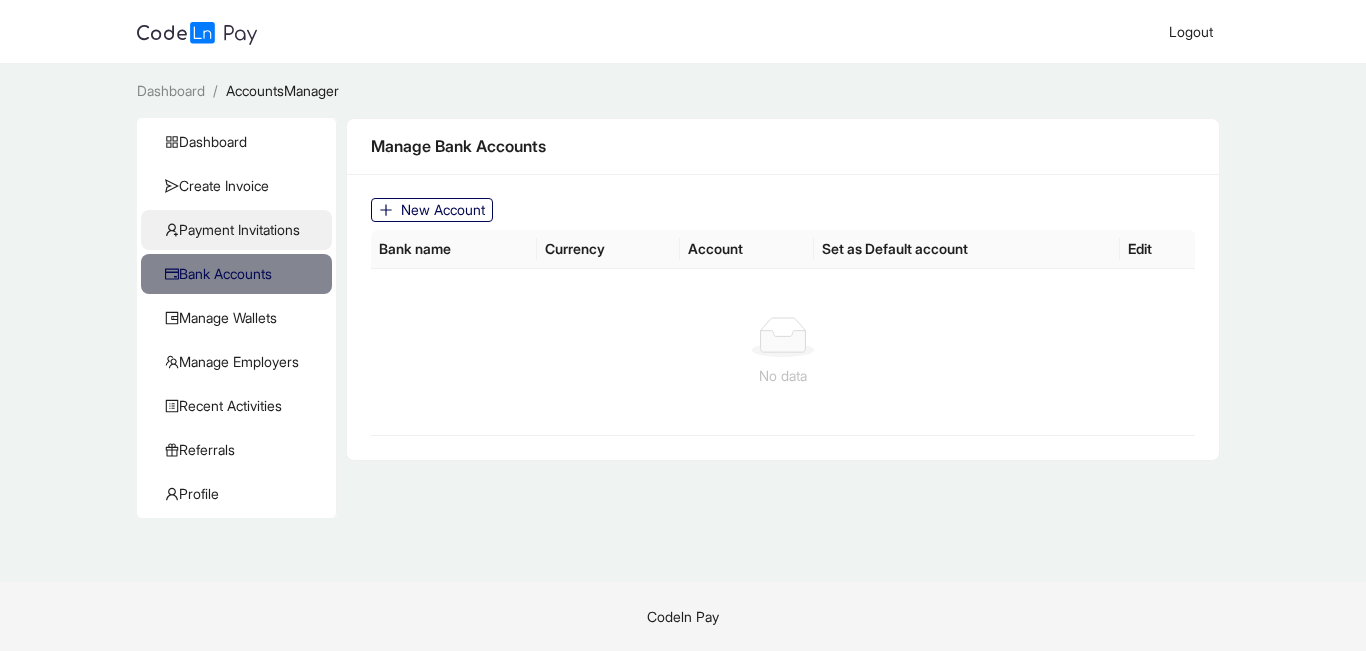 click on "Payment Invitations" 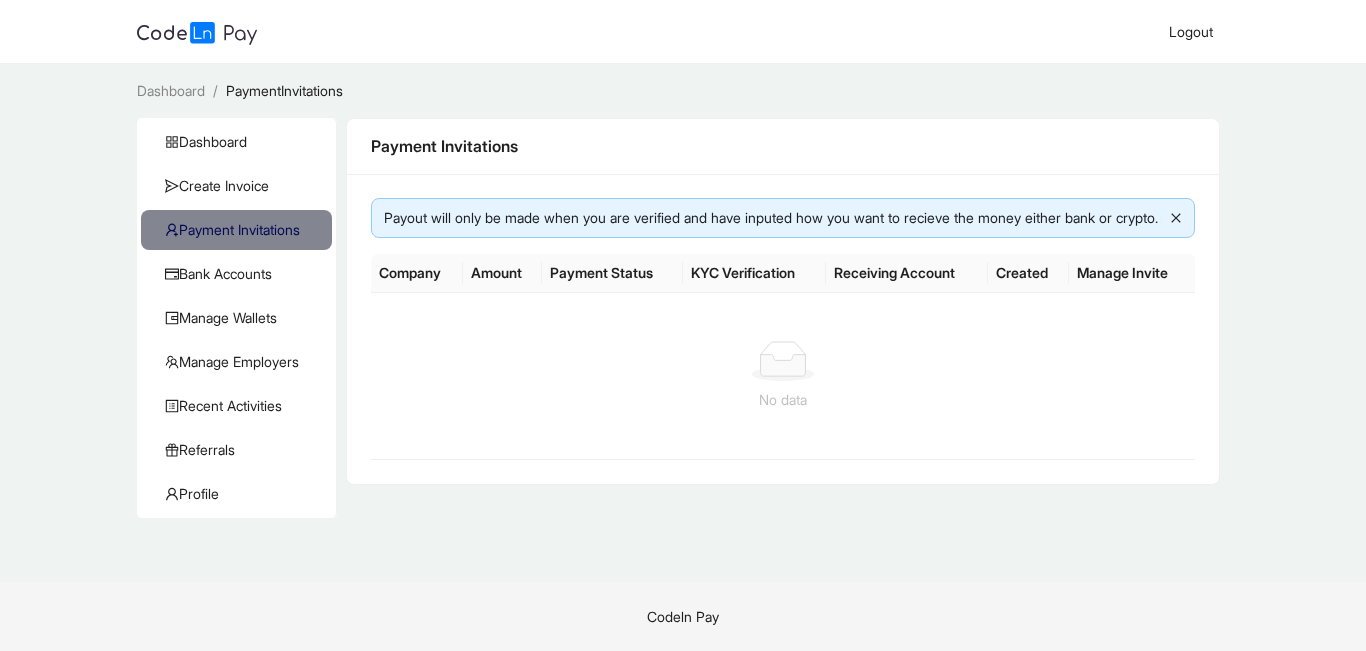 click 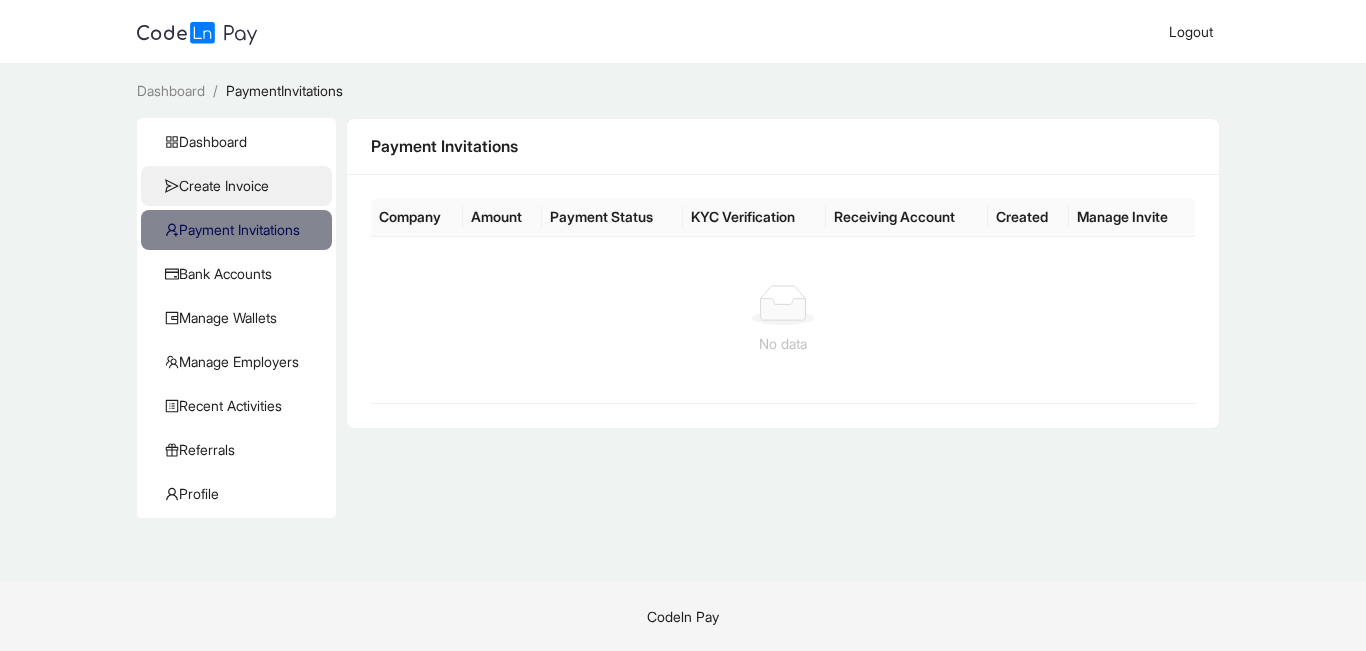 click on "Create Invoice" 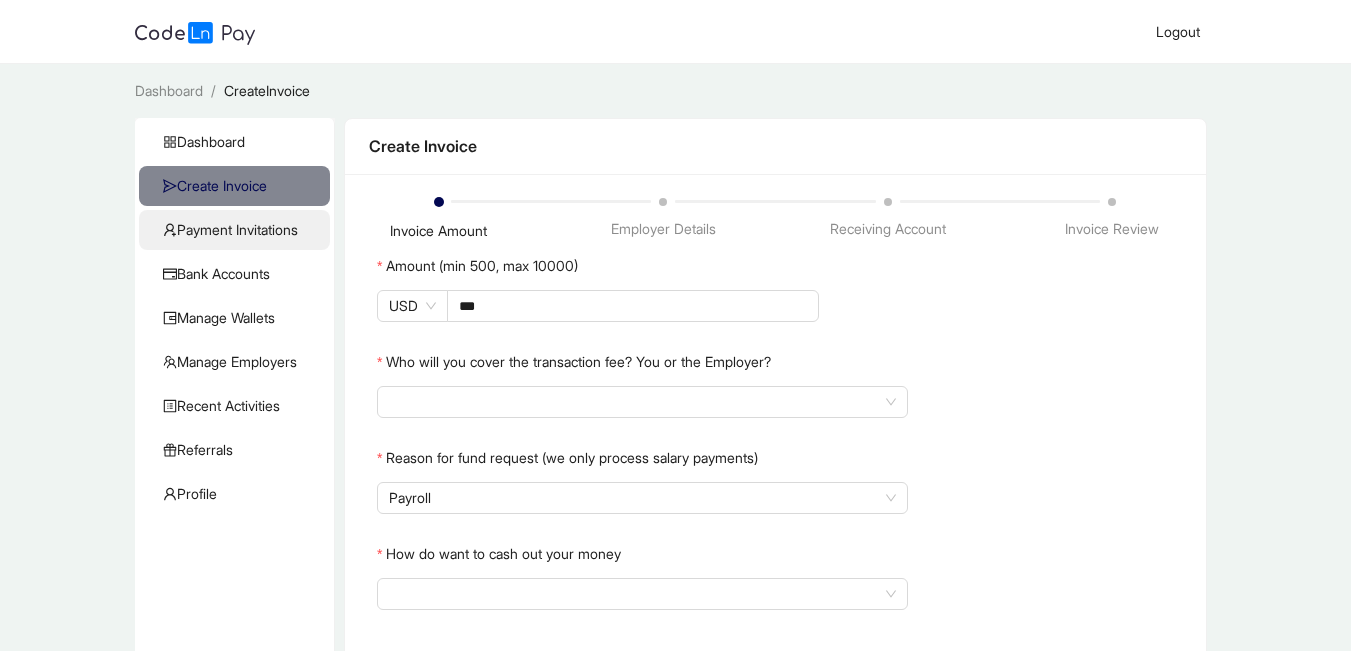 click on "Payment Invitations" 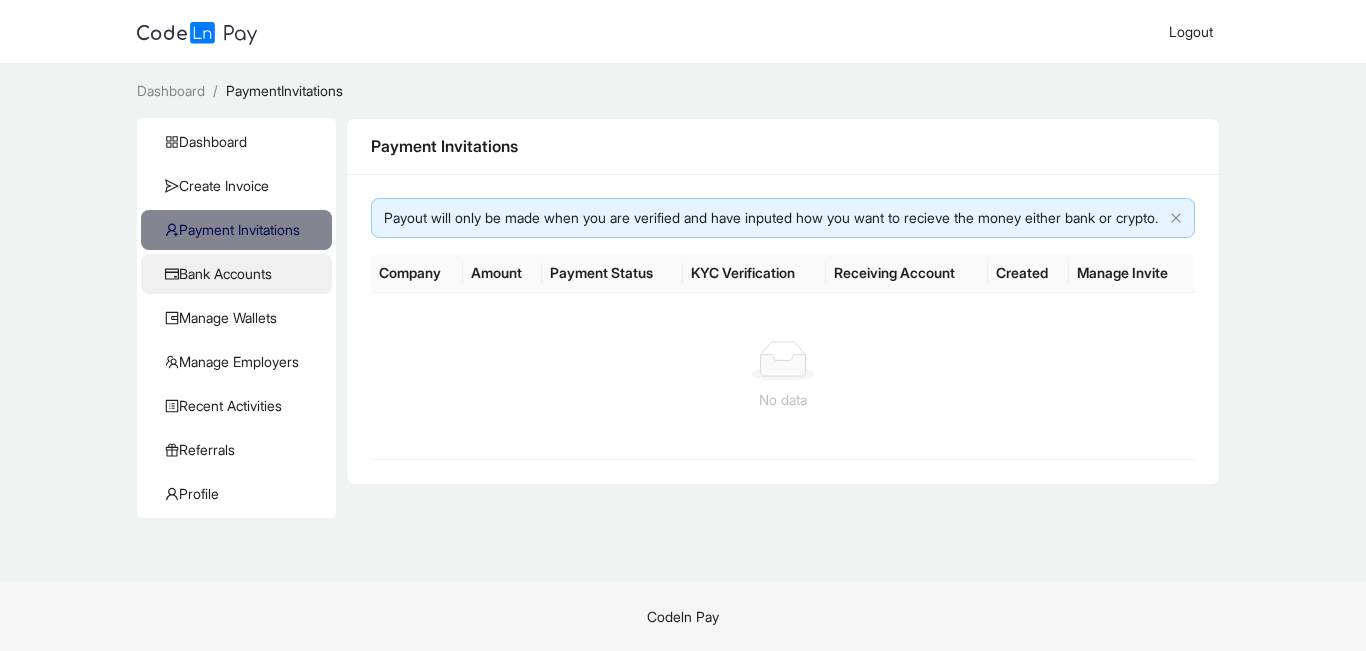 click on "Bank Accounts" 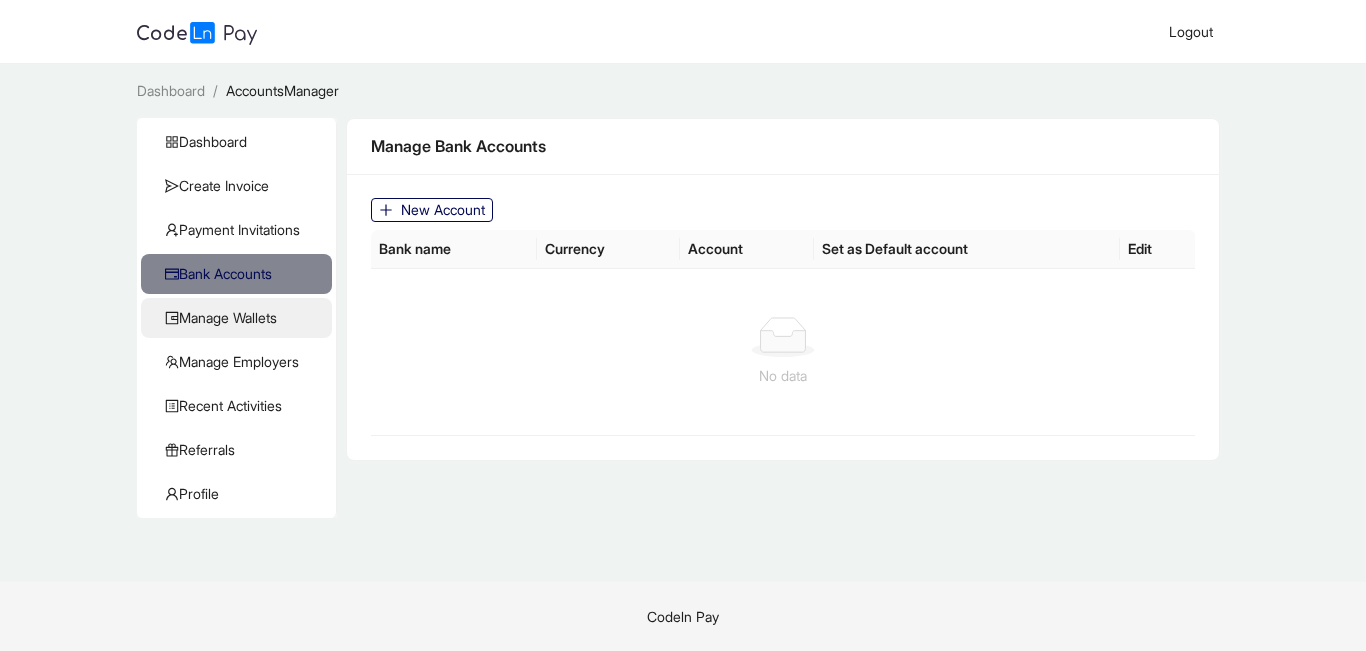 click on "Manage Wallets" 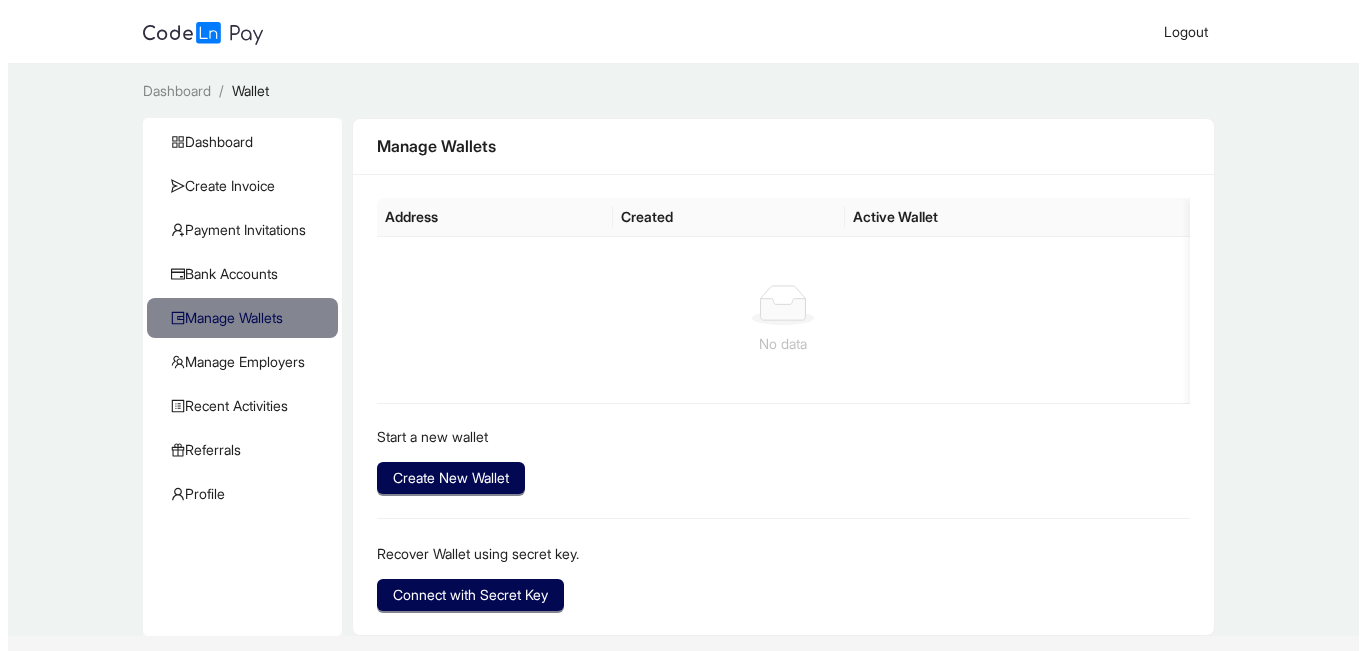 scroll, scrollTop: 54, scrollLeft: 0, axis: vertical 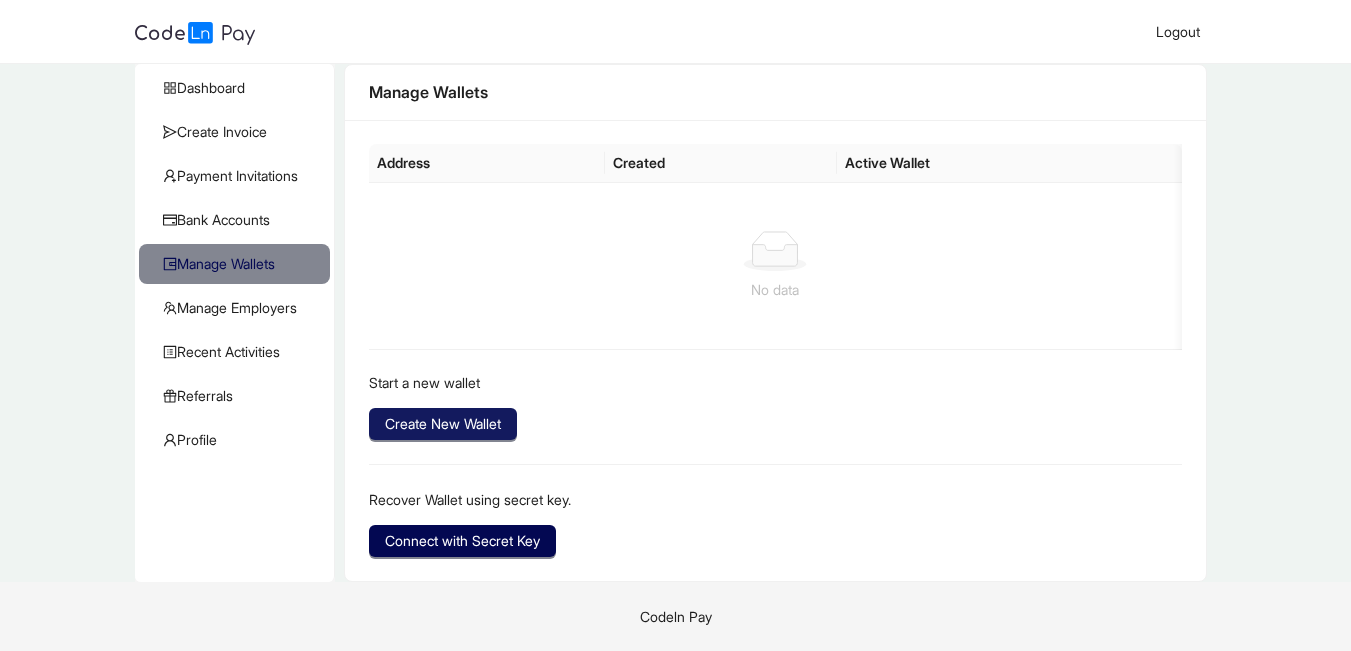 click on "Create New Wallet" 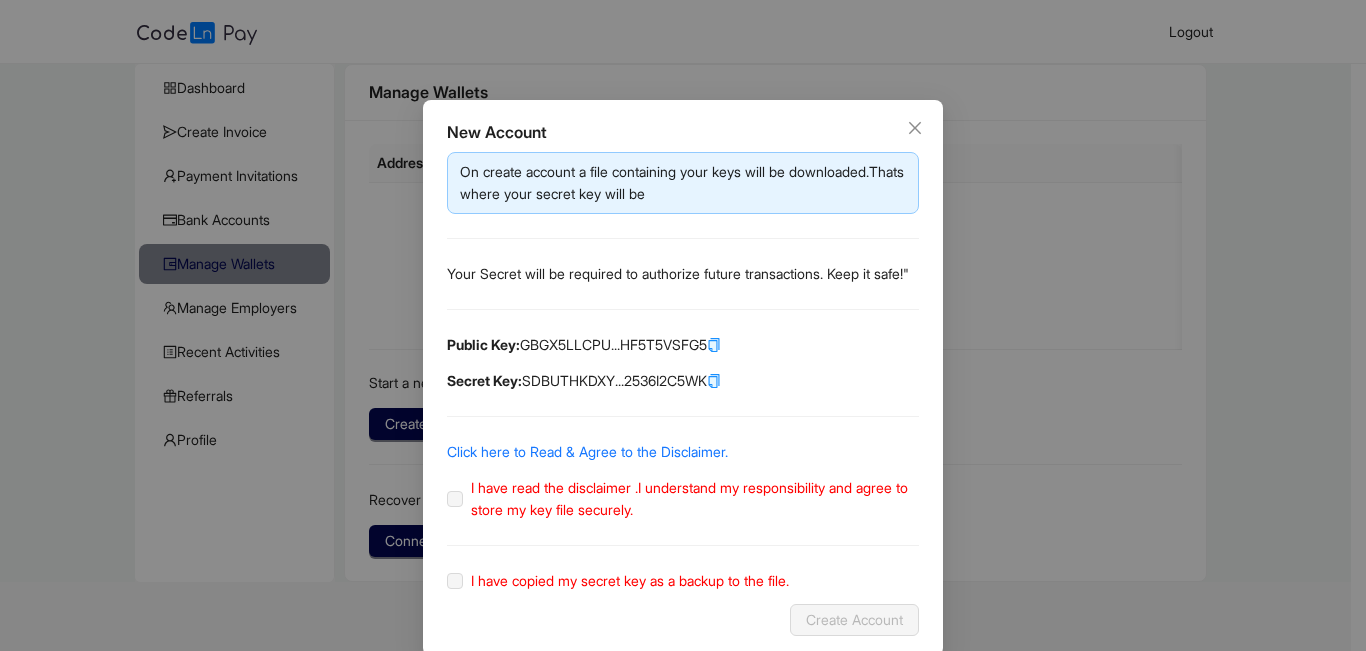 click 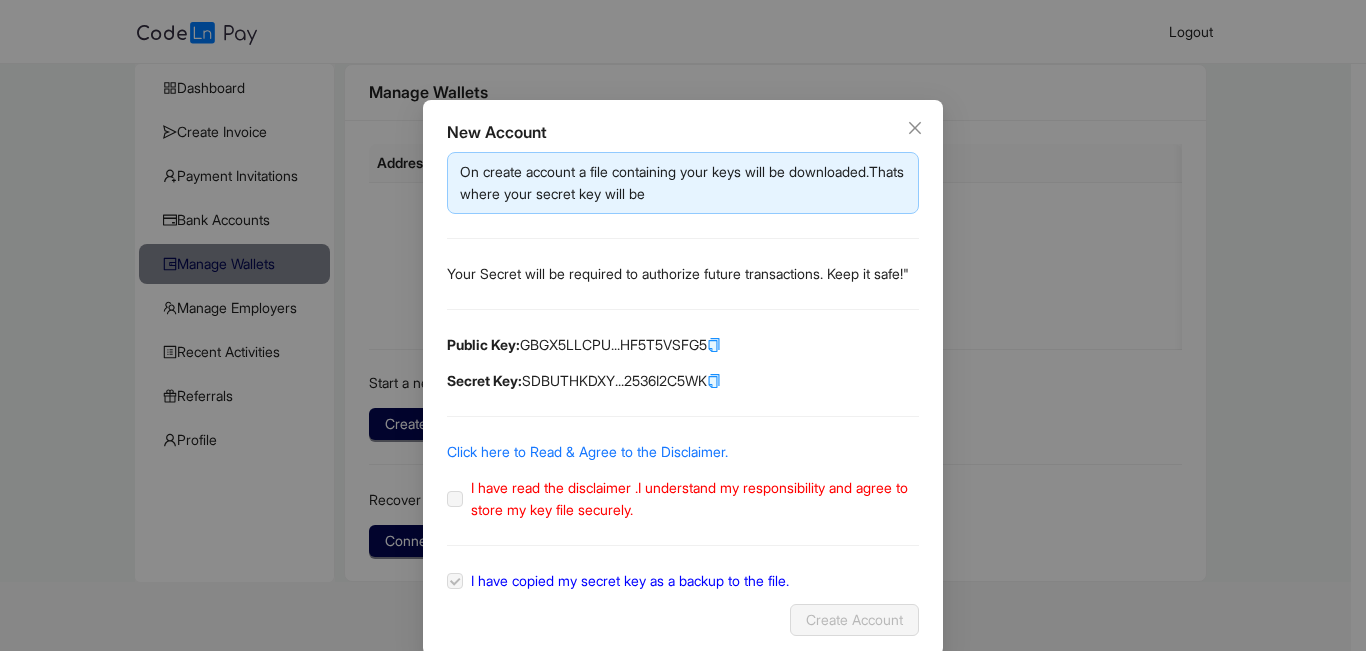 click 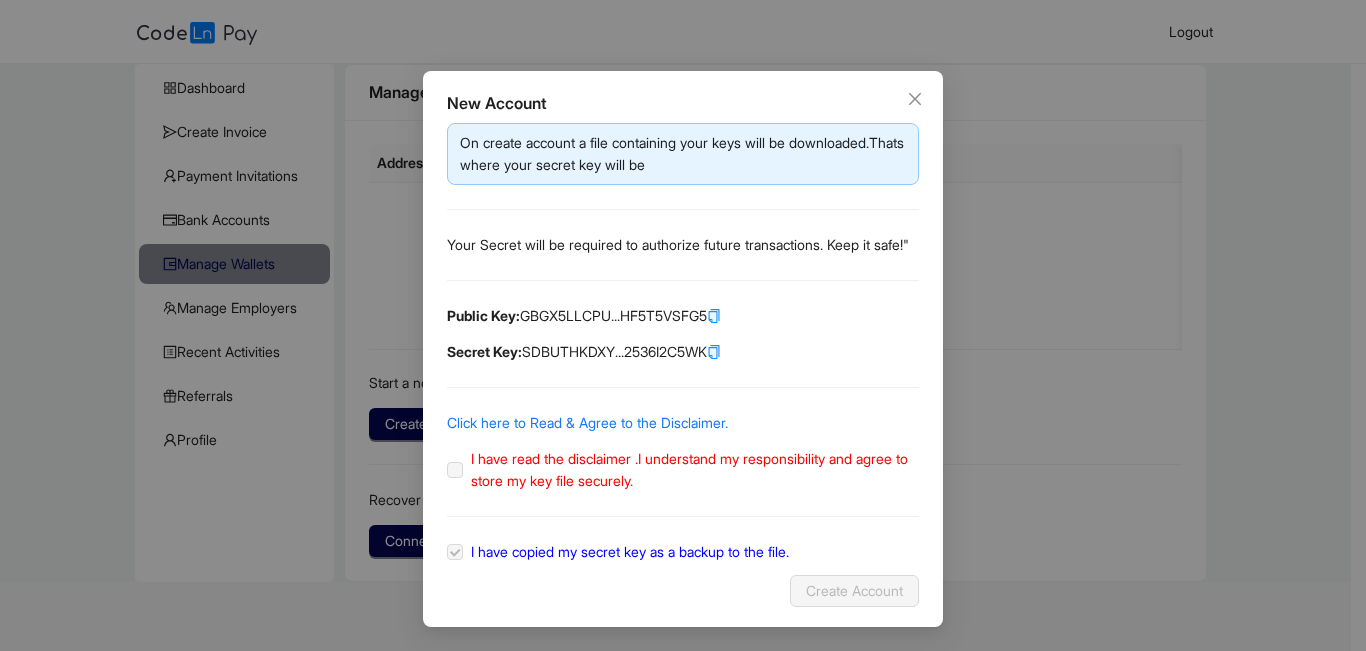 click on "I have read the disclaimer .I understand my responsibility and agree to store my key file securely." 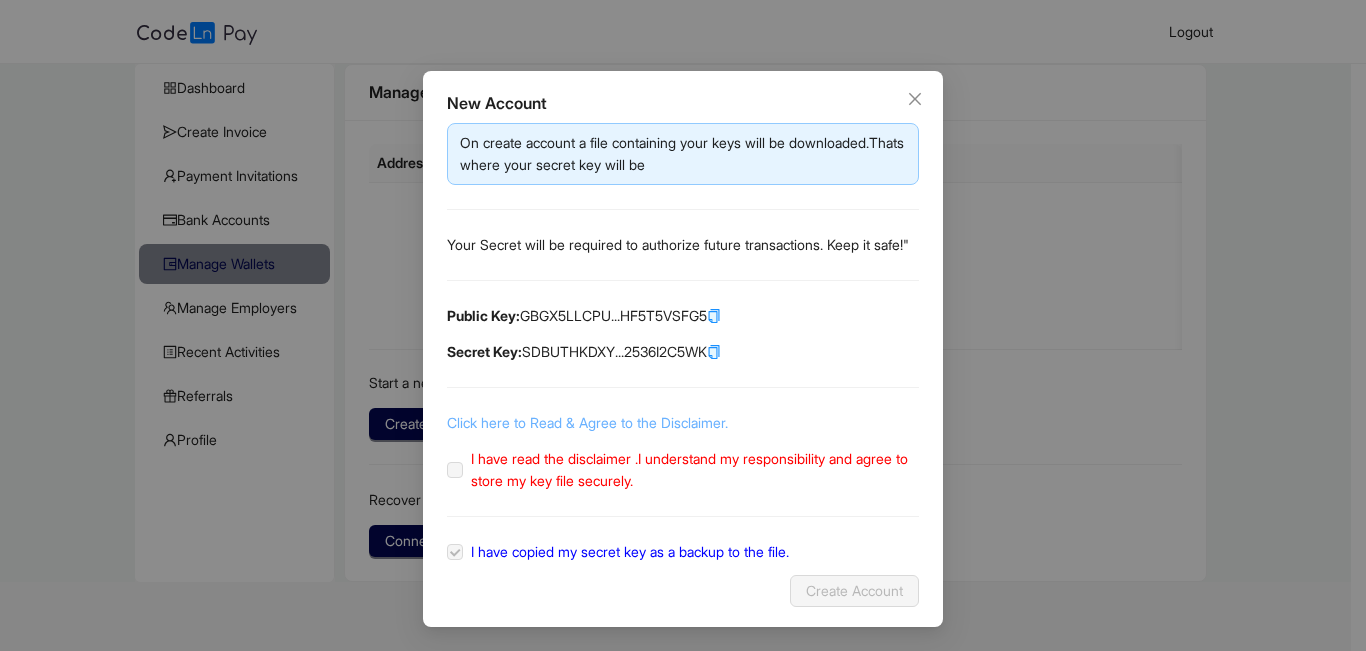 click on "Click here to Read & Agree to the Disclaimer." at bounding box center (587, 422) 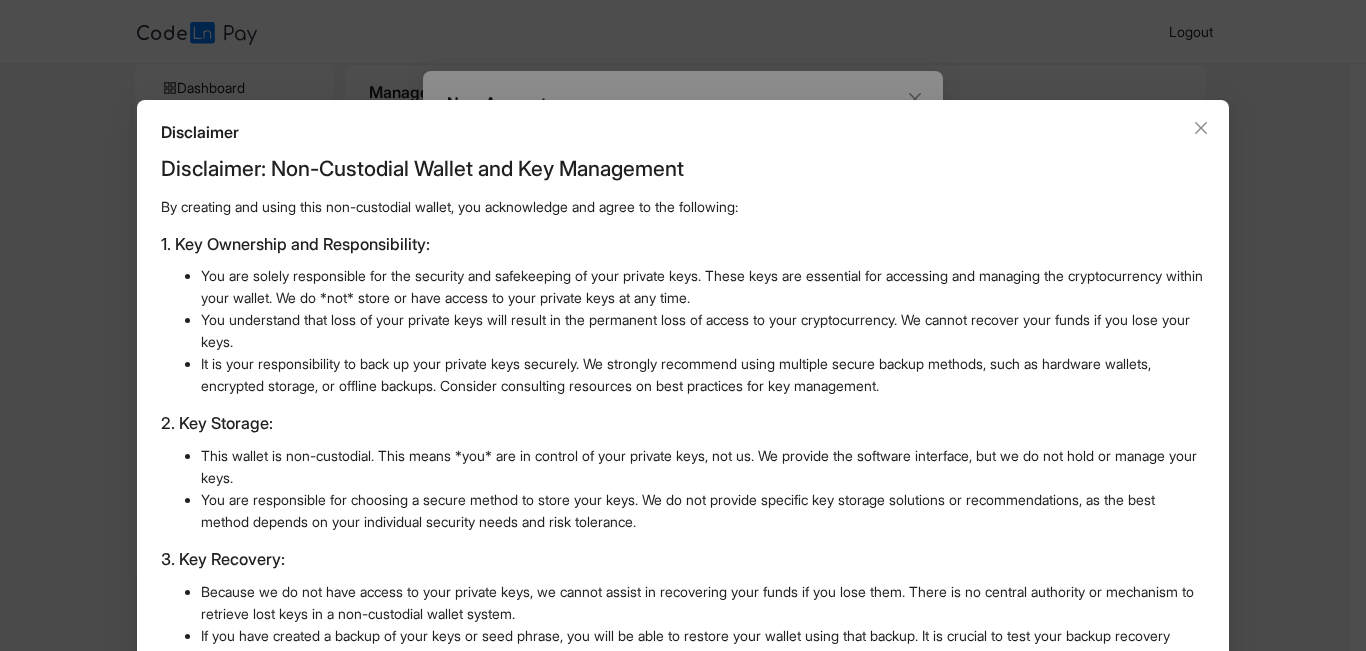 scroll, scrollTop: 487, scrollLeft: 0, axis: vertical 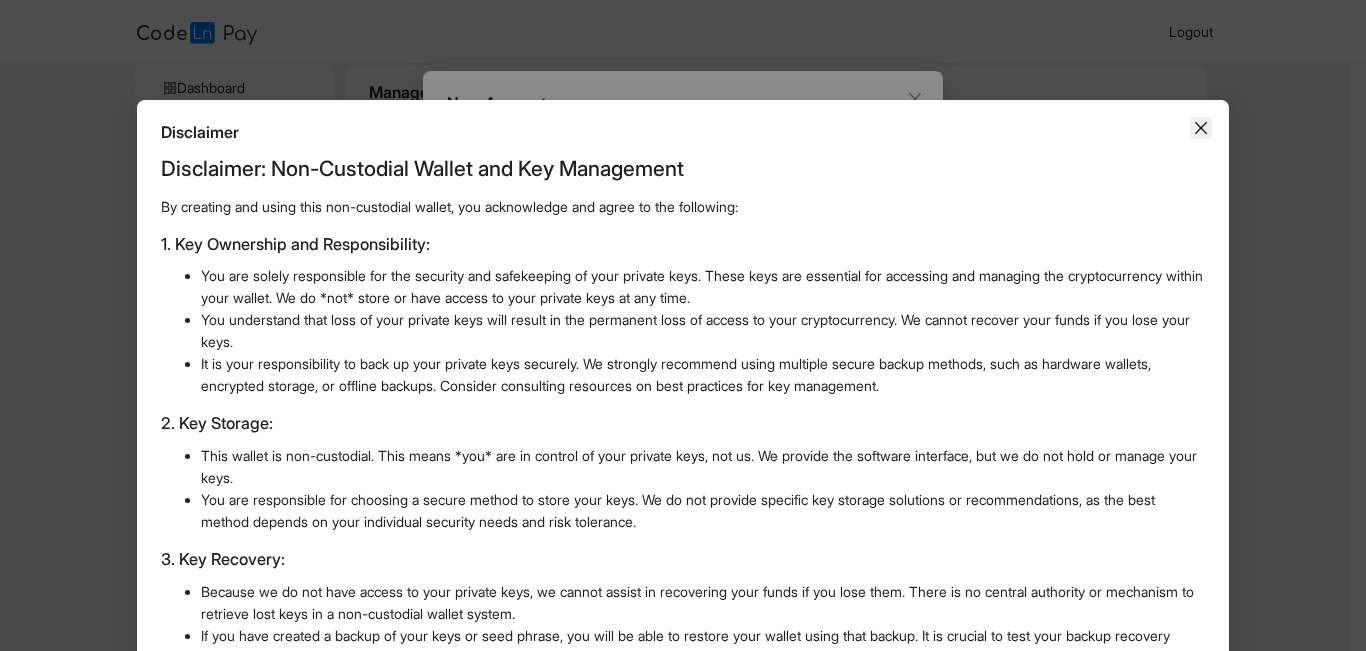 click 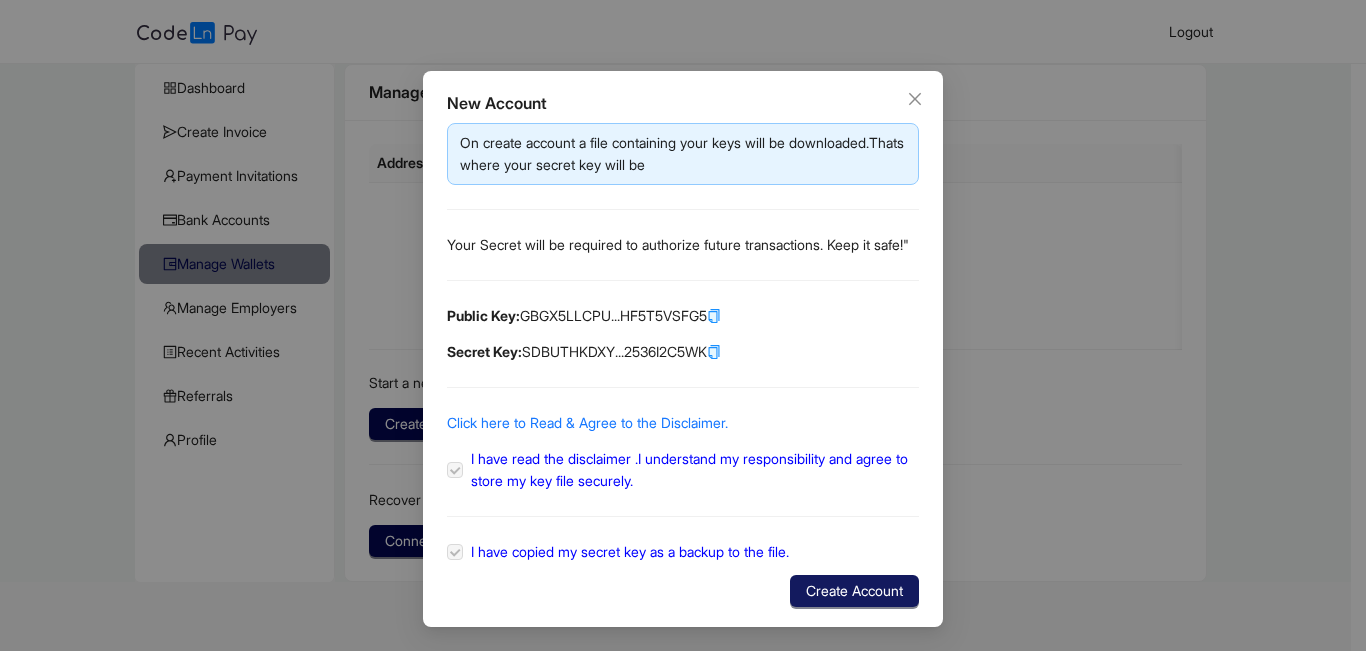 click on "Create Account" 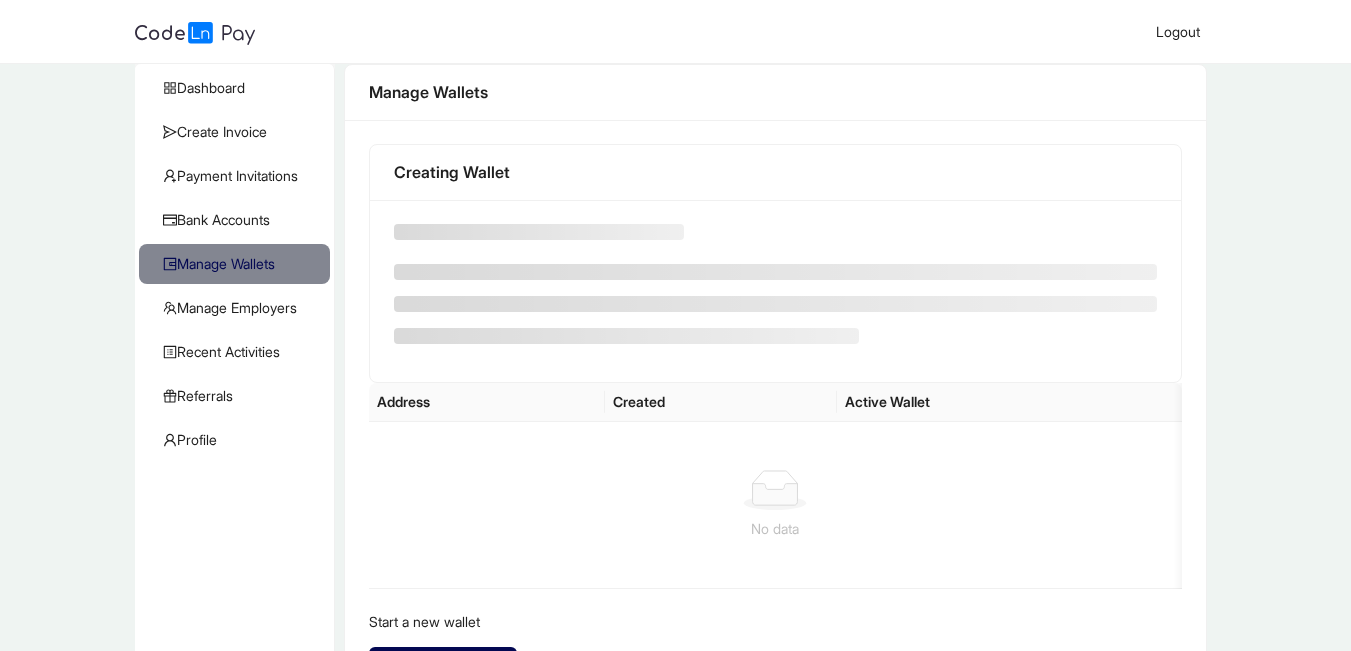 scroll, scrollTop: 0, scrollLeft: 0, axis: both 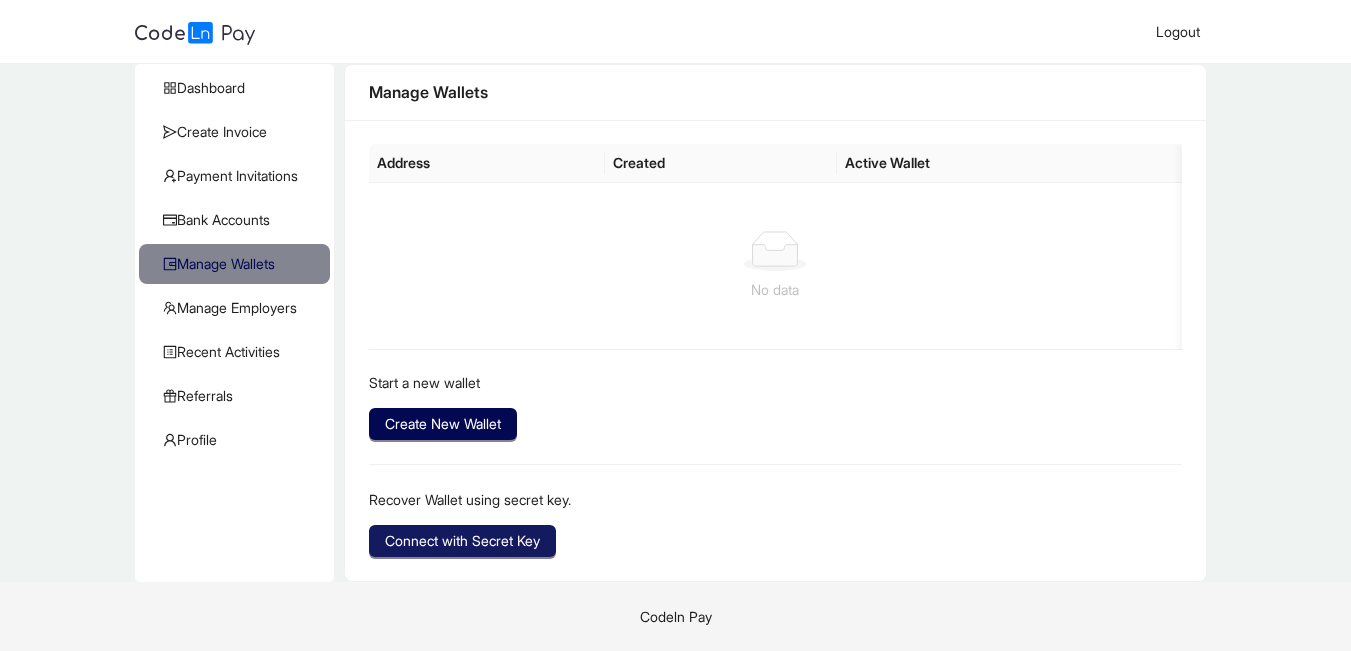 click on "Connect with Secret Key" 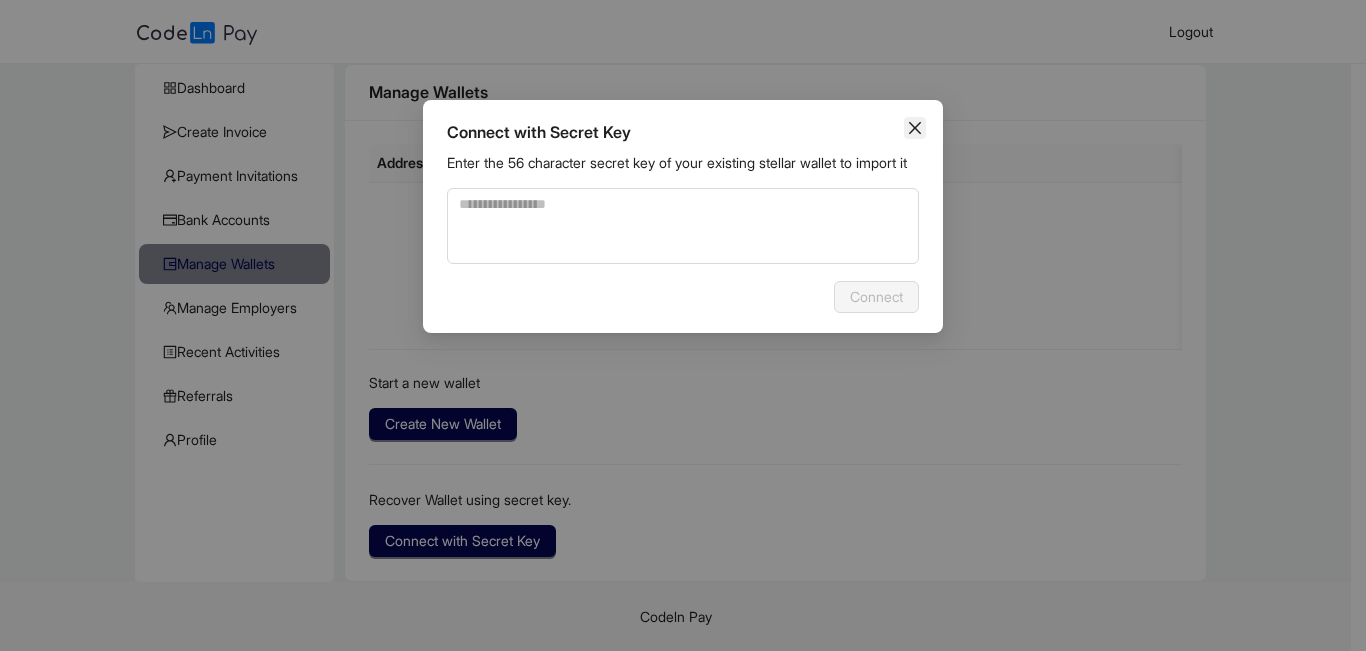 click 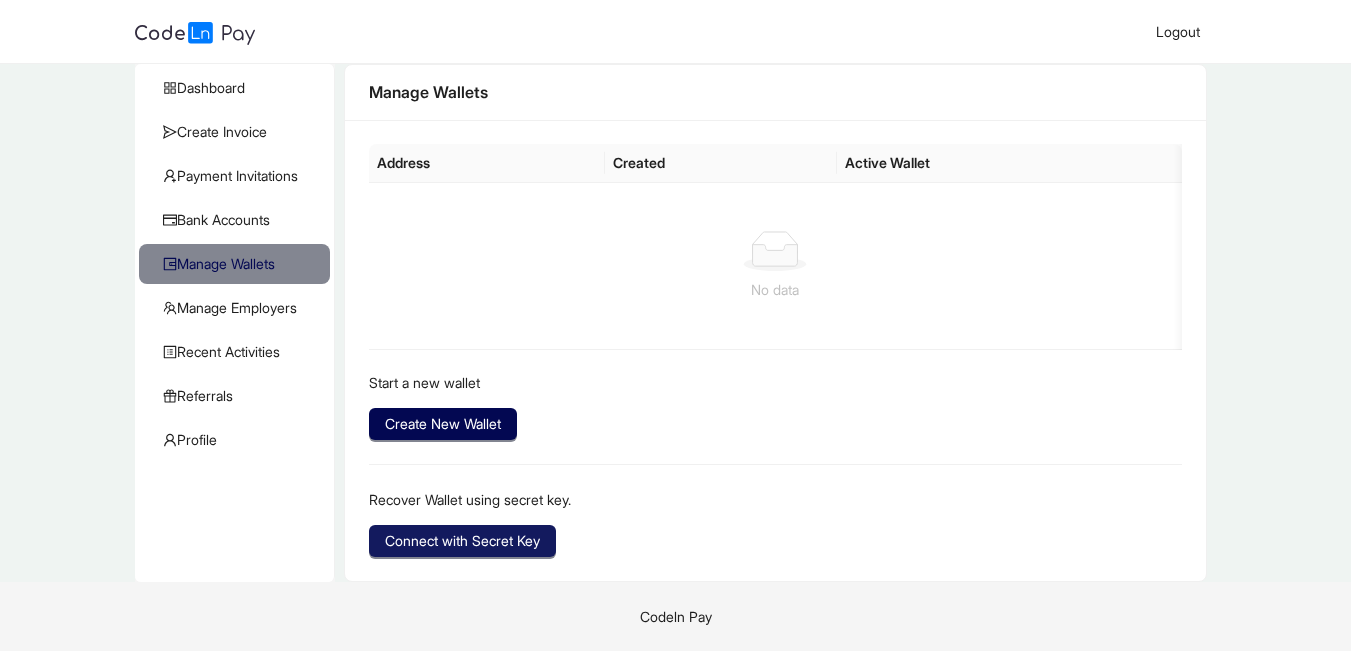 click on "Connect with Secret Key" 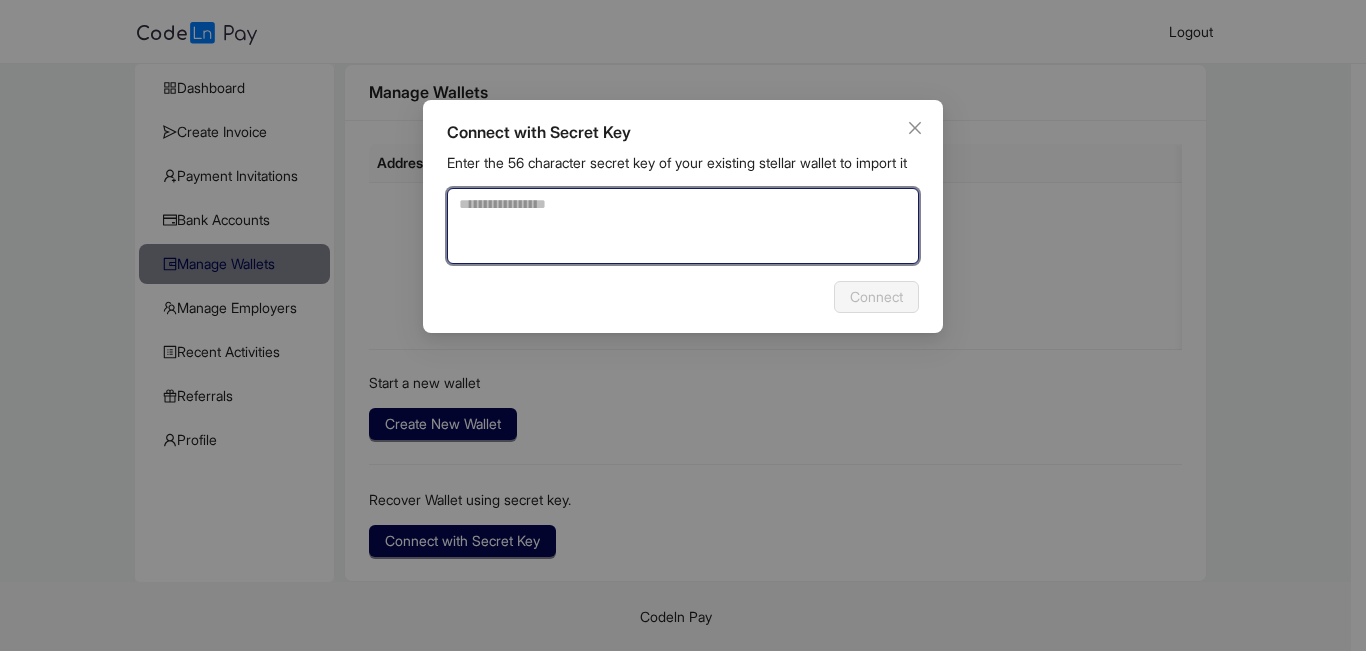 click 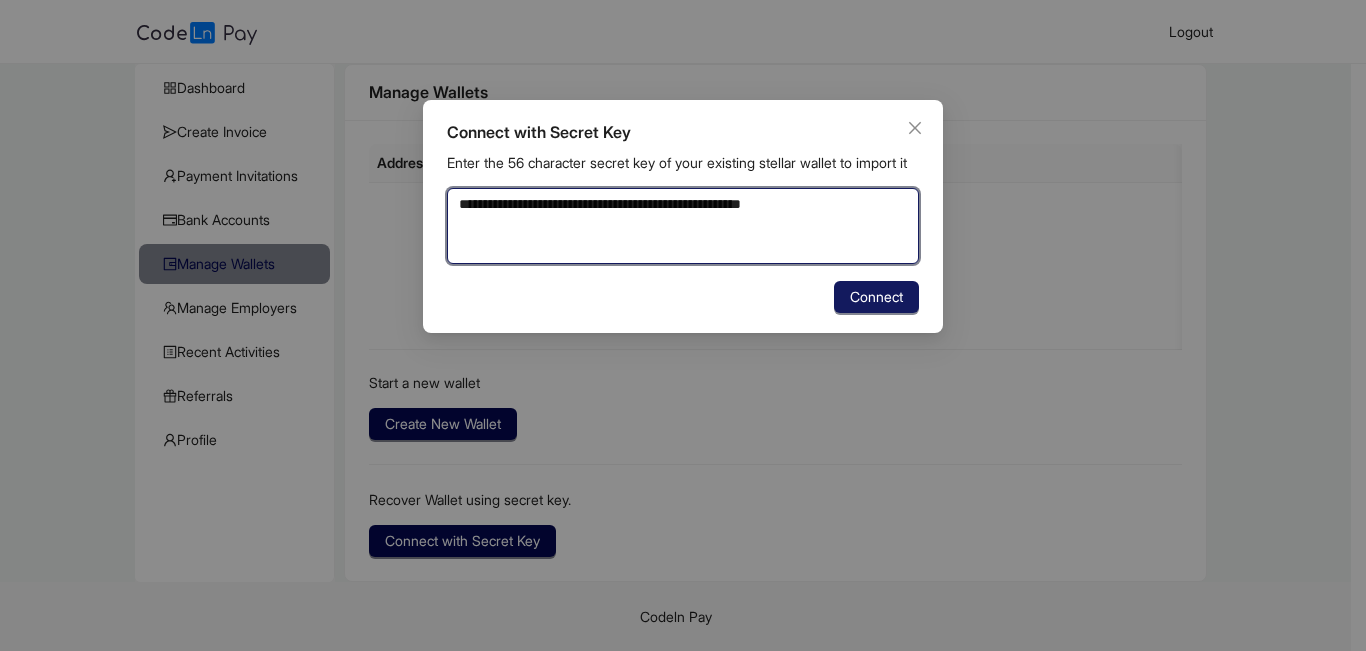 type on "**********" 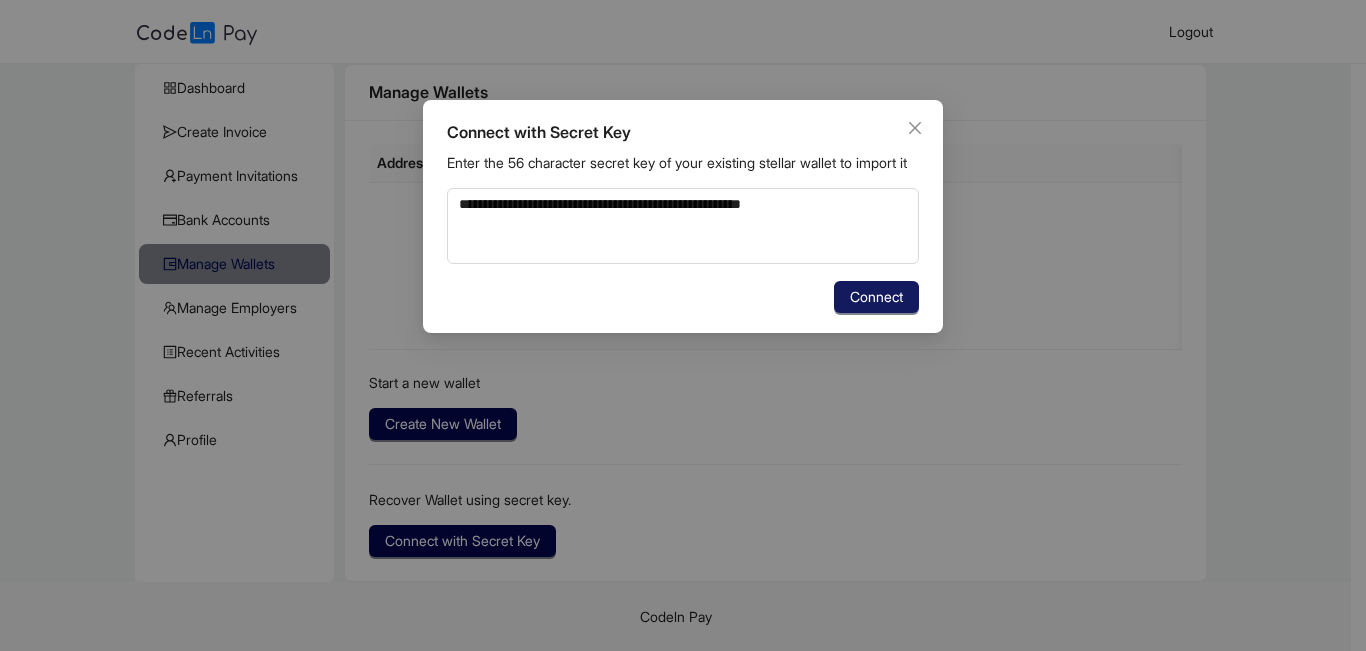 click on "Connect" 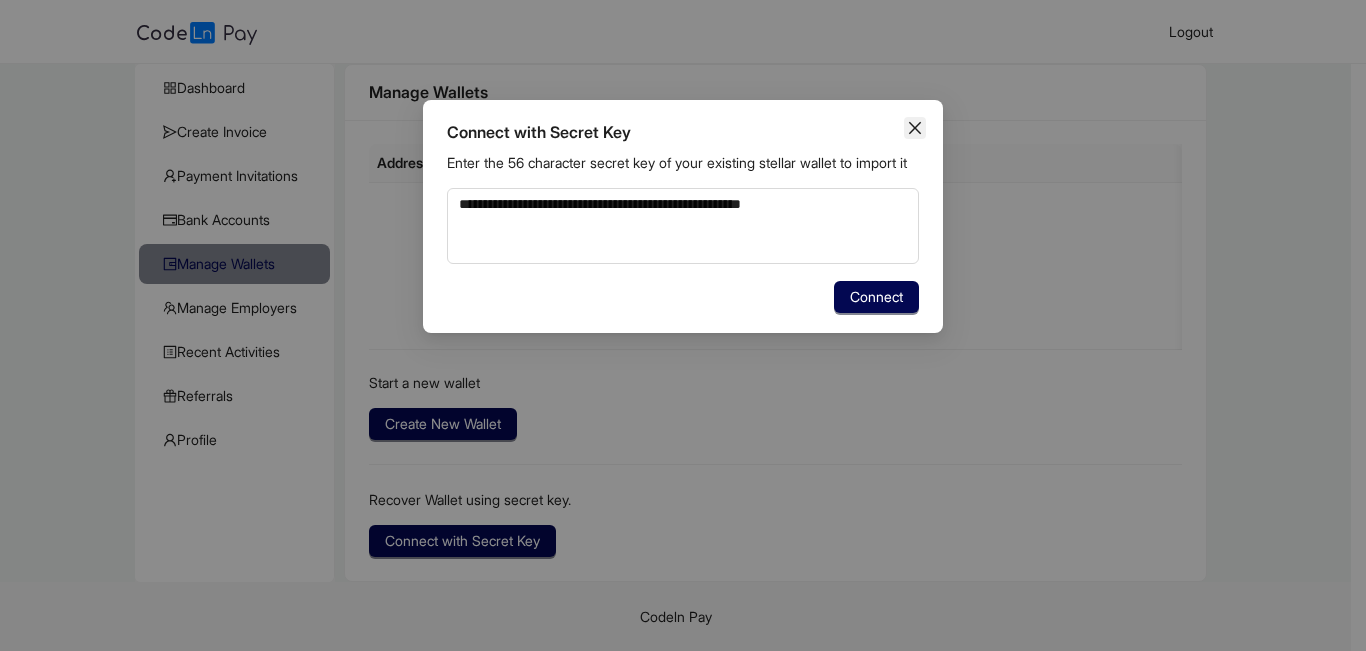 click 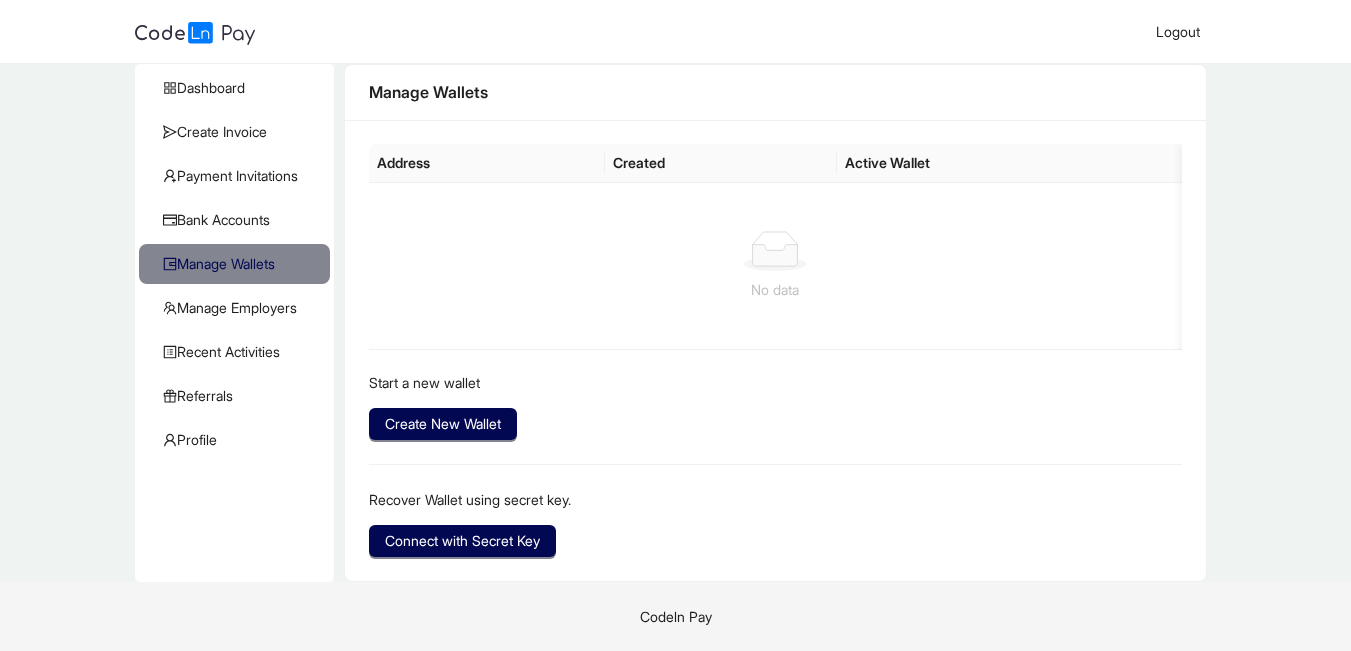 type 